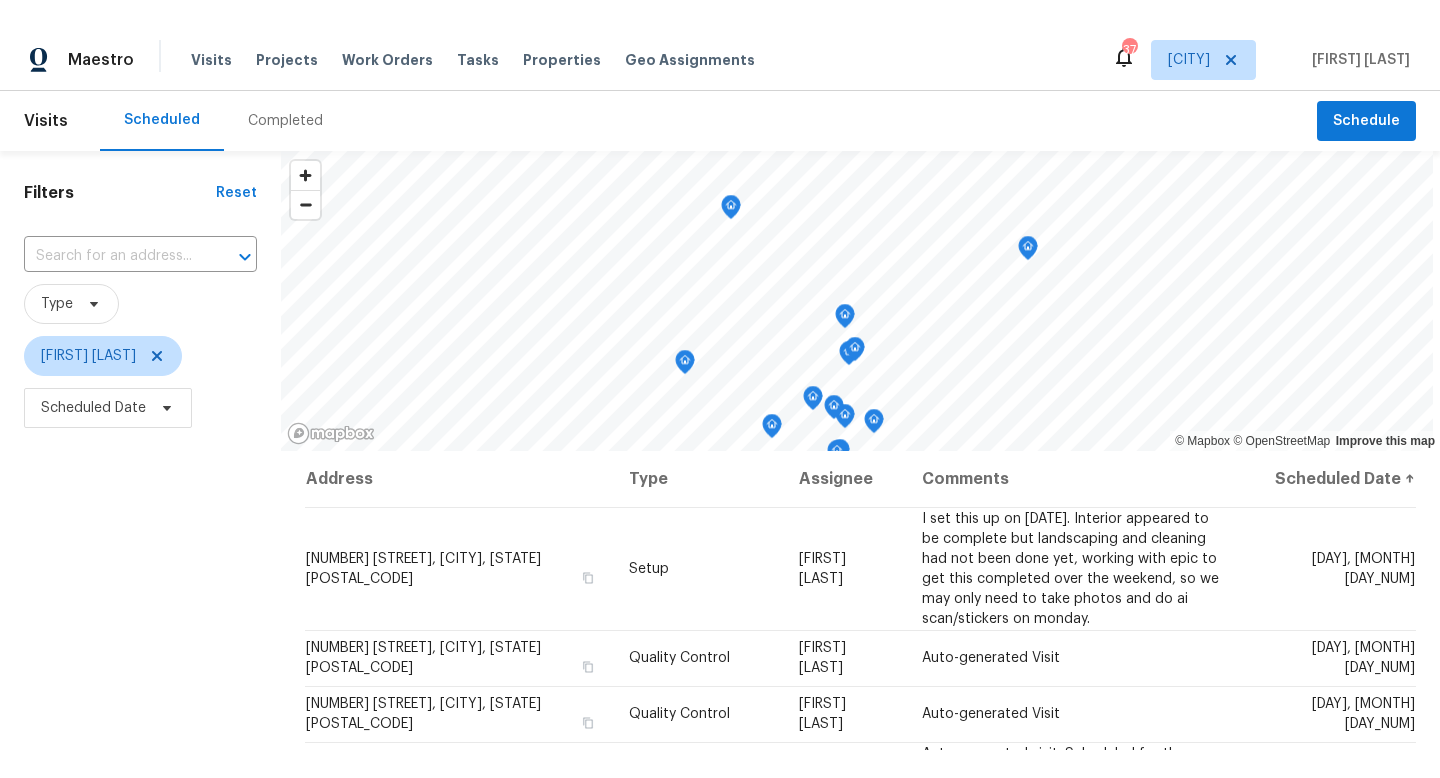 scroll, scrollTop: 0, scrollLeft: 0, axis: both 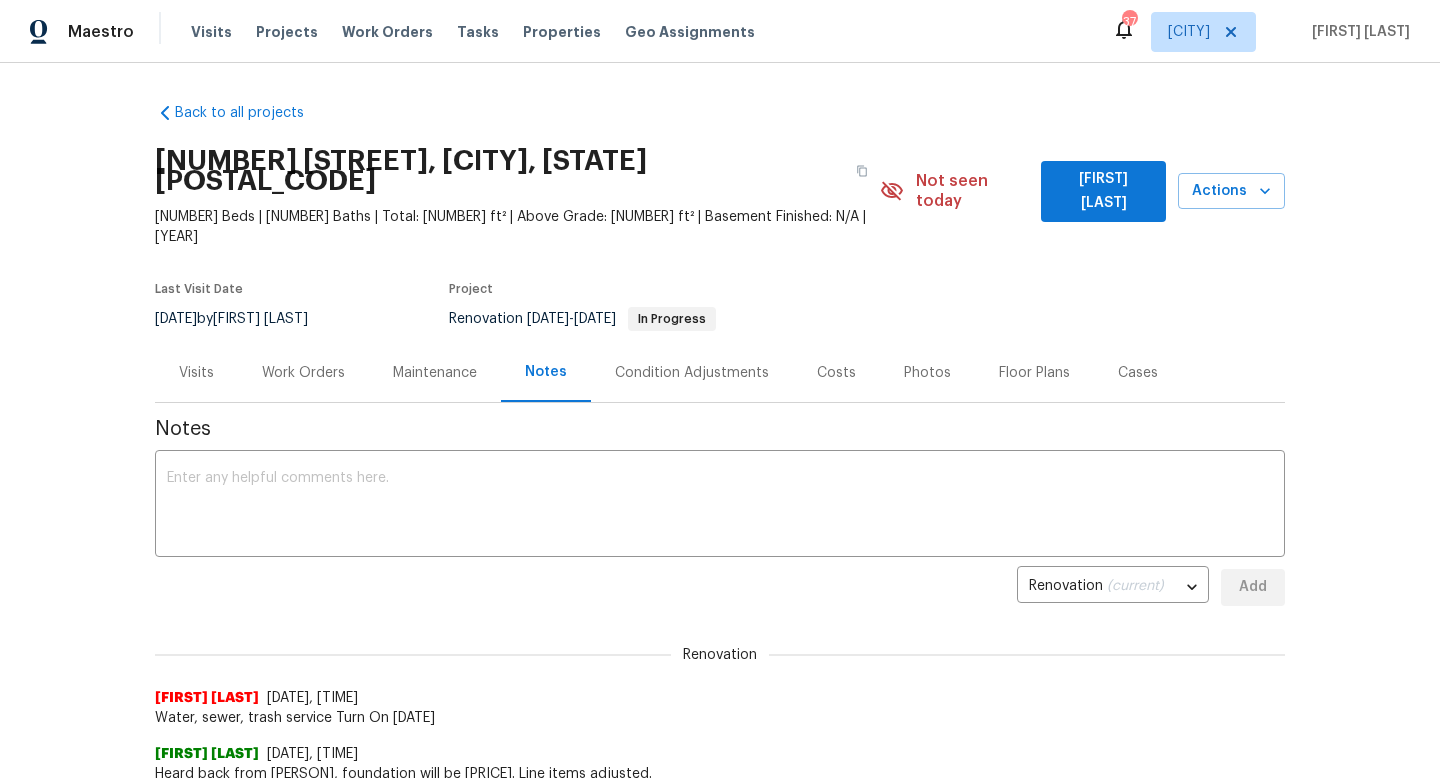 click on "Work Orders" at bounding box center (303, 373) 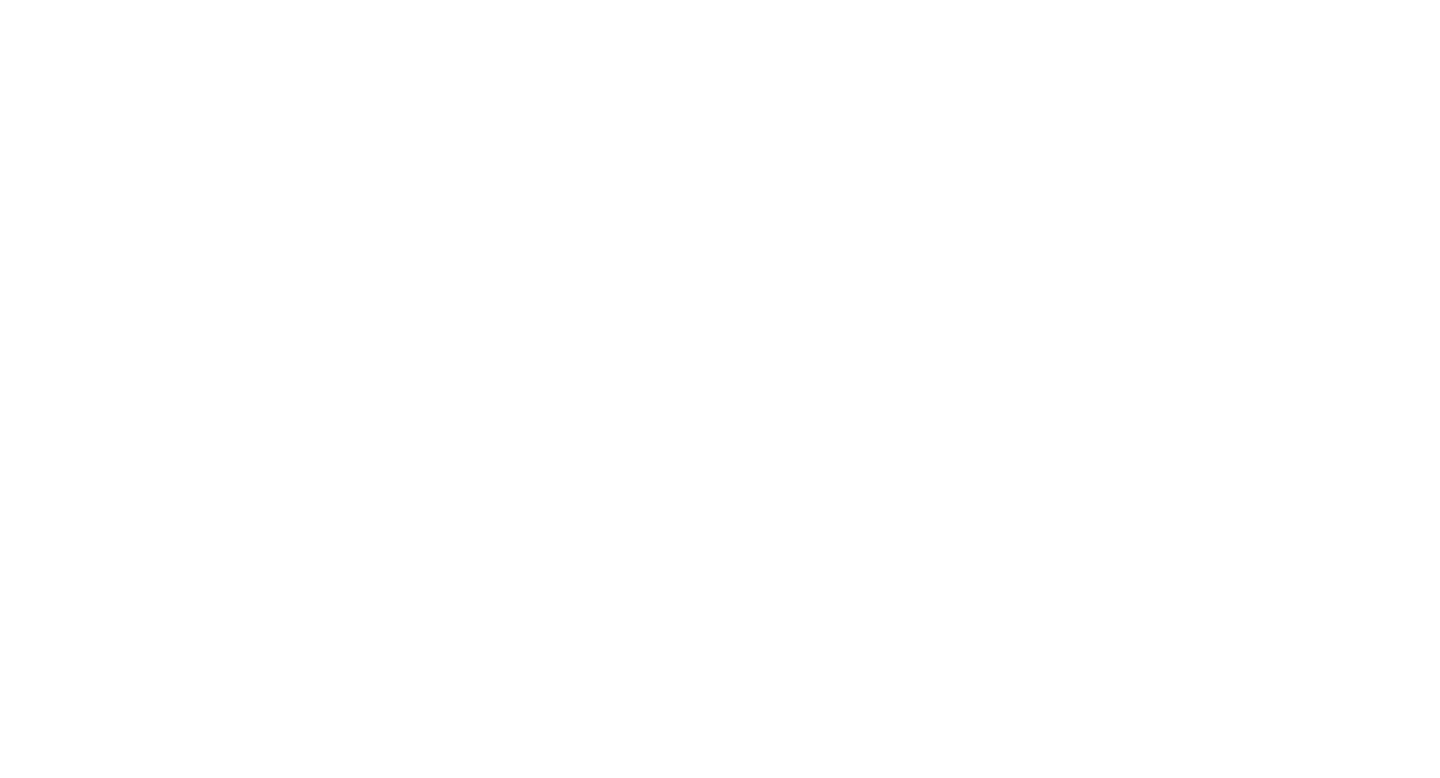 scroll, scrollTop: 0, scrollLeft: 0, axis: both 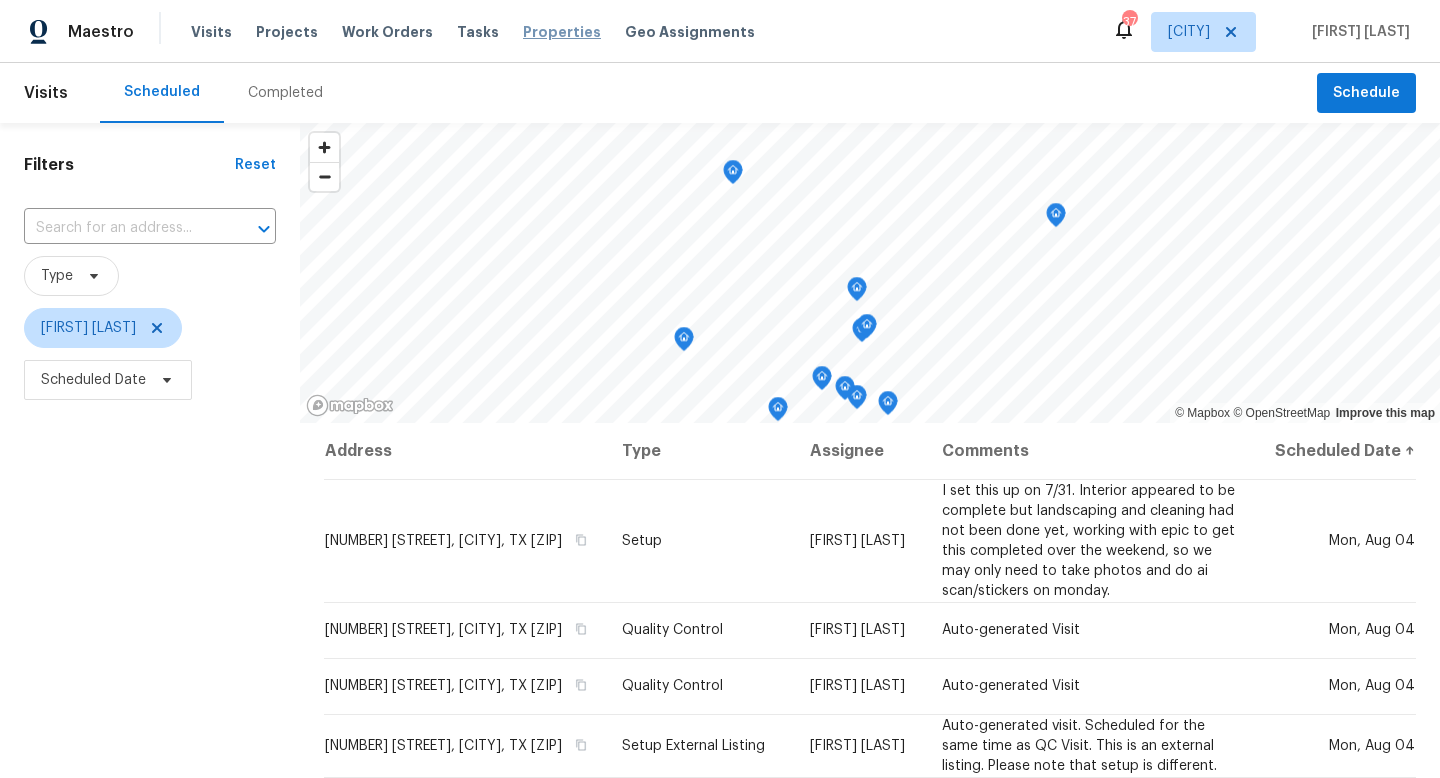 click on "Properties" at bounding box center (562, 32) 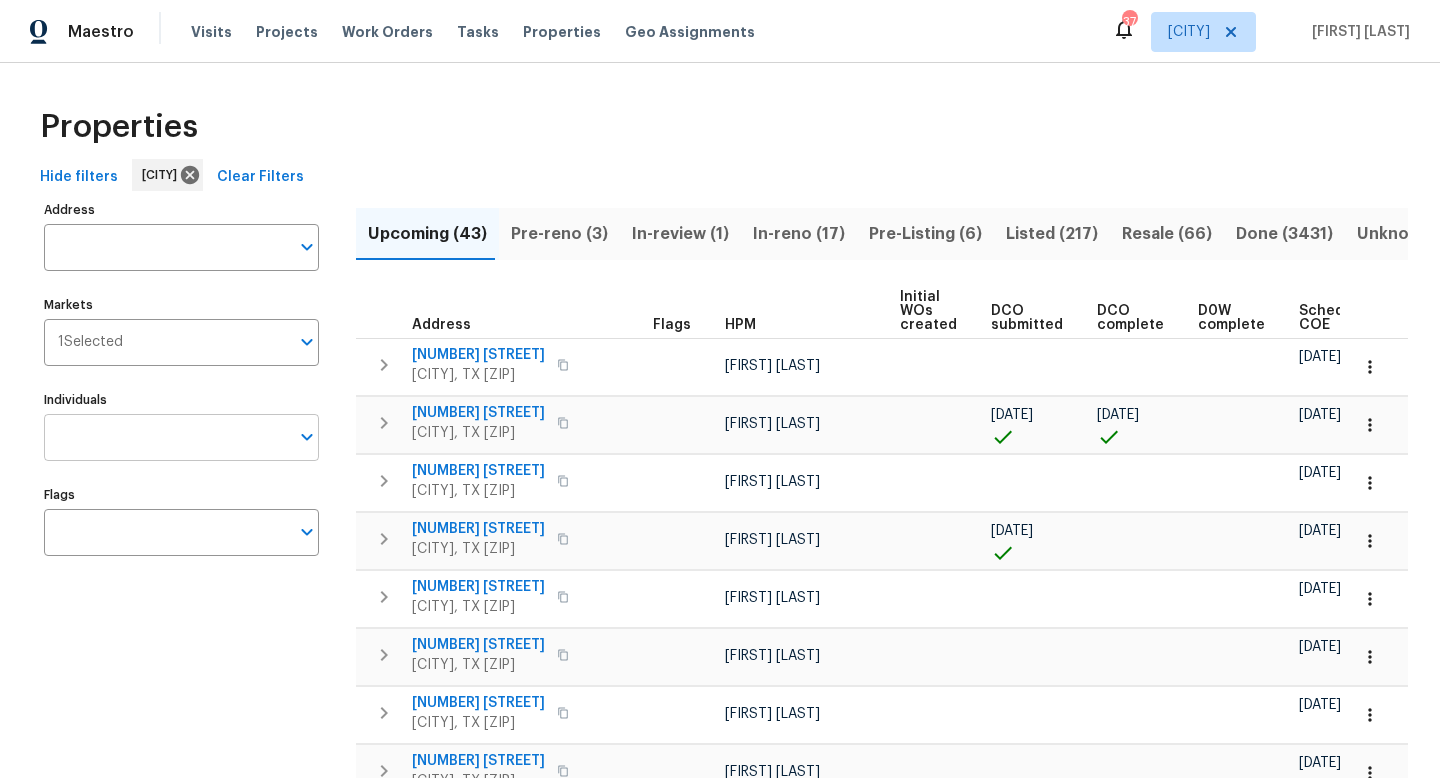 click on "Individuals" at bounding box center [166, 437] 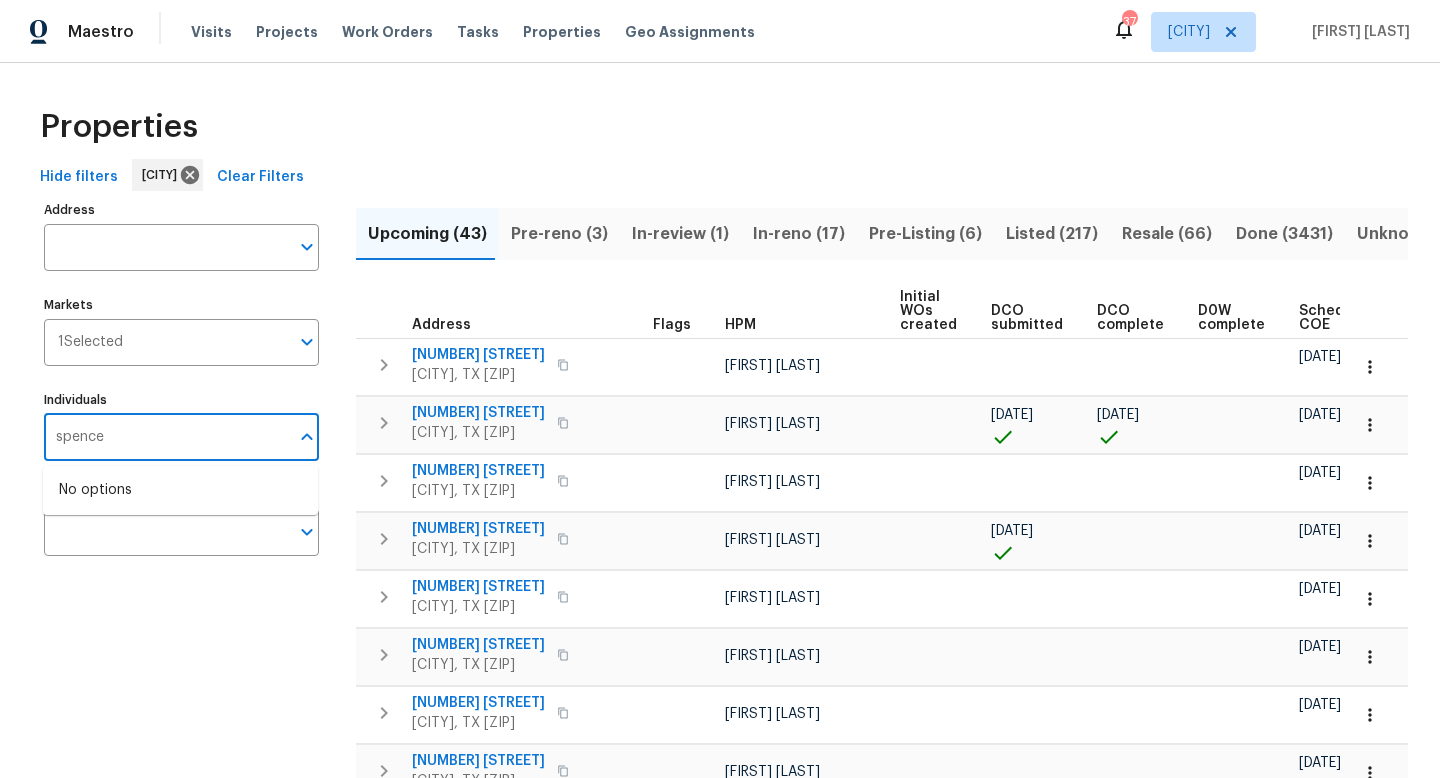 type on "spencer" 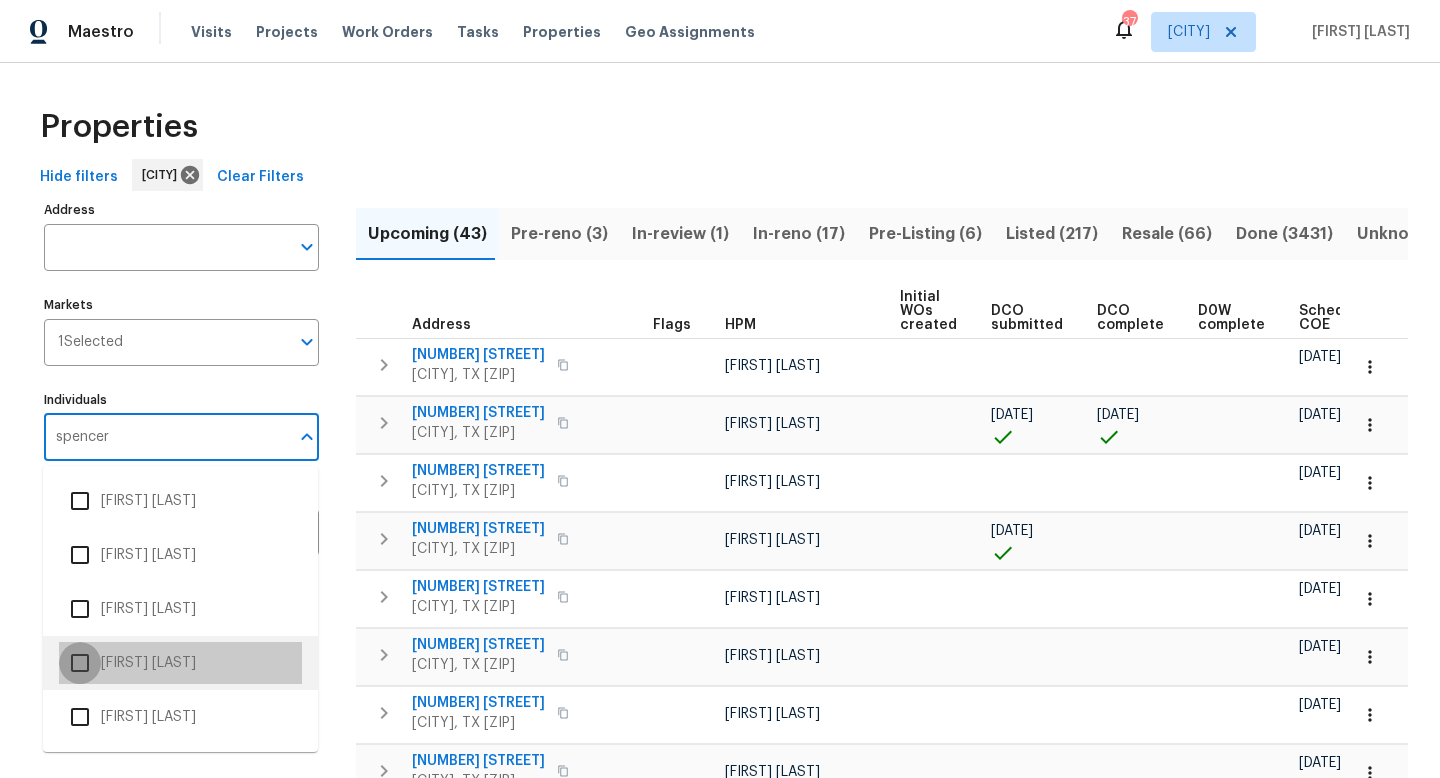 click at bounding box center [80, 663] 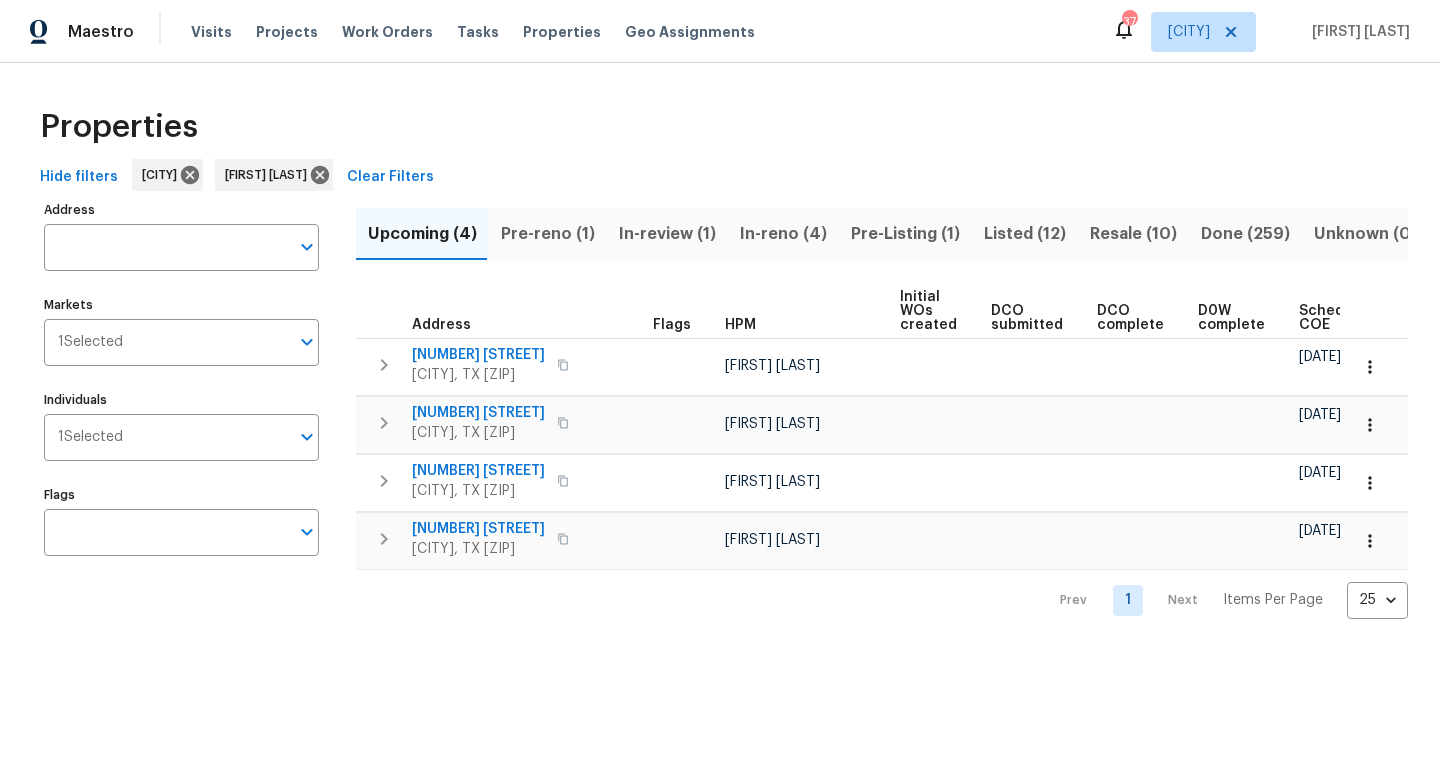 click on "In-reno (4)" at bounding box center [783, 234] 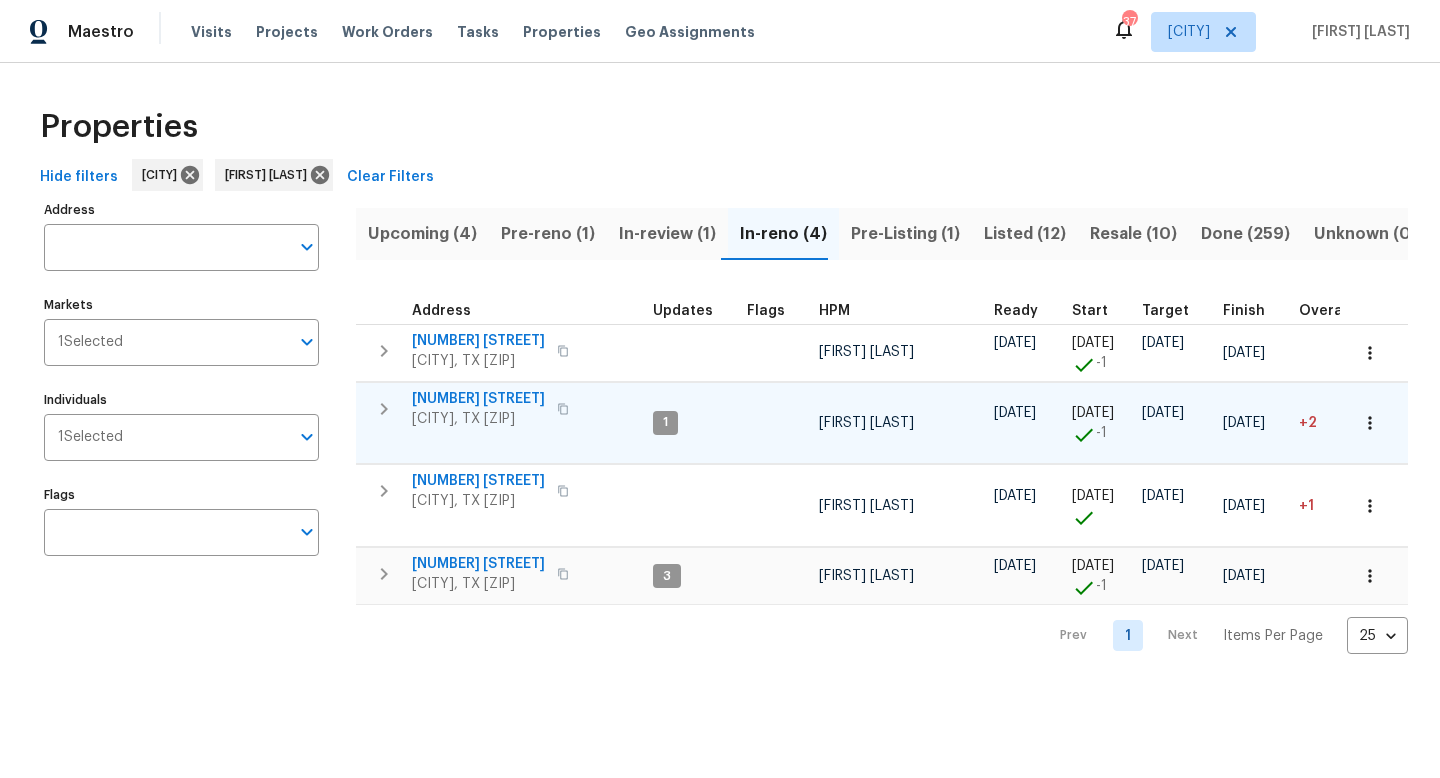type 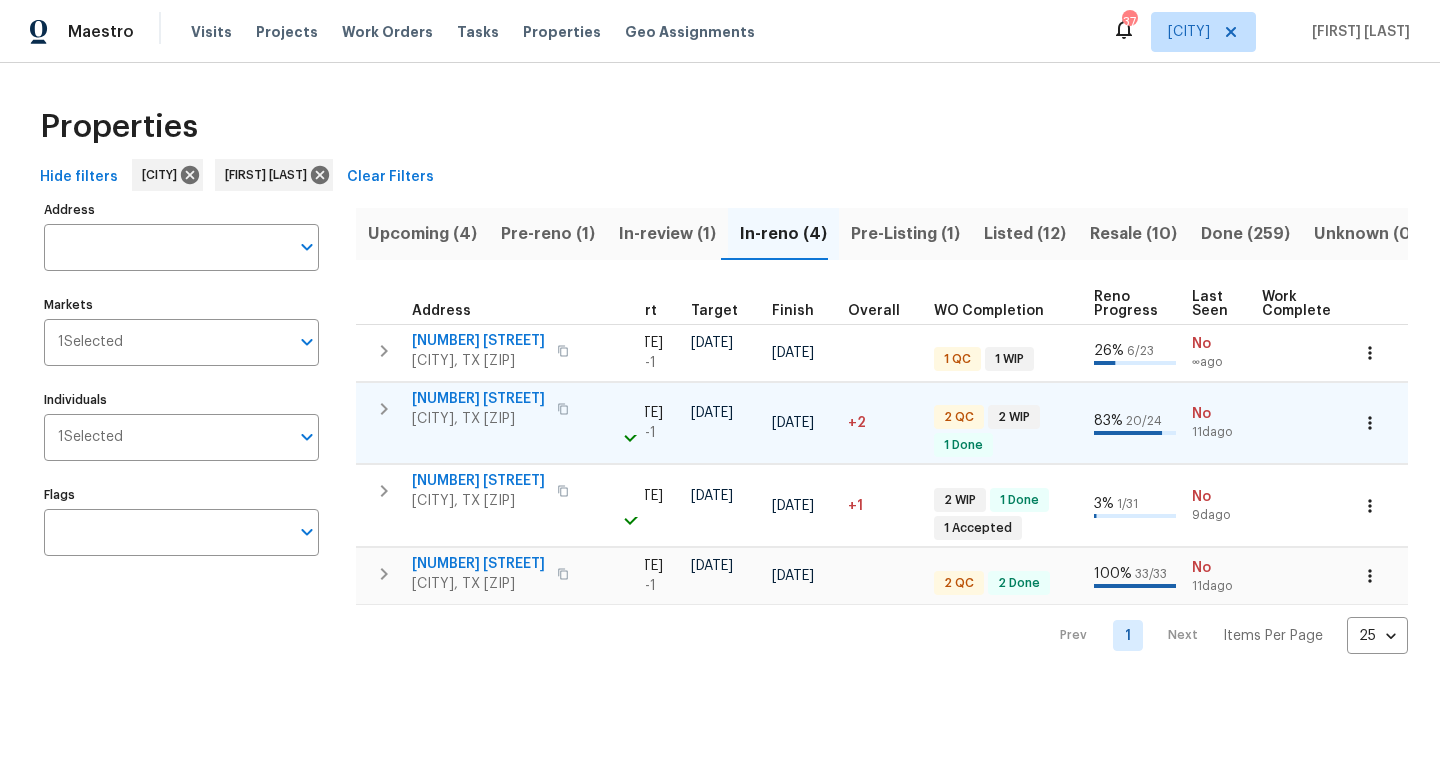 scroll, scrollTop: 0, scrollLeft: 450, axis: horizontal 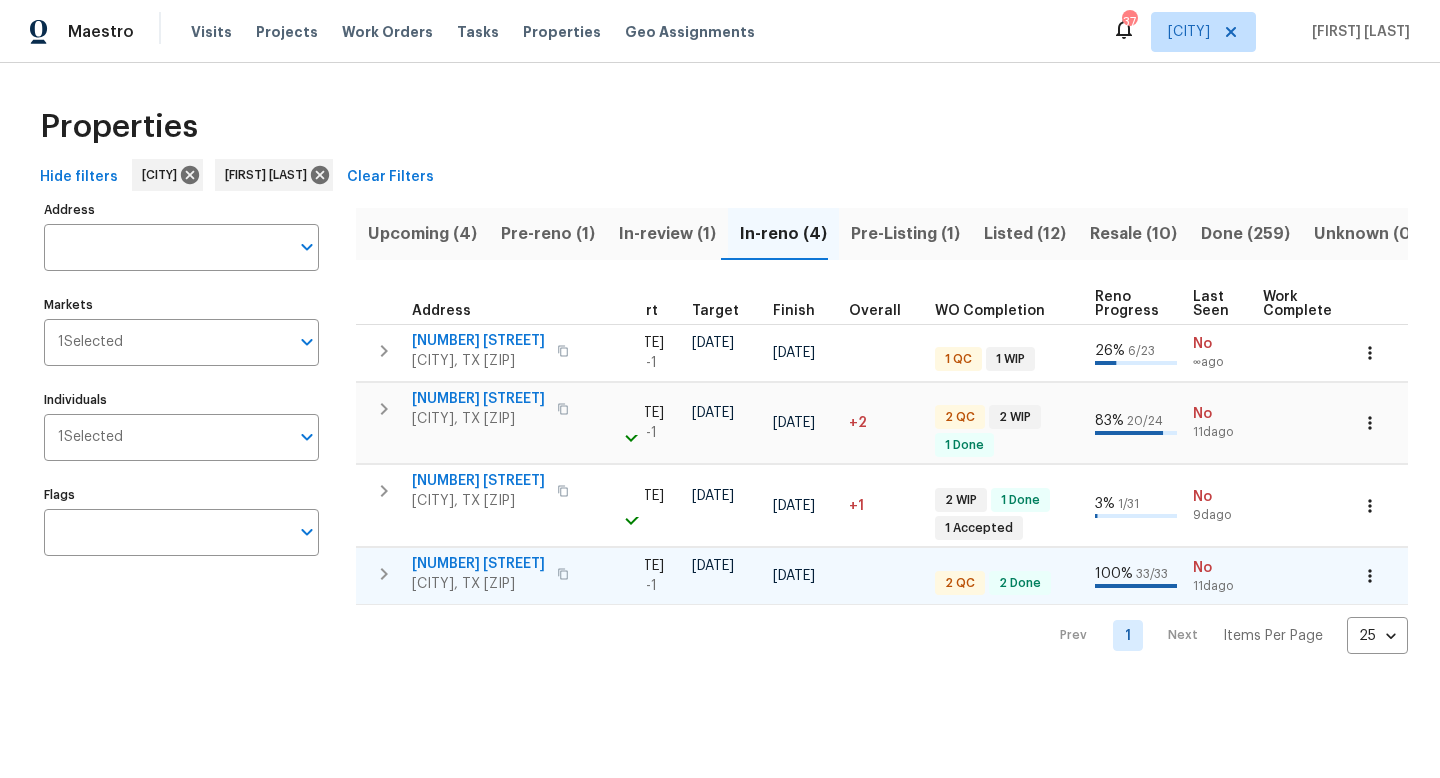 click on "[NUMBER] [STREET]" at bounding box center [478, 564] 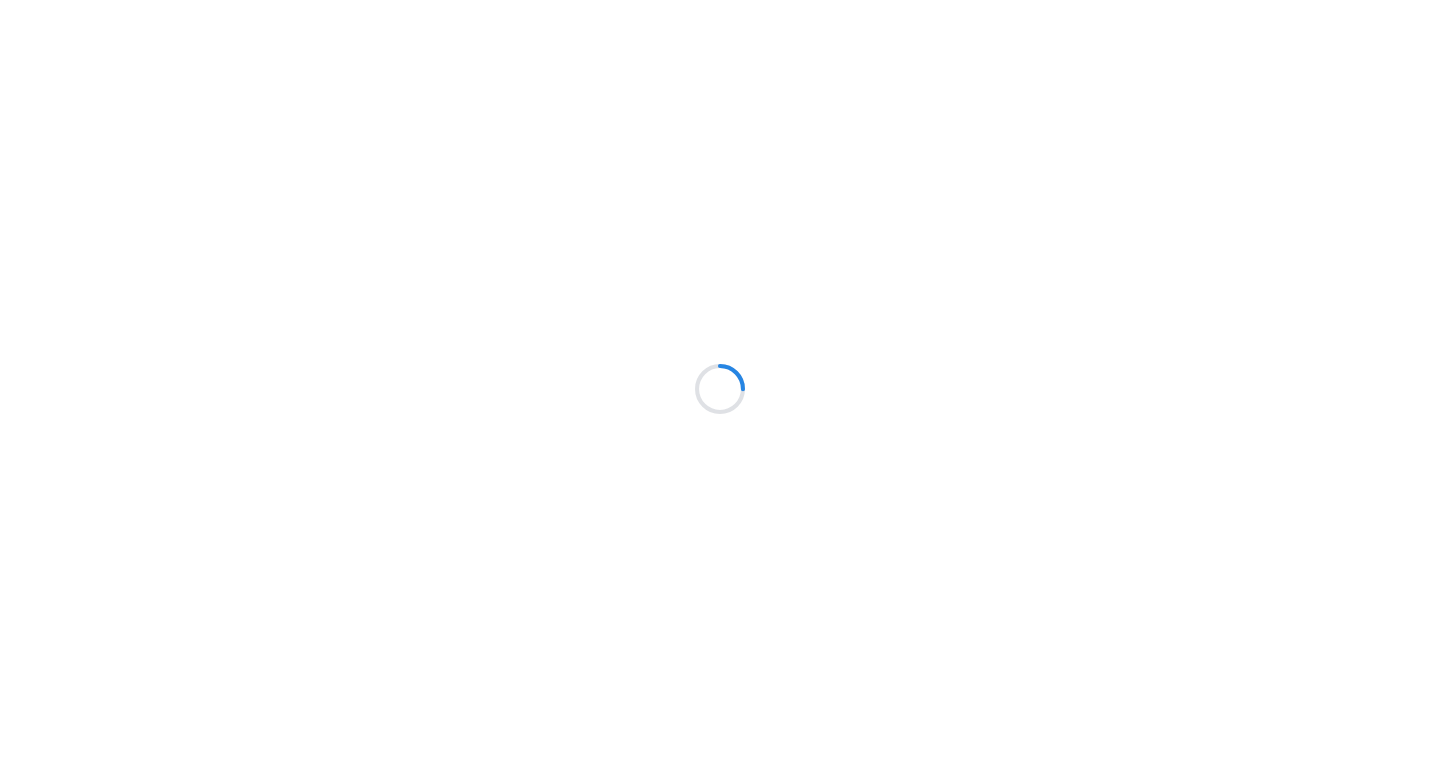 scroll, scrollTop: 0, scrollLeft: 0, axis: both 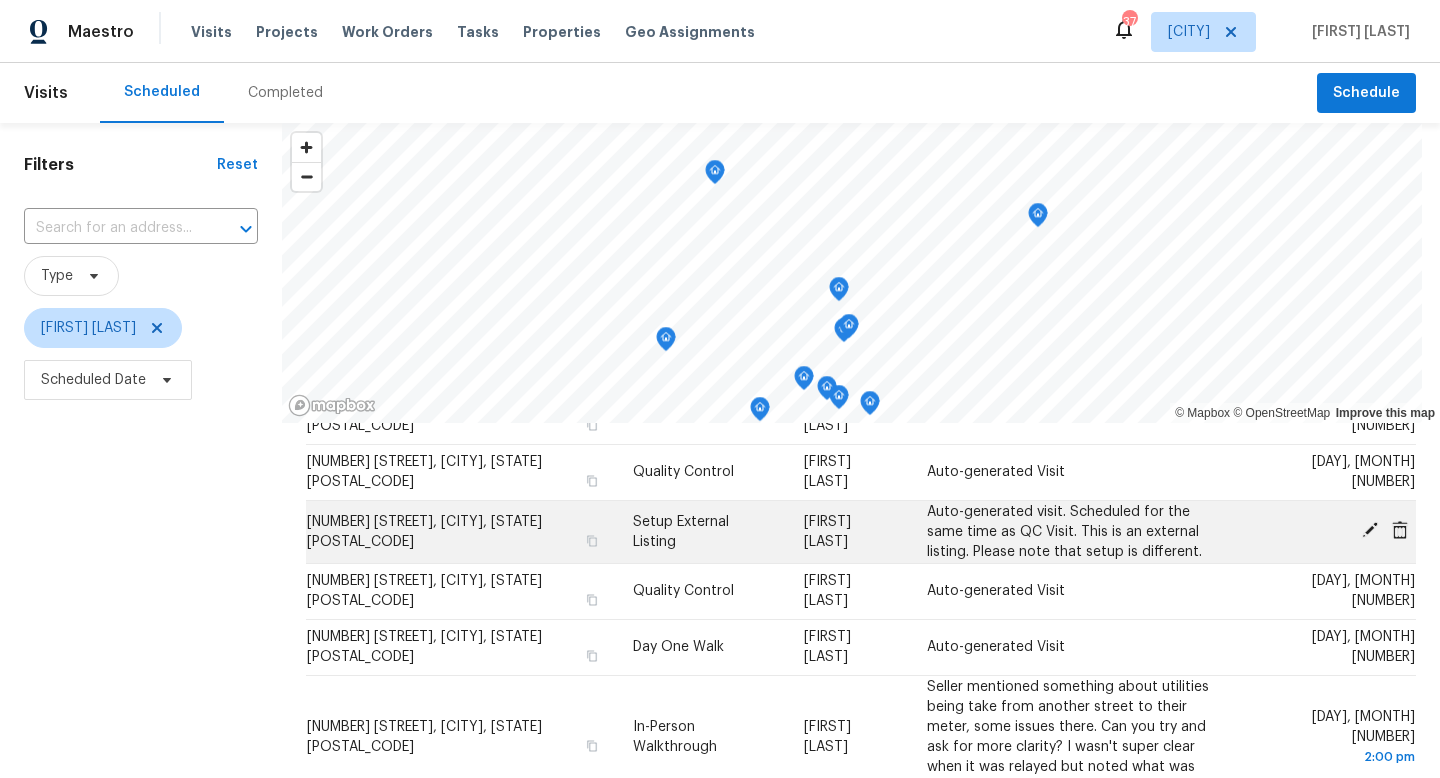 click 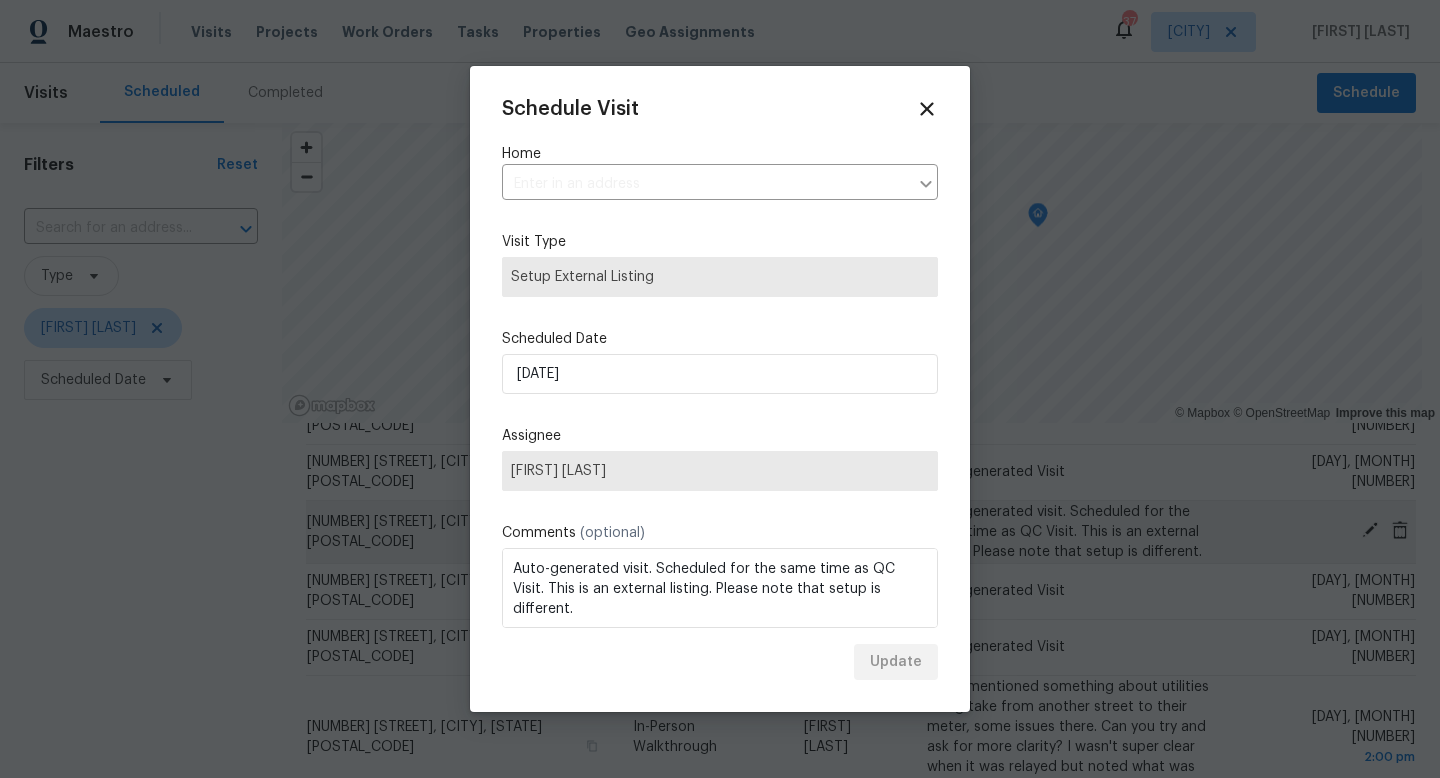 type on "[NUMBER] [STREET], [CITY], [STATE] [POSTAL_CODE]" 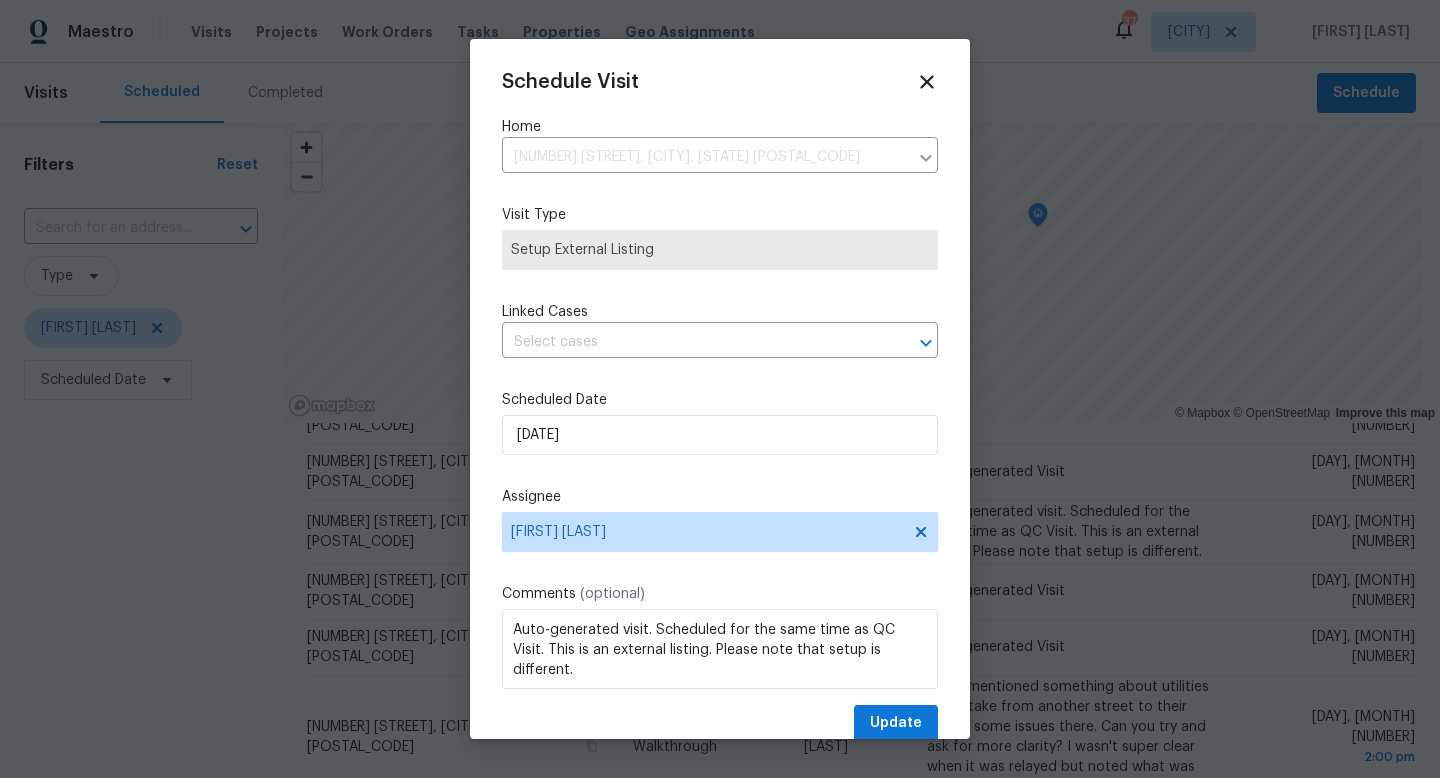 click on "Schedule Visit Home [NUMBER] [STREET], [CITY], [STATE] [POSTAL_CODE] ​ Visit Type Setup External Listing Linked Cases ​ Scheduled Date [DATE] Assignee [FIRST] [LAST] Comments (optional) Auto-generated visit. Scheduled for the same time as QC Visit. This is an external listing. Please note that setup is different. Update" at bounding box center [720, 406] 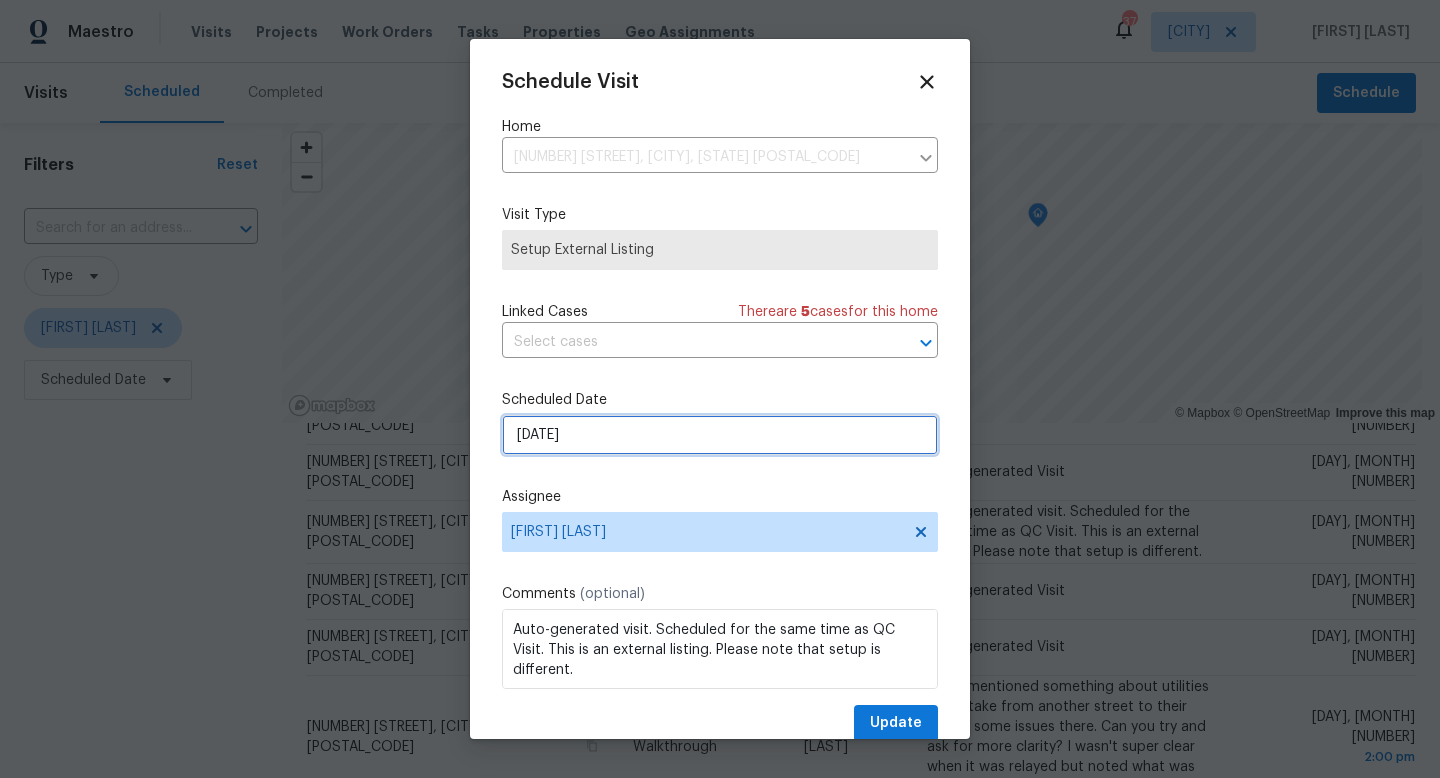 click on "8/4/2025" at bounding box center (720, 435) 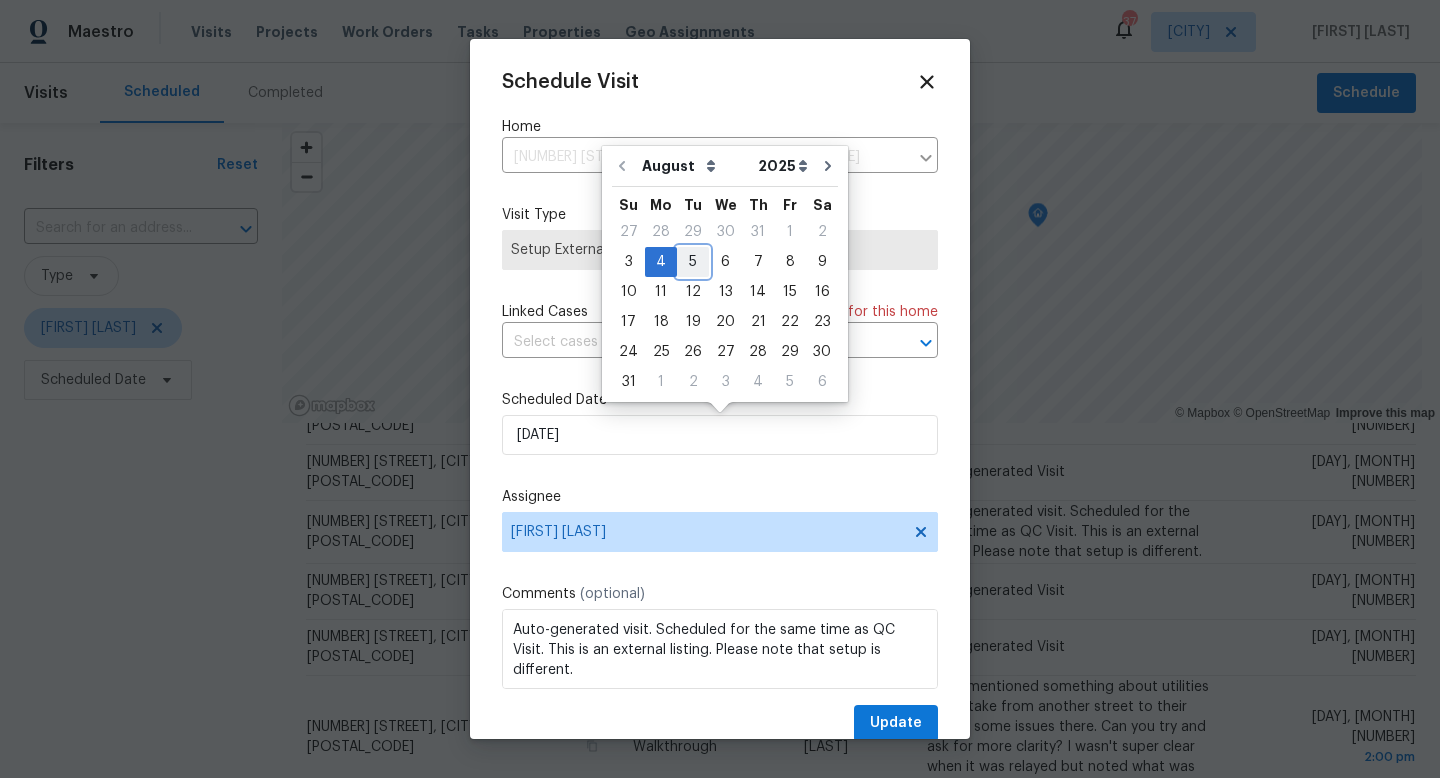 click on "5" at bounding box center [693, 262] 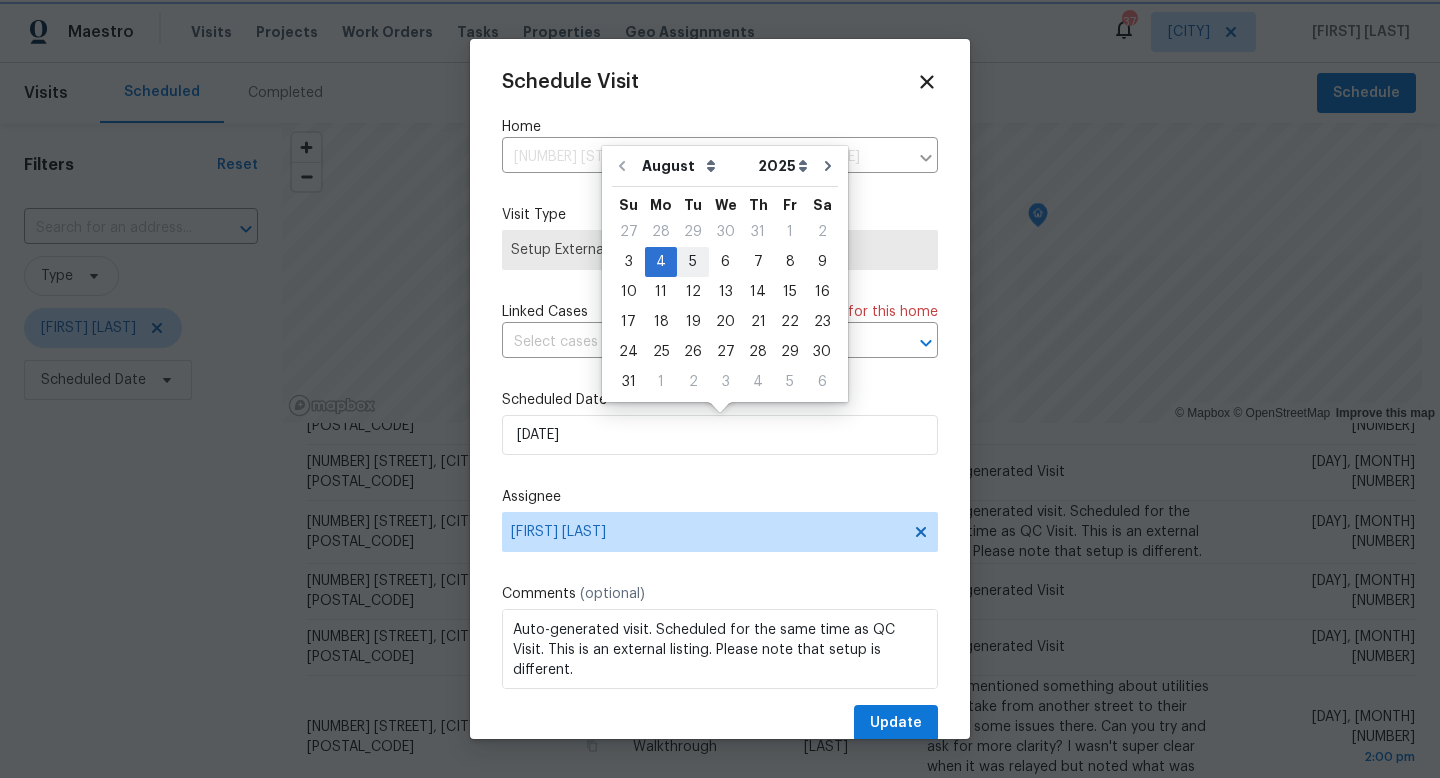 type on "[DATE]" 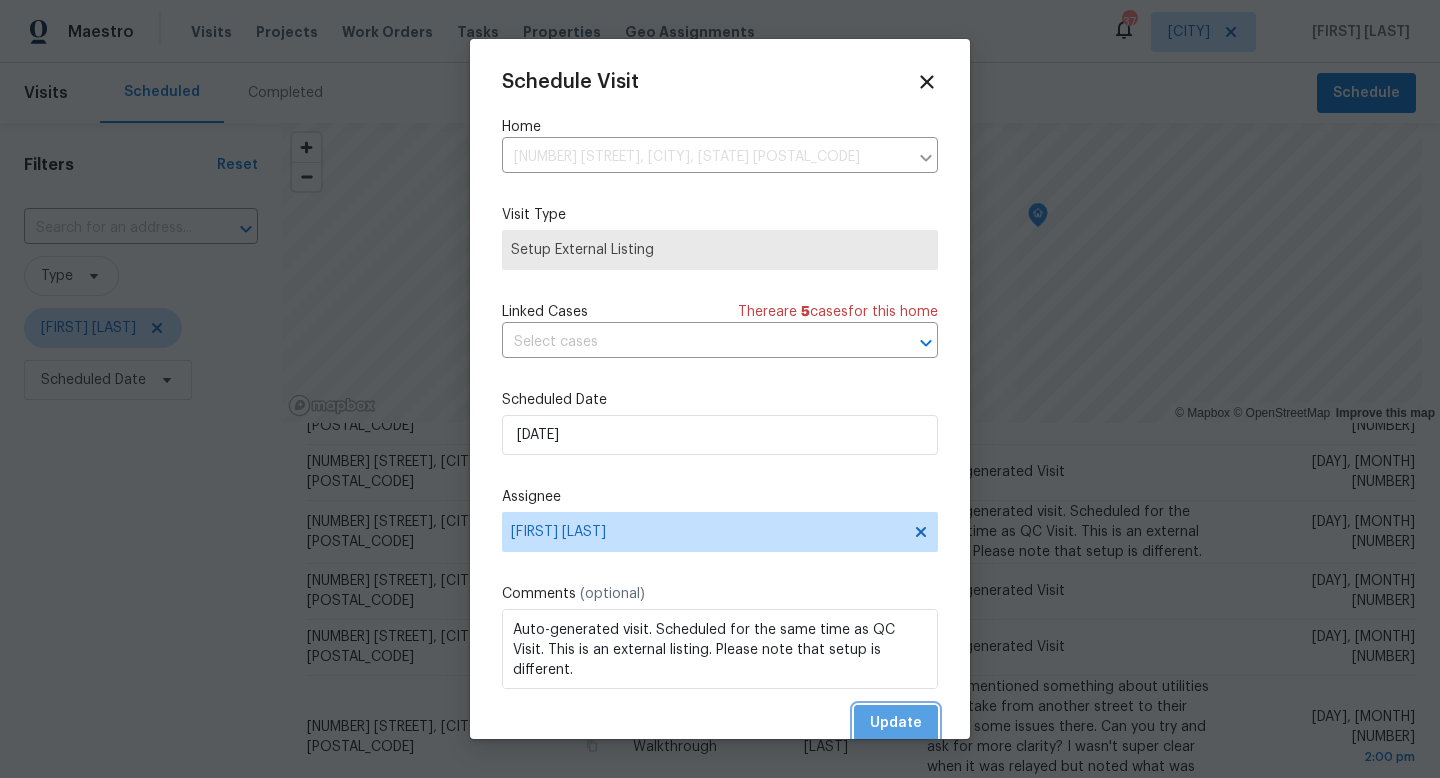 click on "Update" at bounding box center (896, 723) 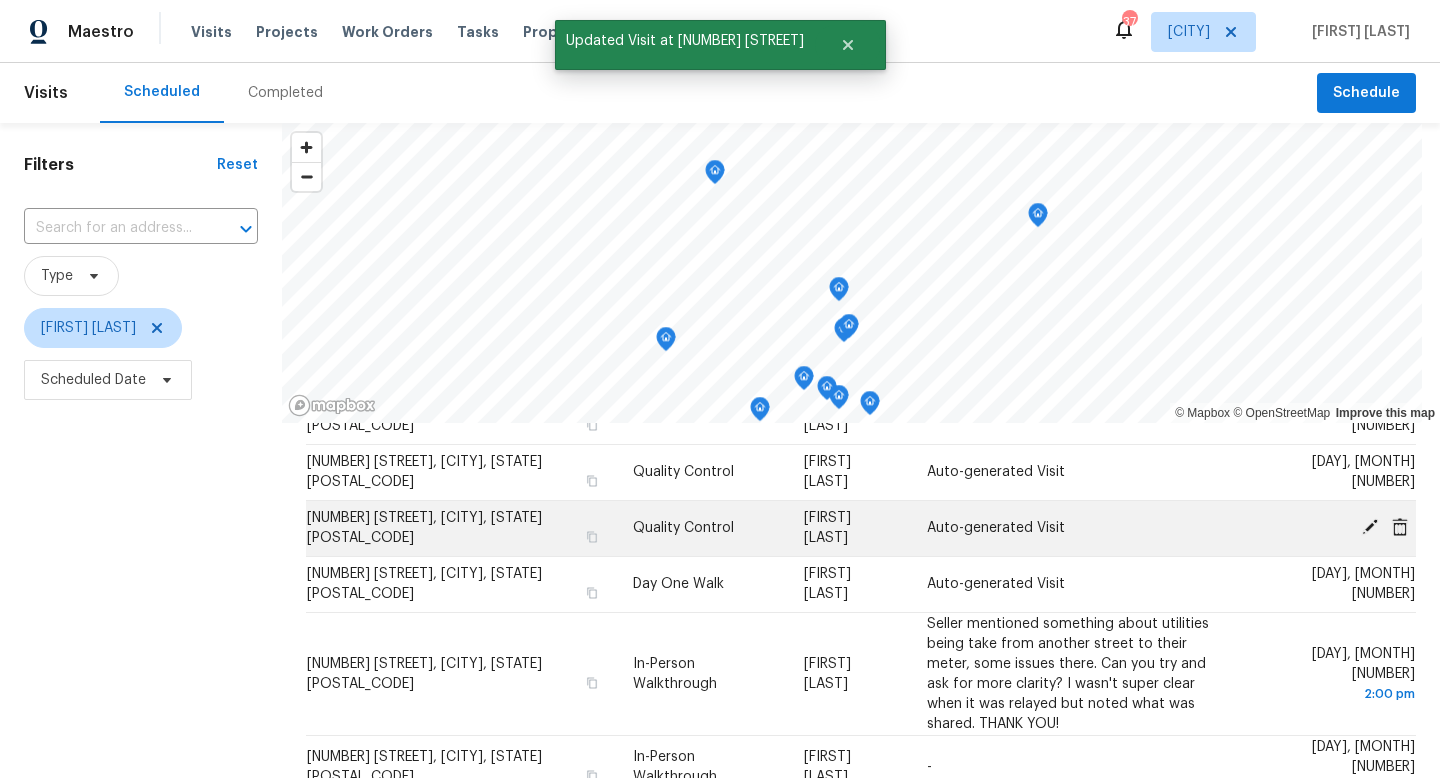 click 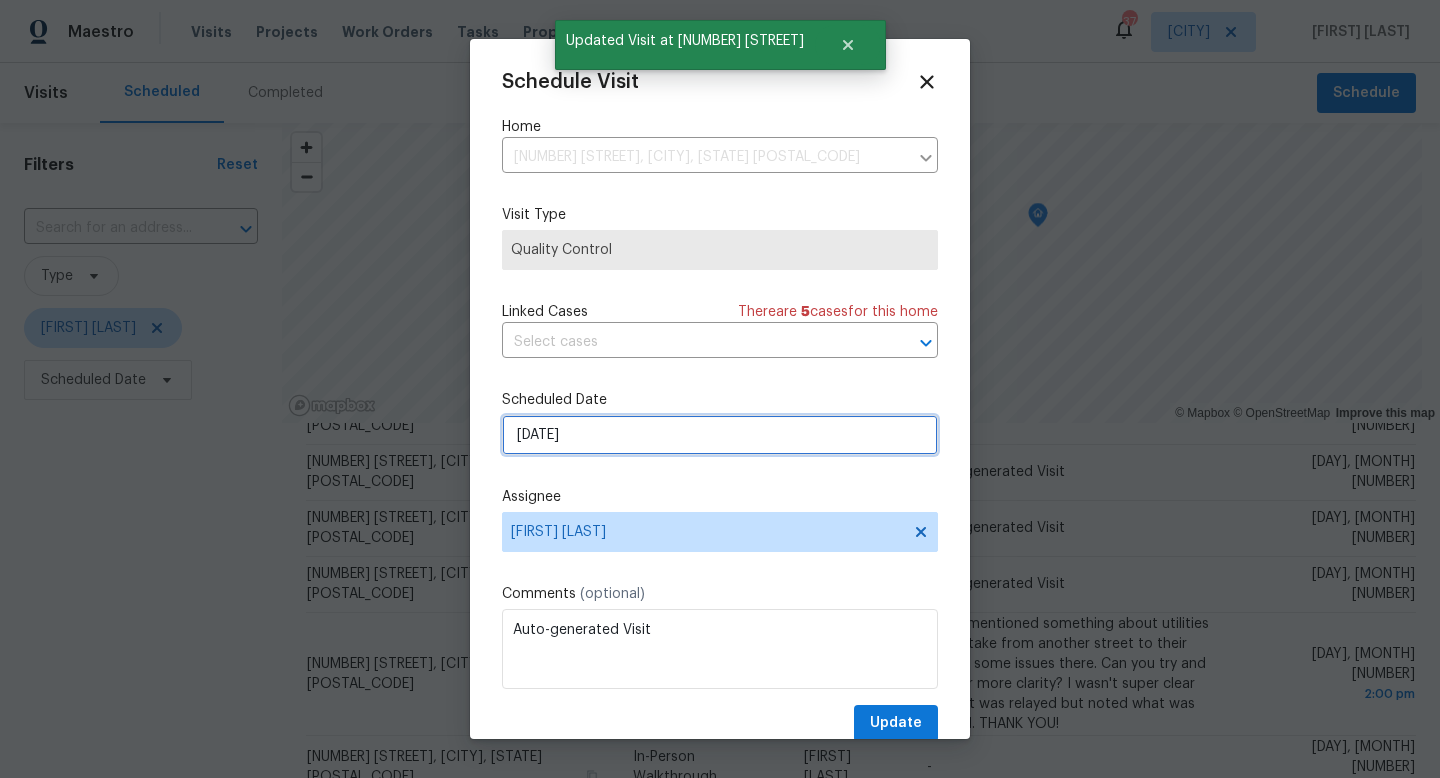 click on "[DATE]" at bounding box center (720, 435) 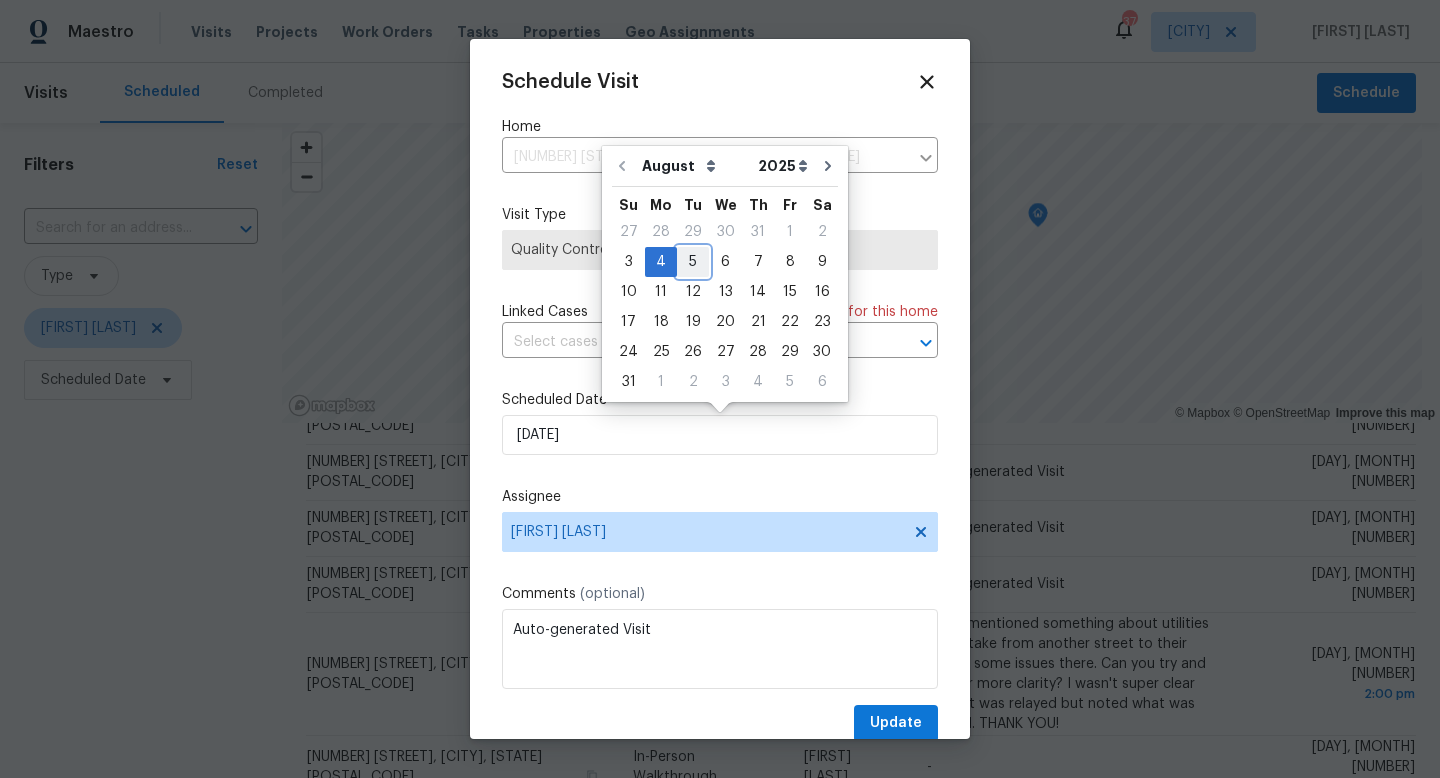 click on "5" at bounding box center (693, 262) 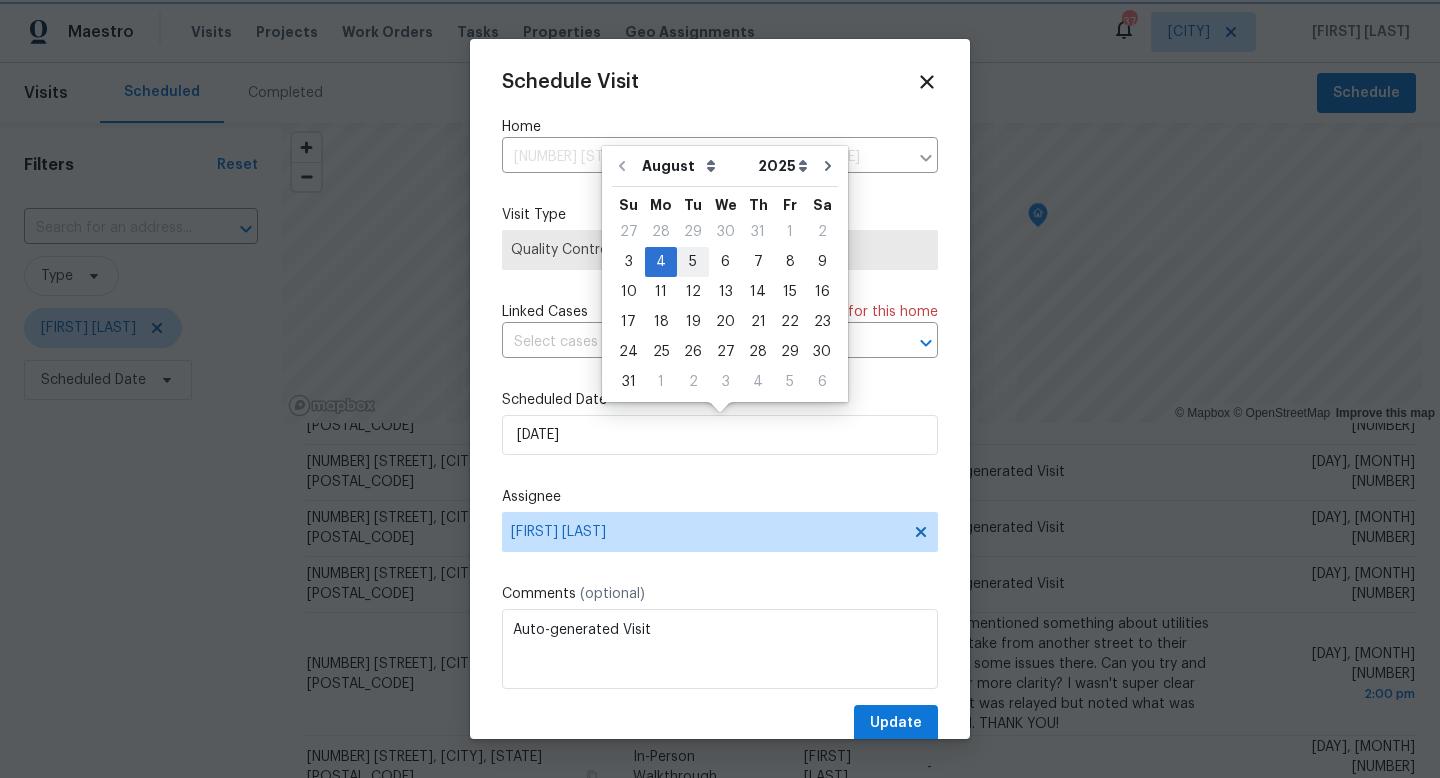 type on "[DATE]" 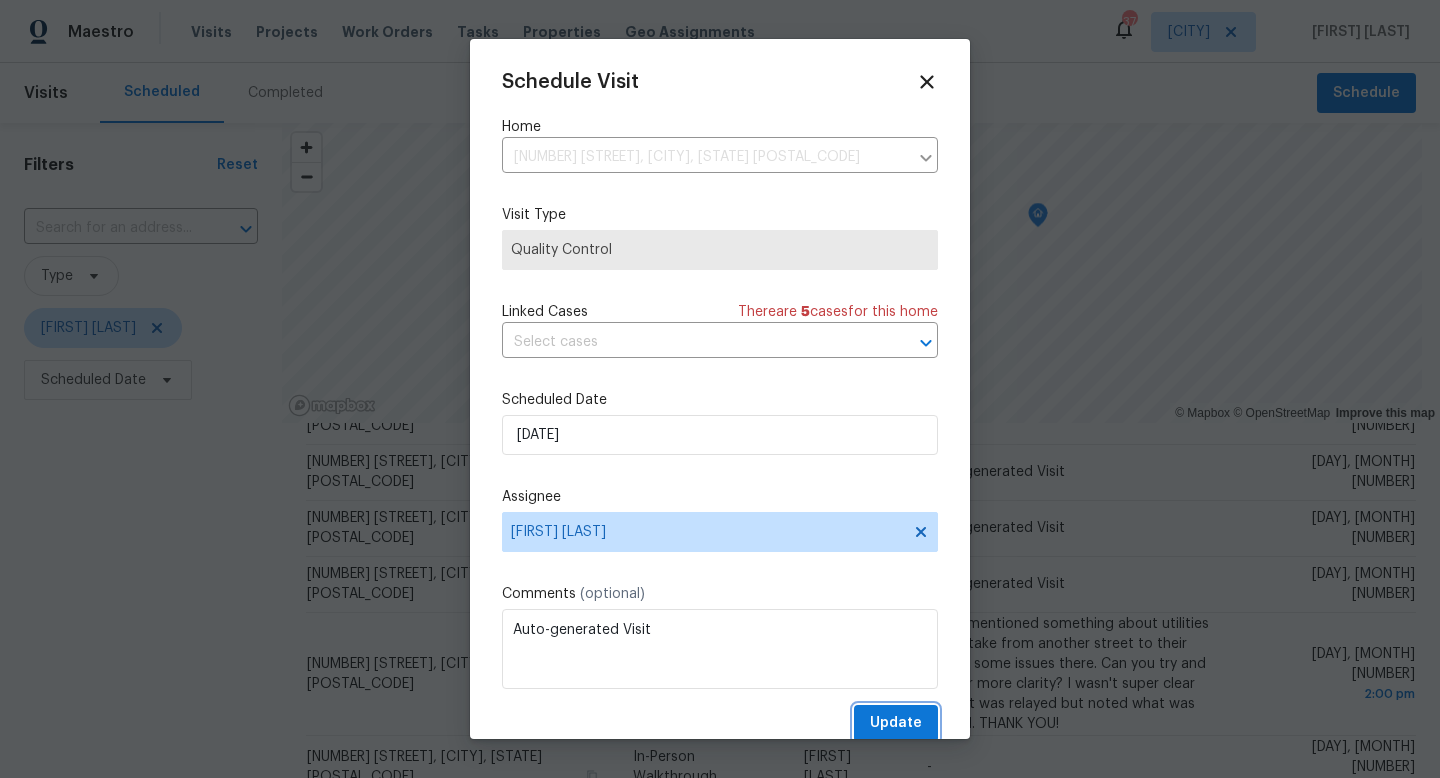 click on "Update" at bounding box center [896, 723] 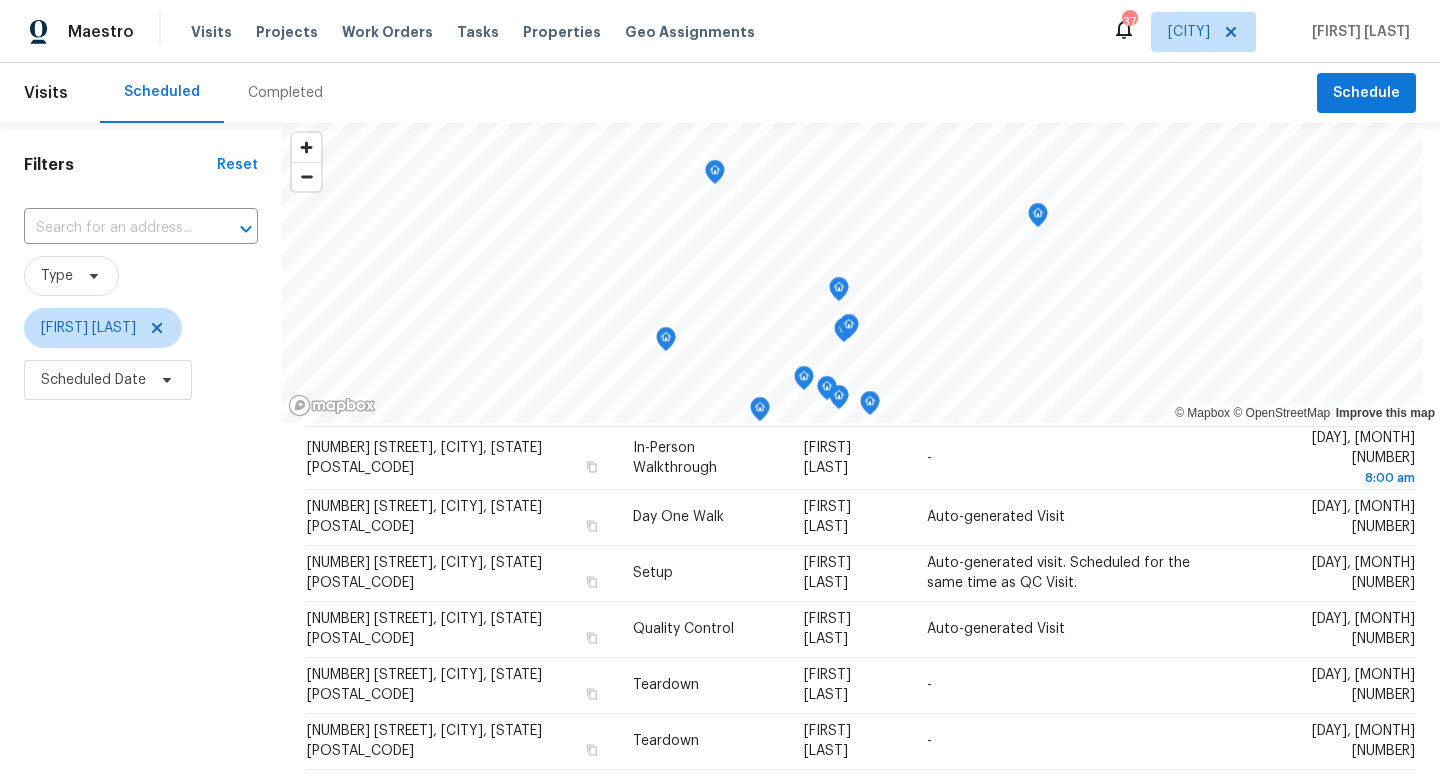 scroll, scrollTop: 764, scrollLeft: 0, axis: vertical 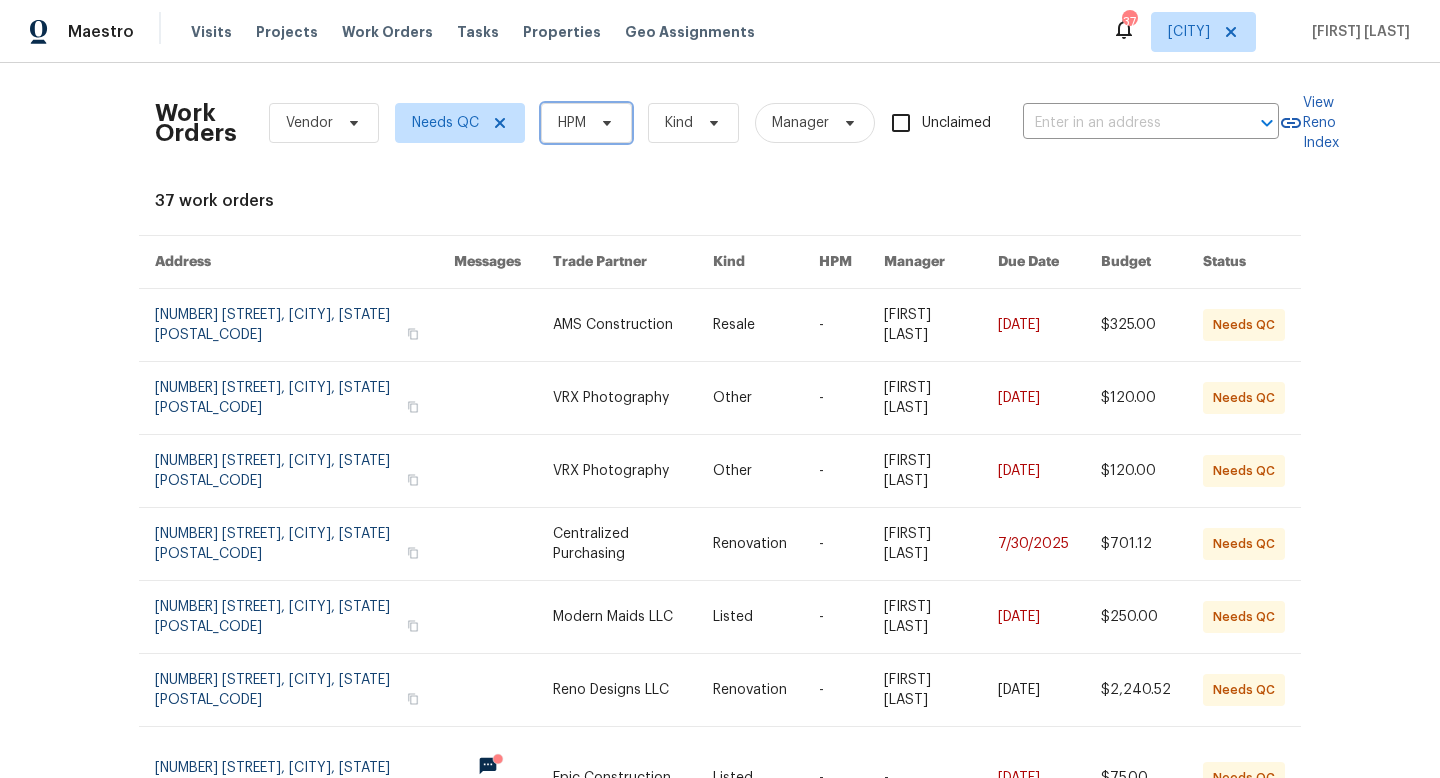 click on "HPM" at bounding box center (572, 123) 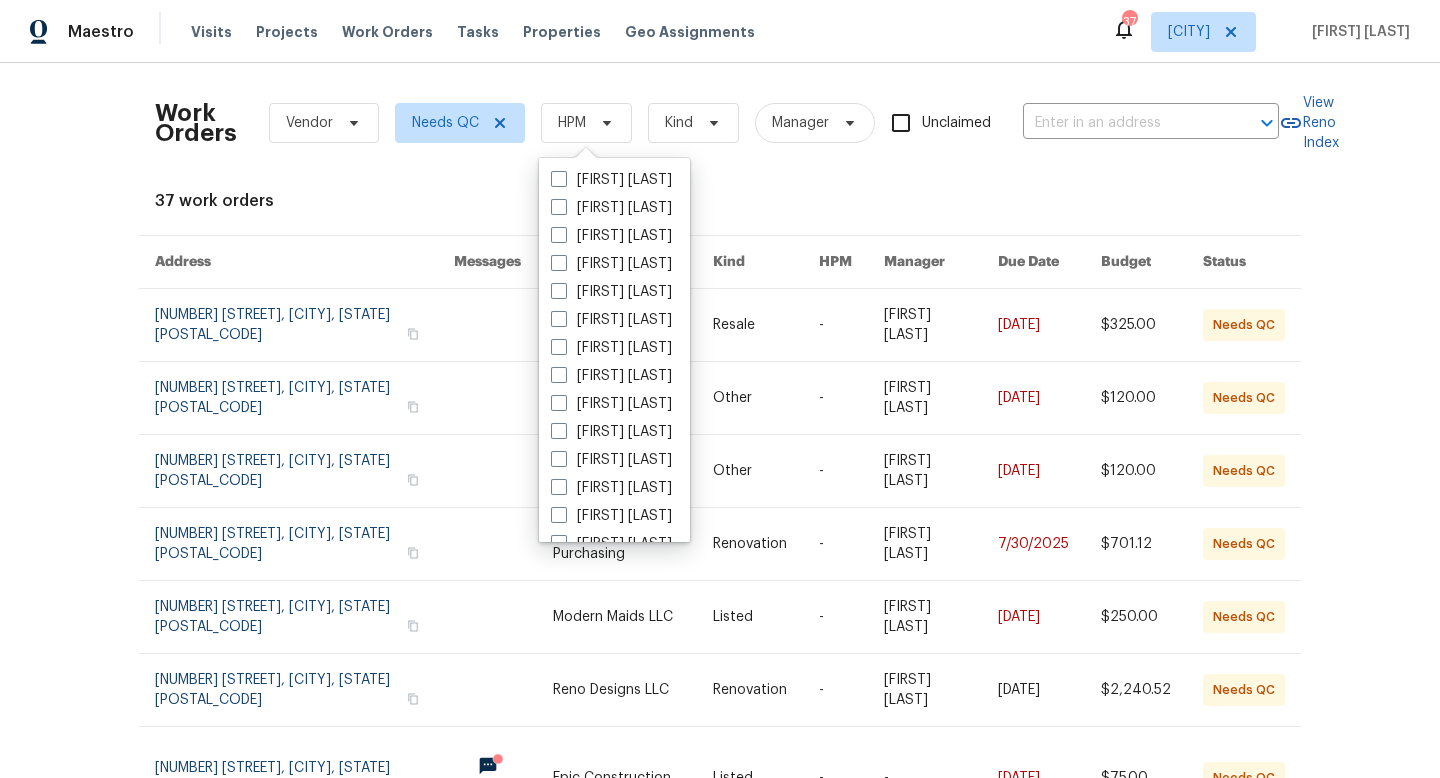 scroll, scrollTop: 1116, scrollLeft: 0, axis: vertical 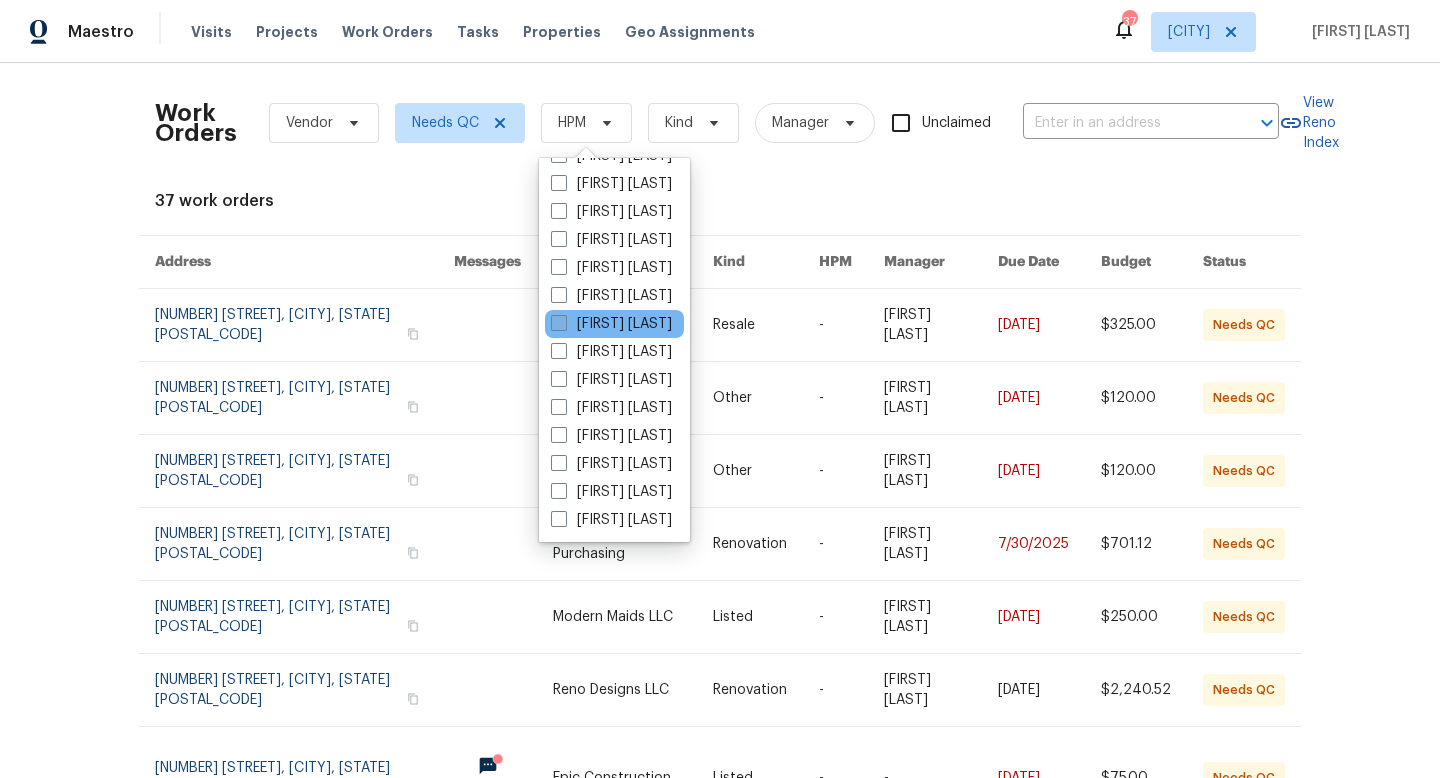 click at bounding box center (559, 323) 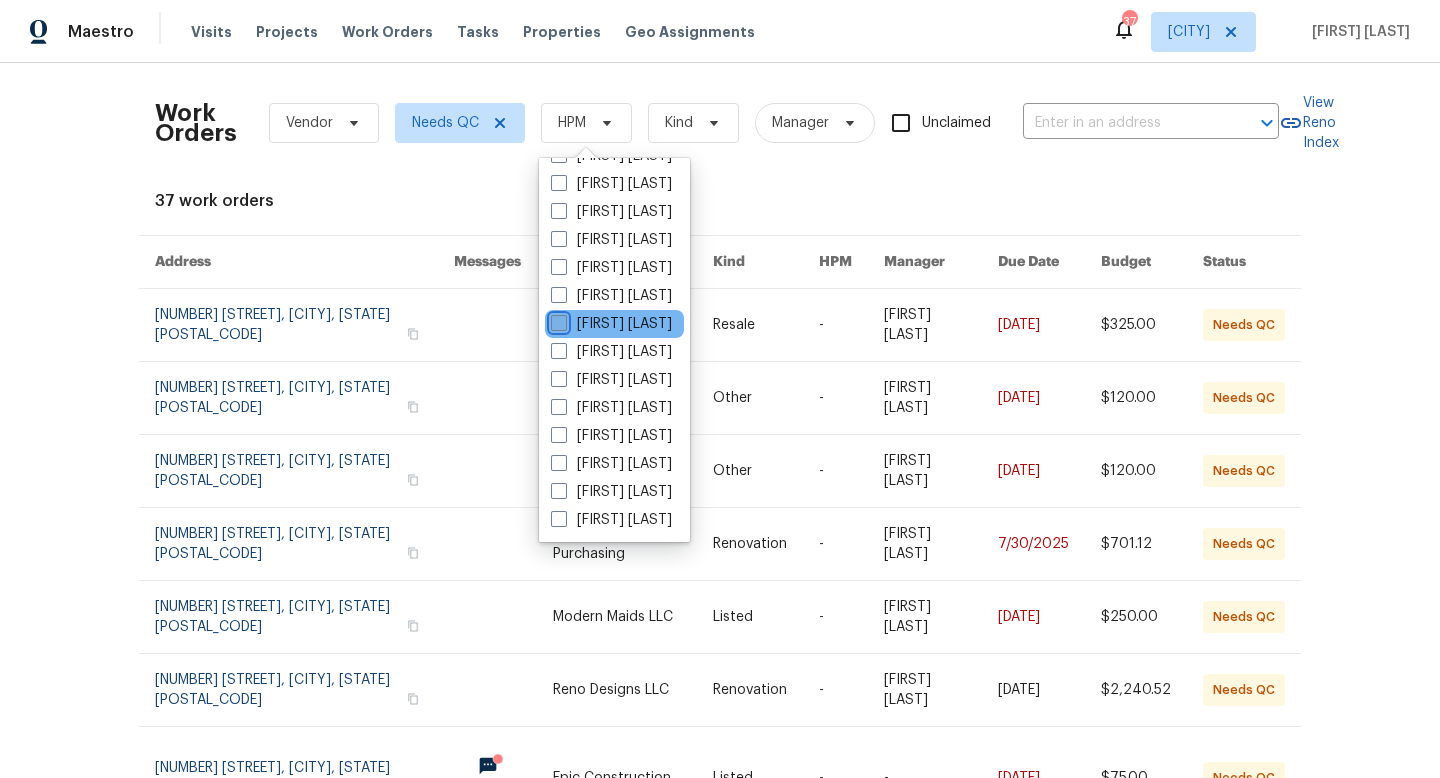 click on "[FIRST] [LAST]" at bounding box center [557, 320] 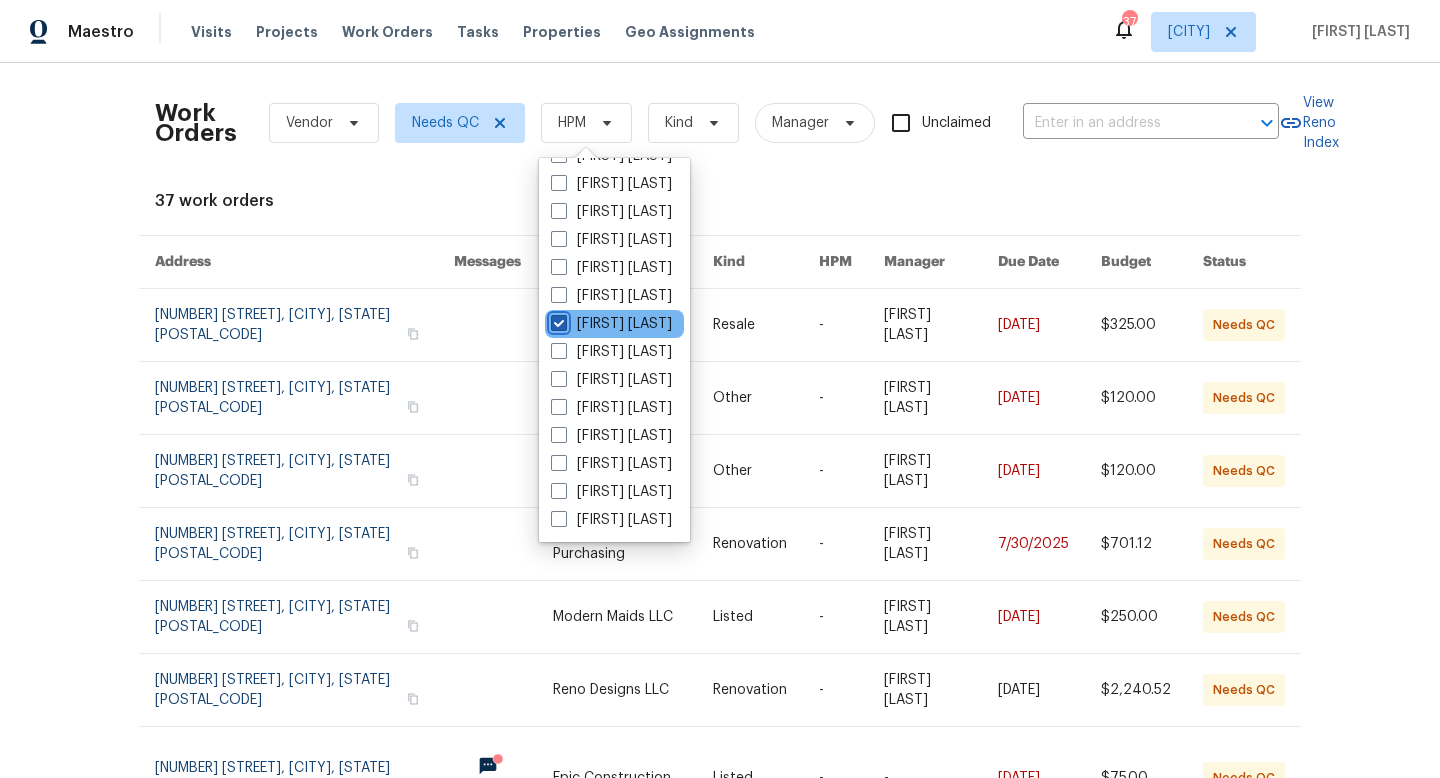 checkbox on "true" 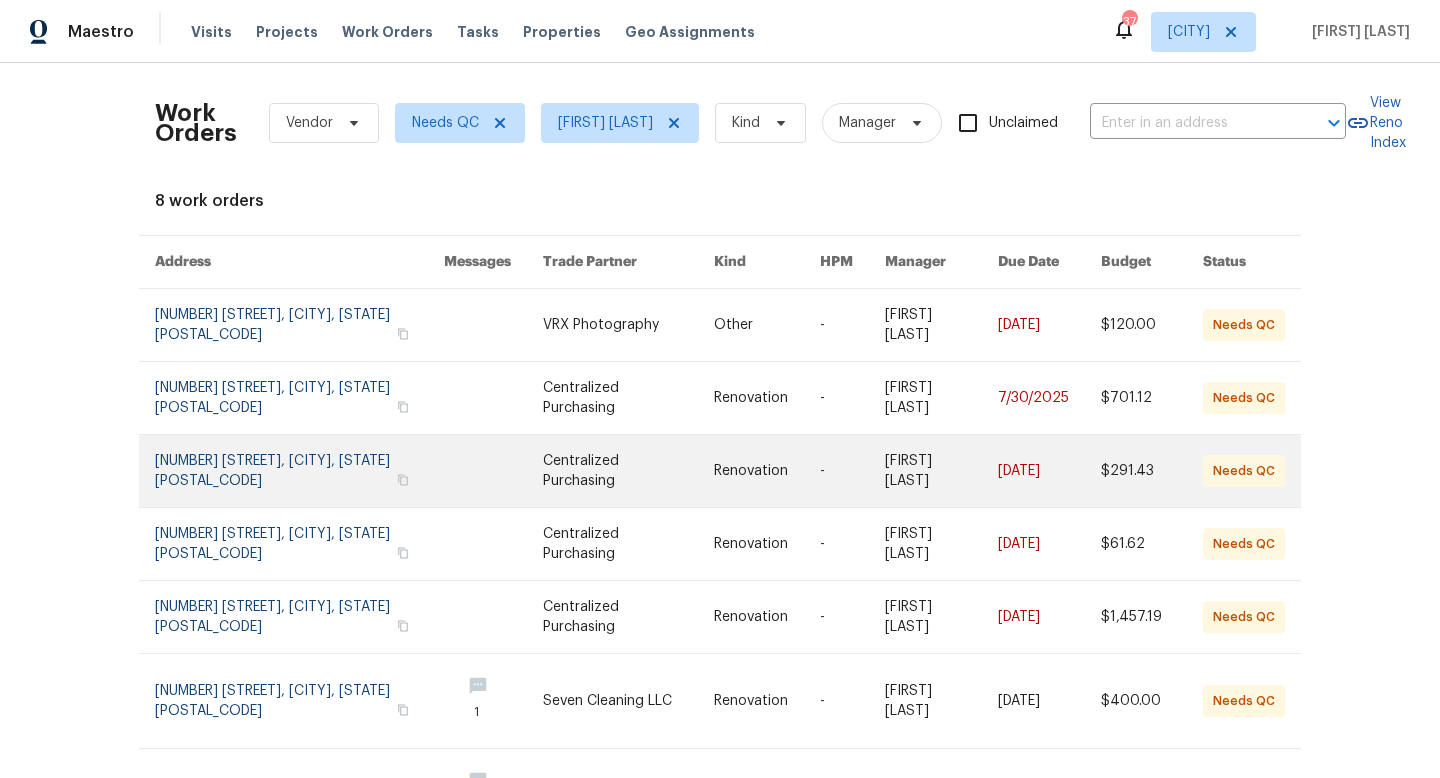 click at bounding box center [628, 471] 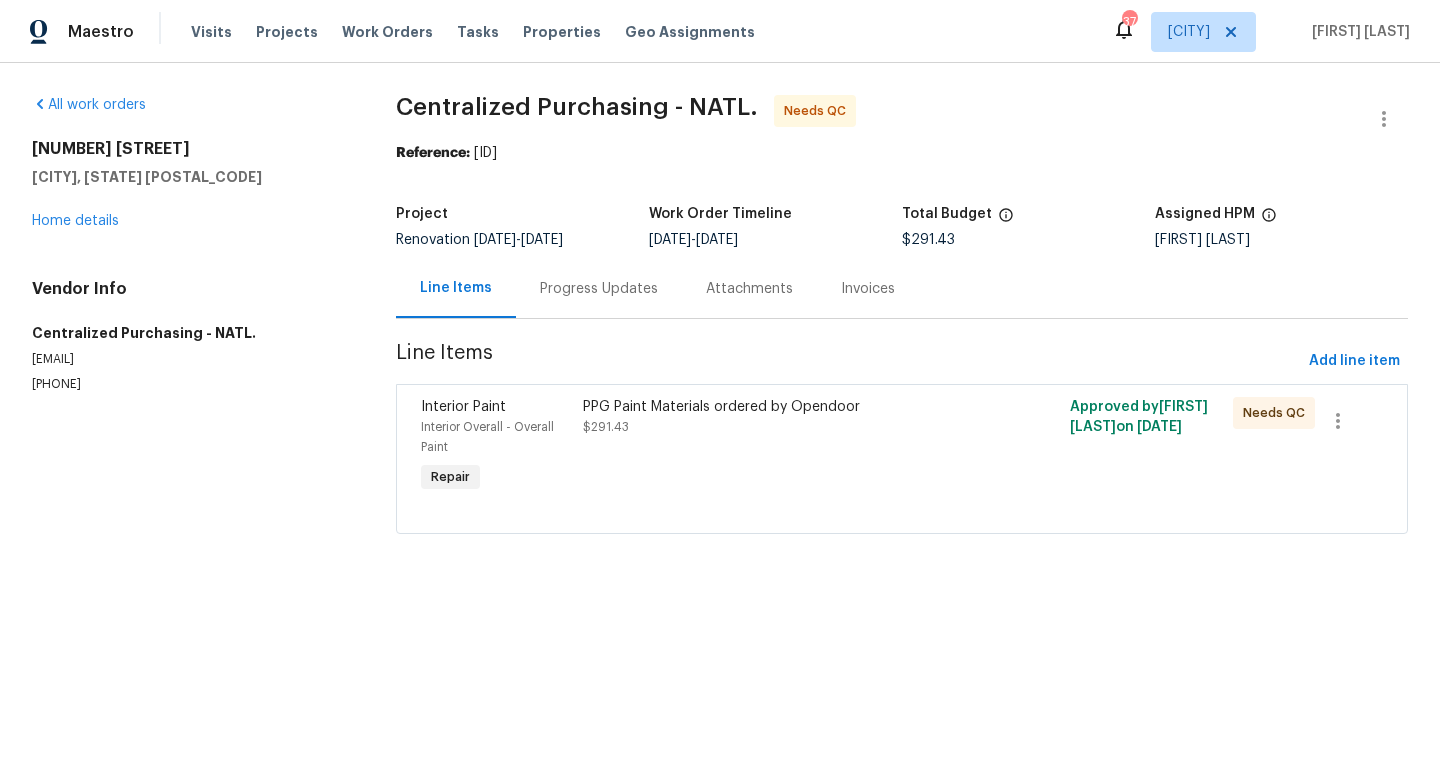 click on "PPG Paint Materials ordered by Opendoor" at bounding box center [780, 407] 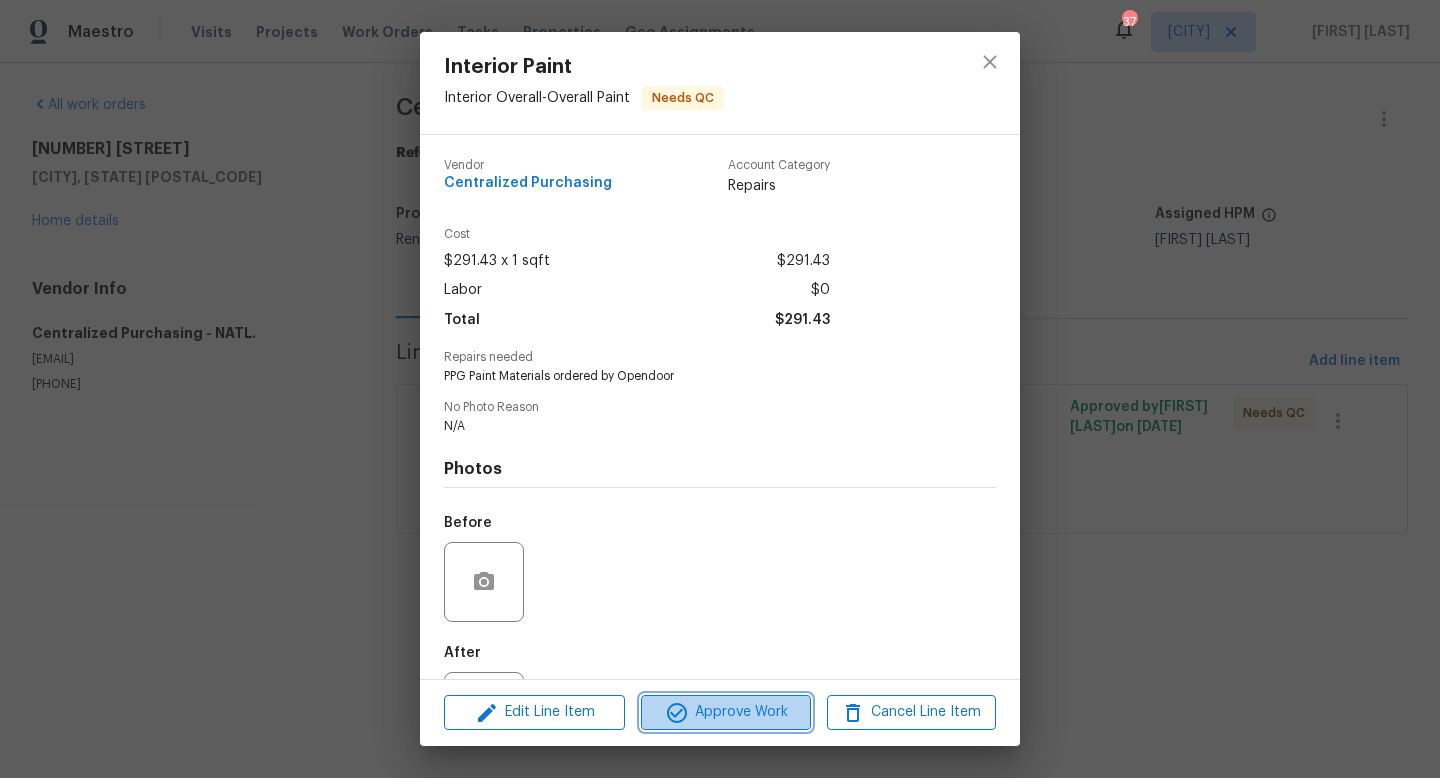 click on "Approve Work" at bounding box center (725, 712) 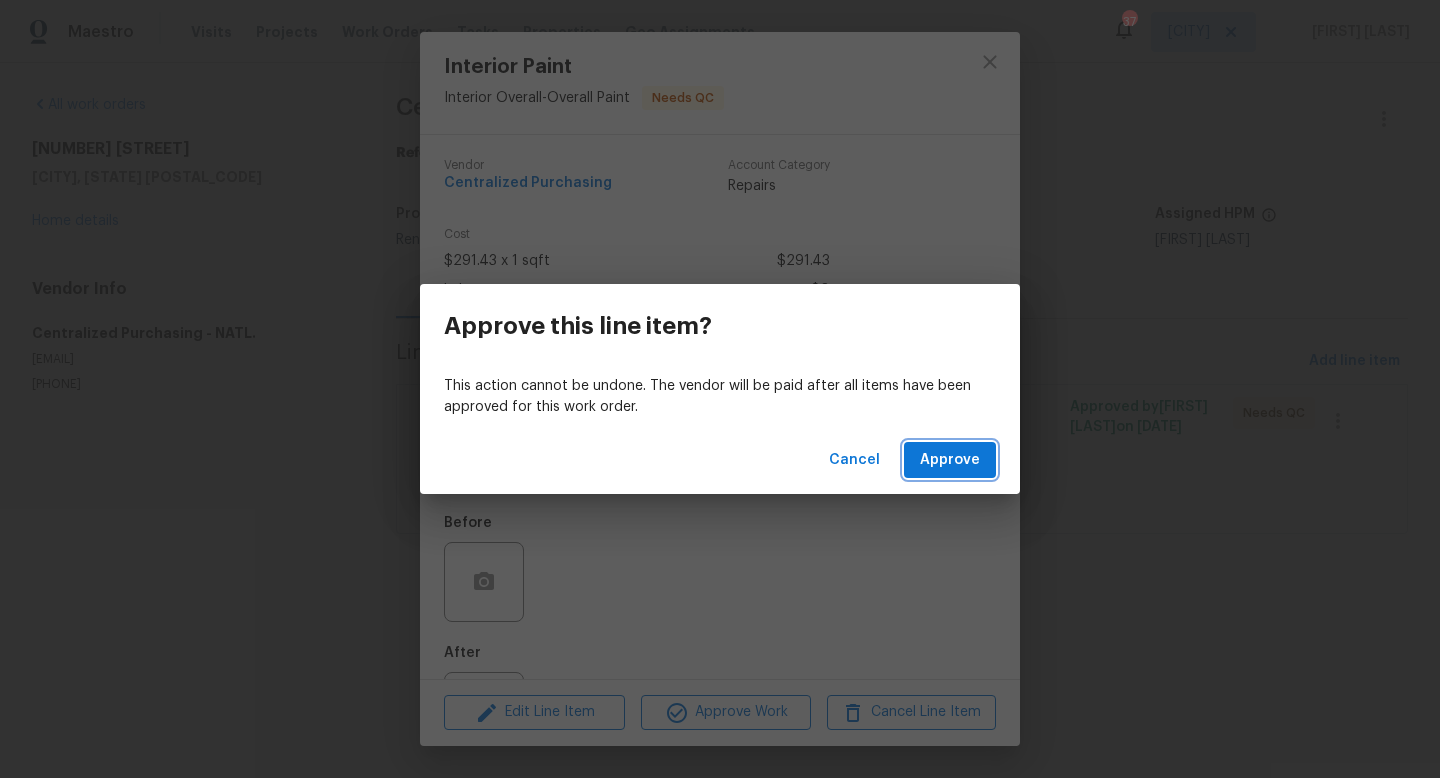 click on "Approve" at bounding box center (950, 460) 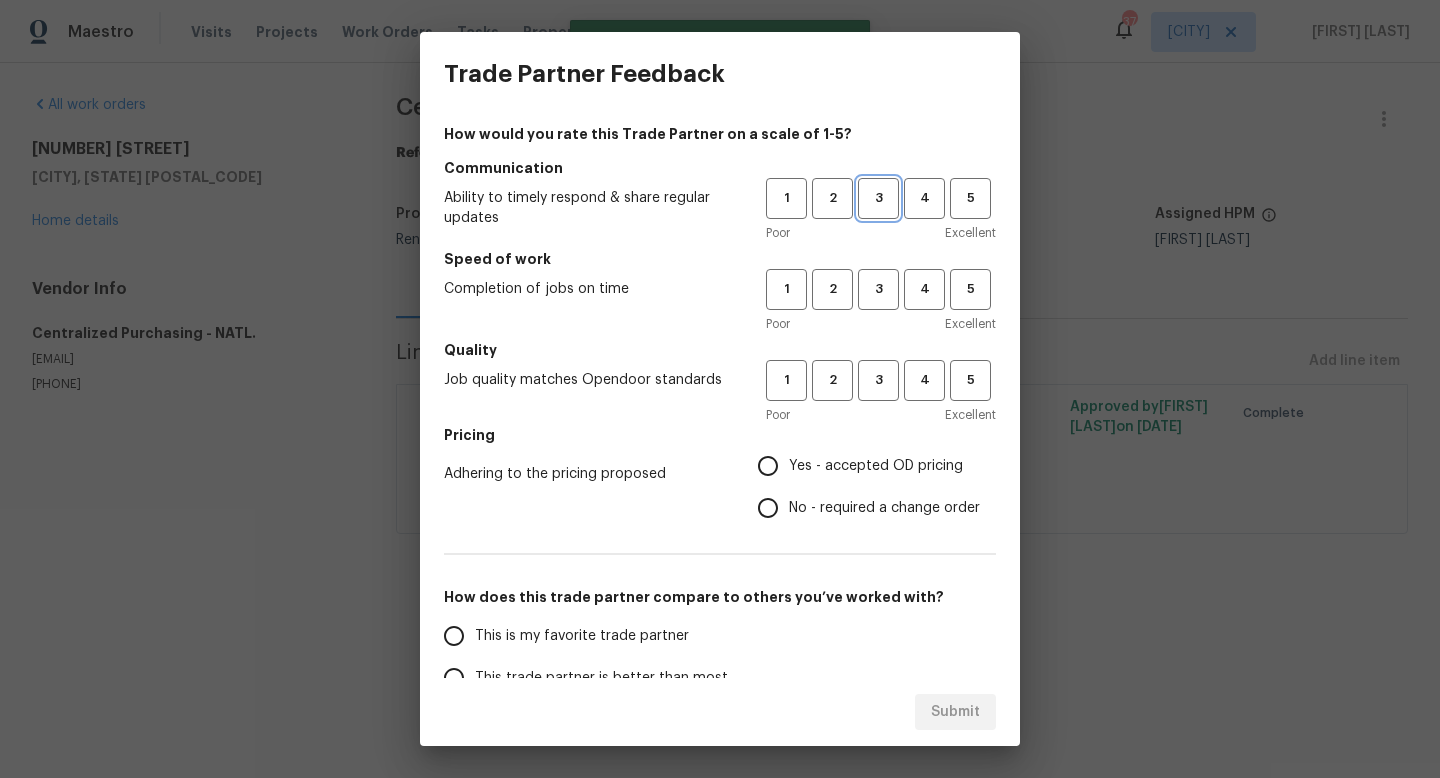 click on "3" at bounding box center [878, 198] 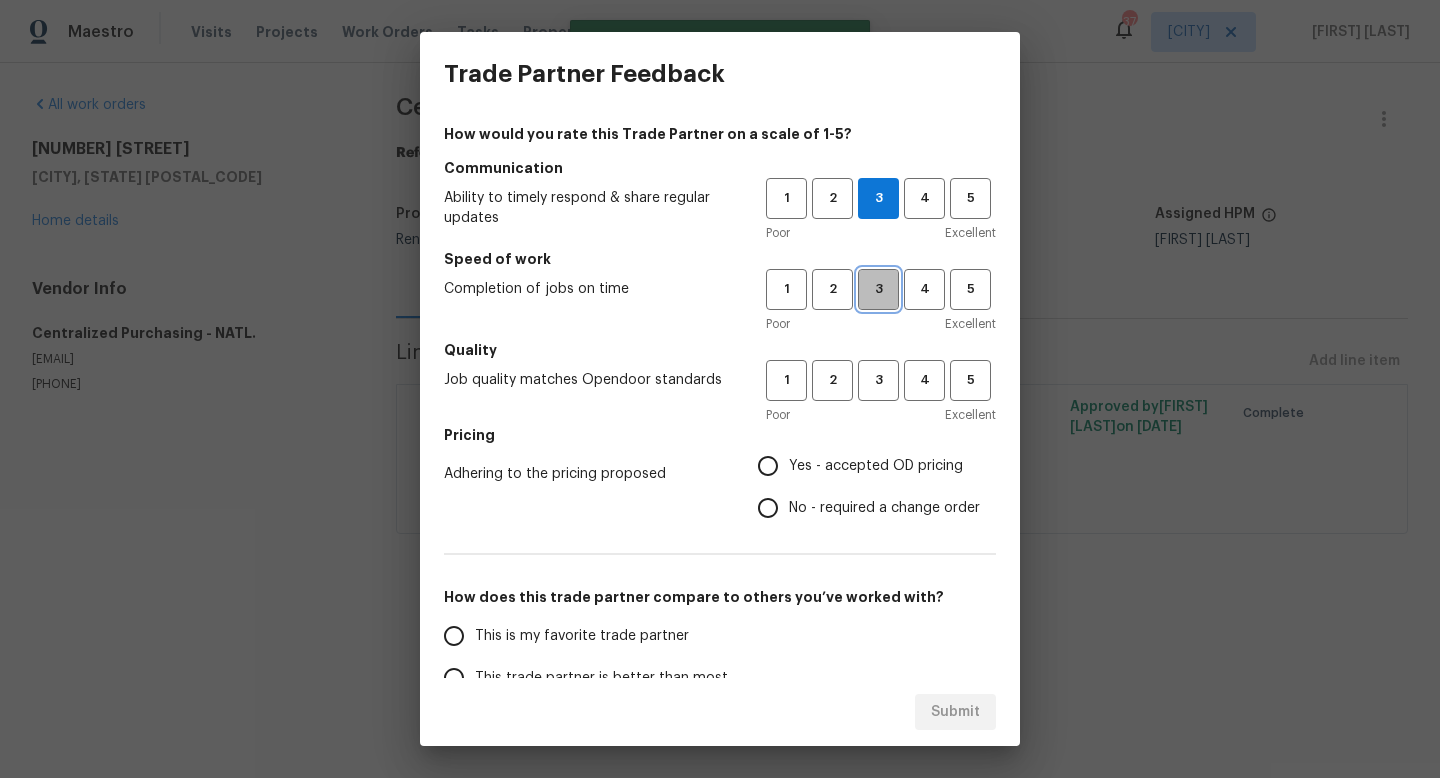 click on "3" at bounding box center [878, 289] 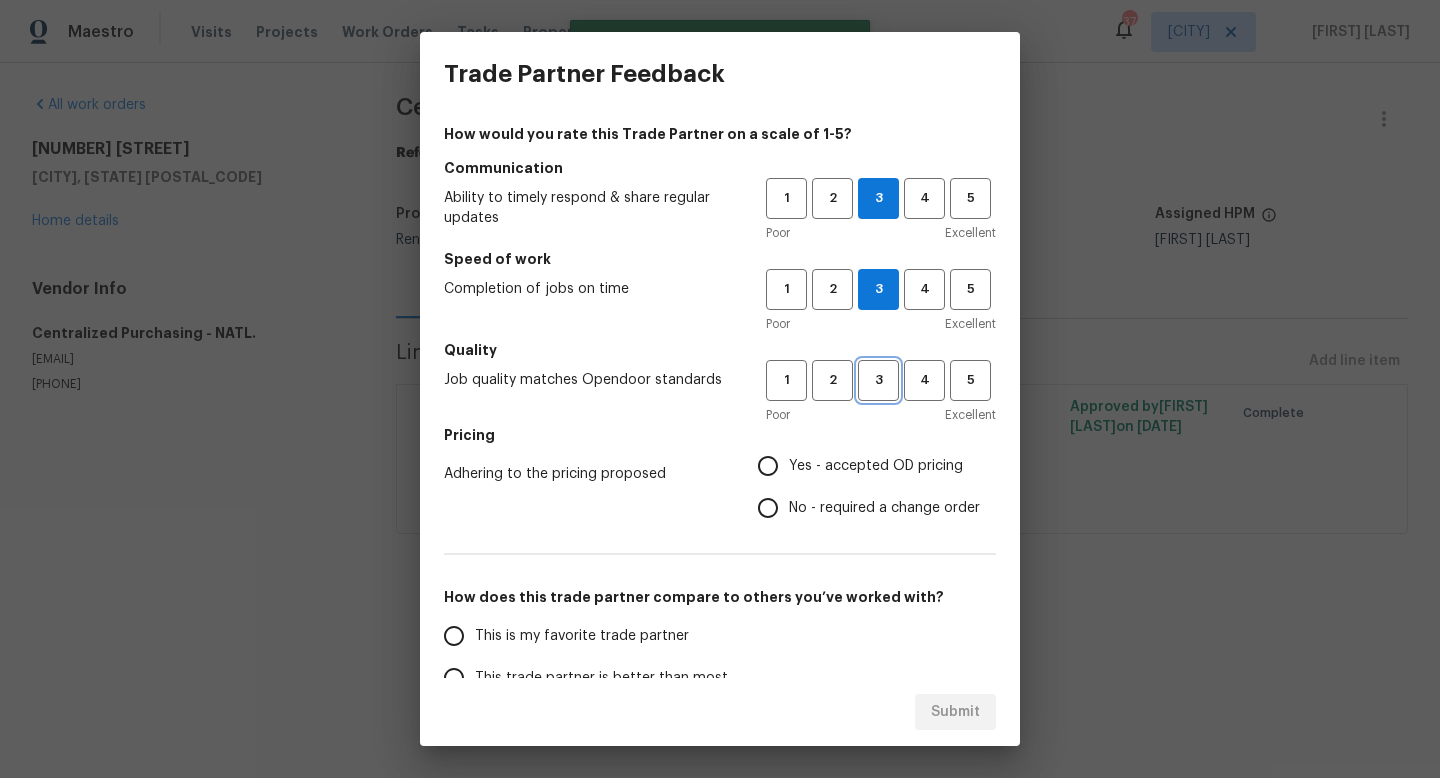 click on "3" at bounding box center (878, 380) 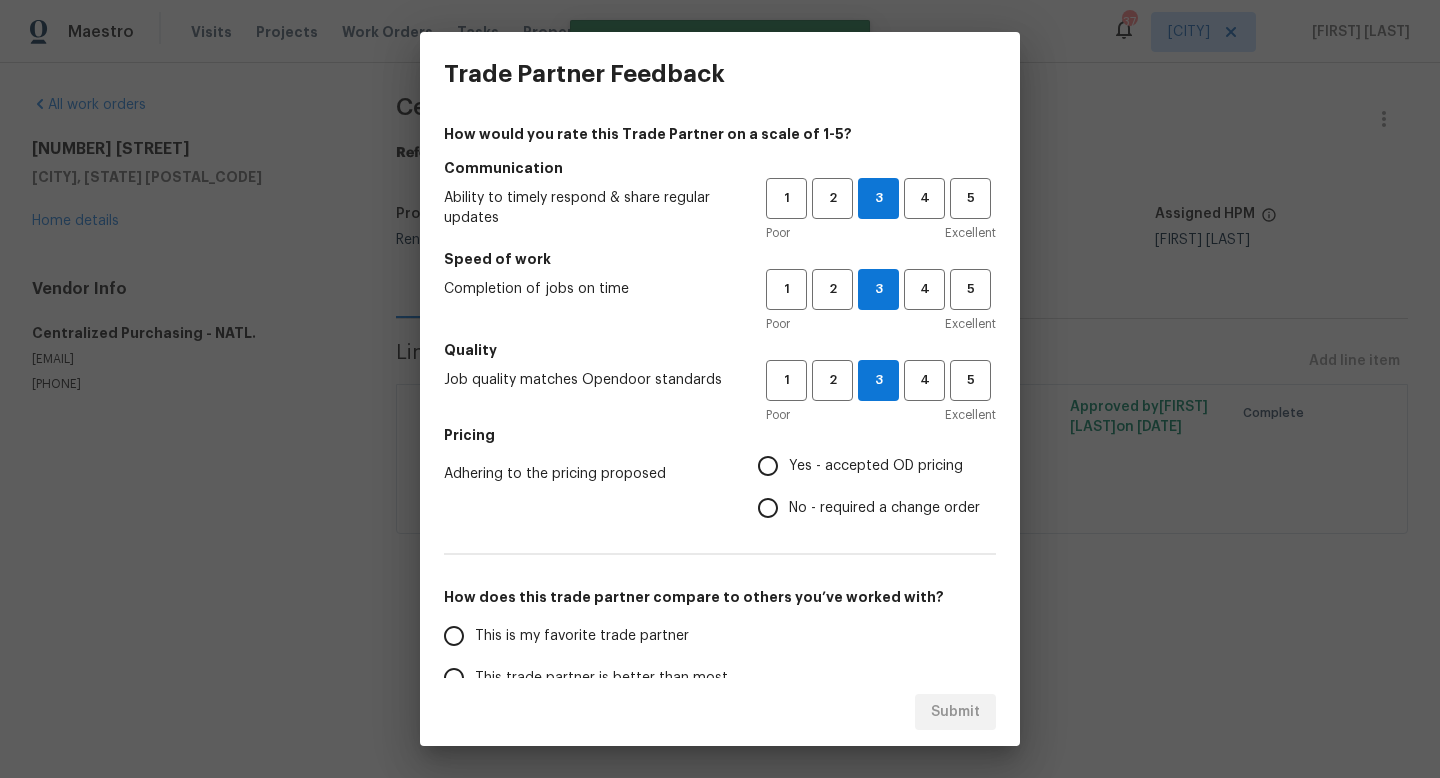 click on "Adhering to the pricing proposed Yes - accepted OD pricing No - required a change order" at bounding box center (720, 487) 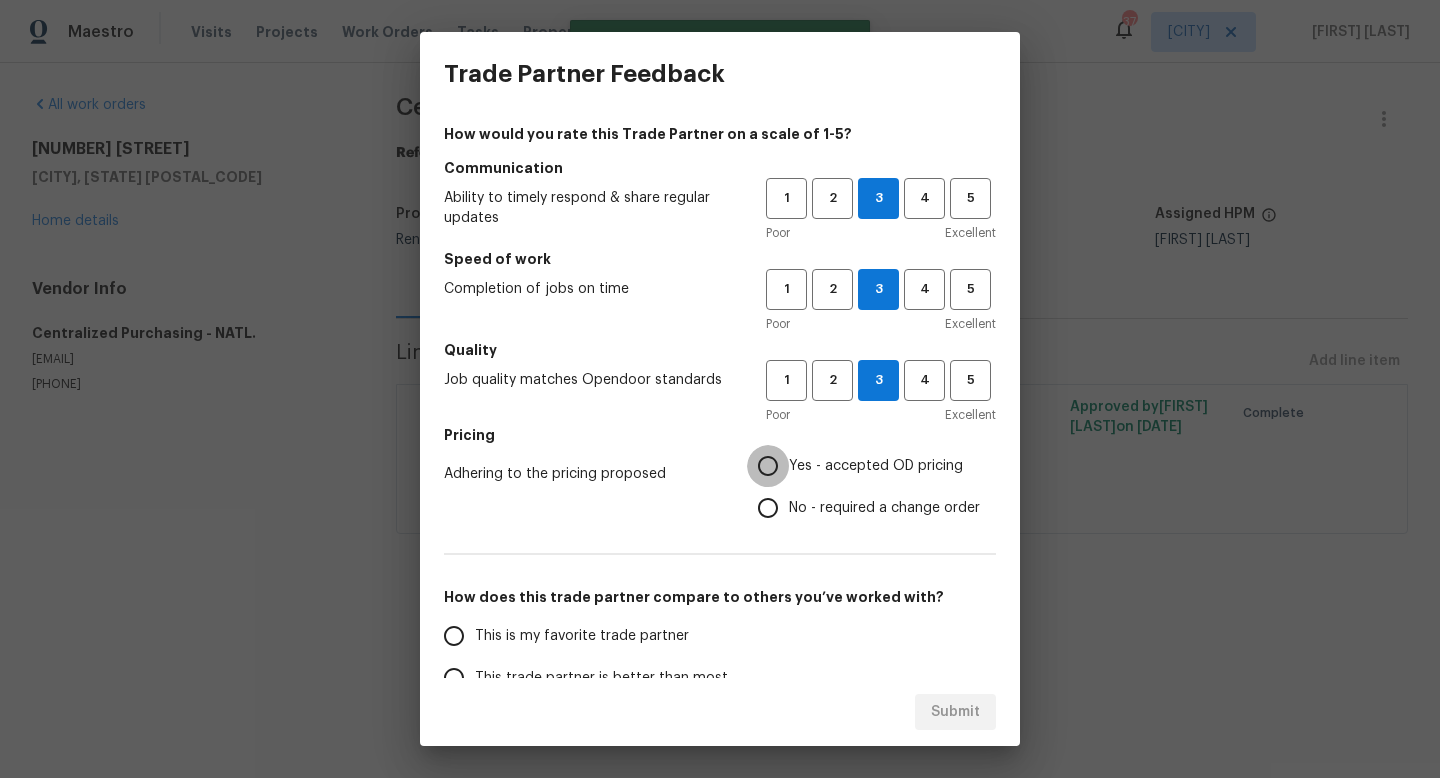 click on "Yes - accepted OD pricing" at bounding box center [768, 466] 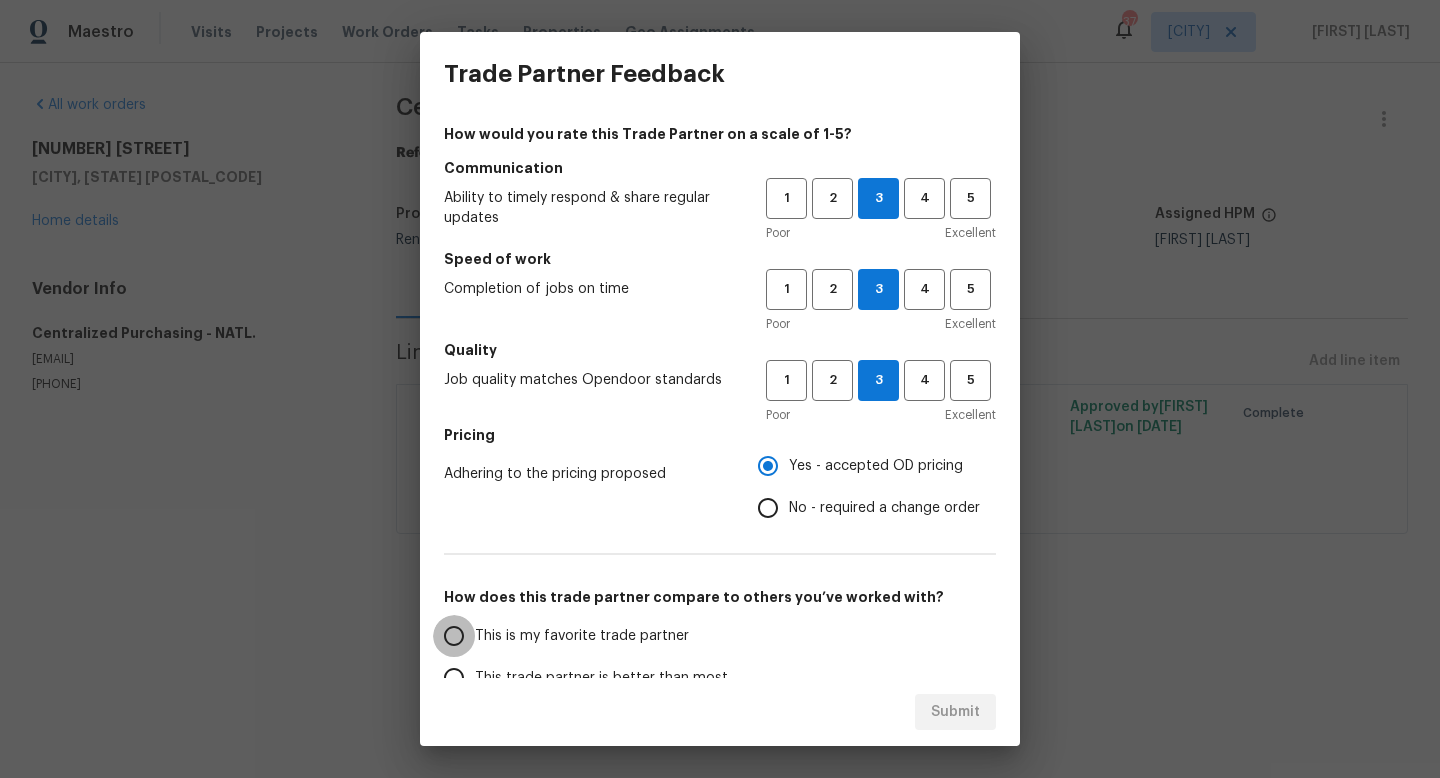 click on "This is my favorite trade partner" at bounding box center (454, 636) 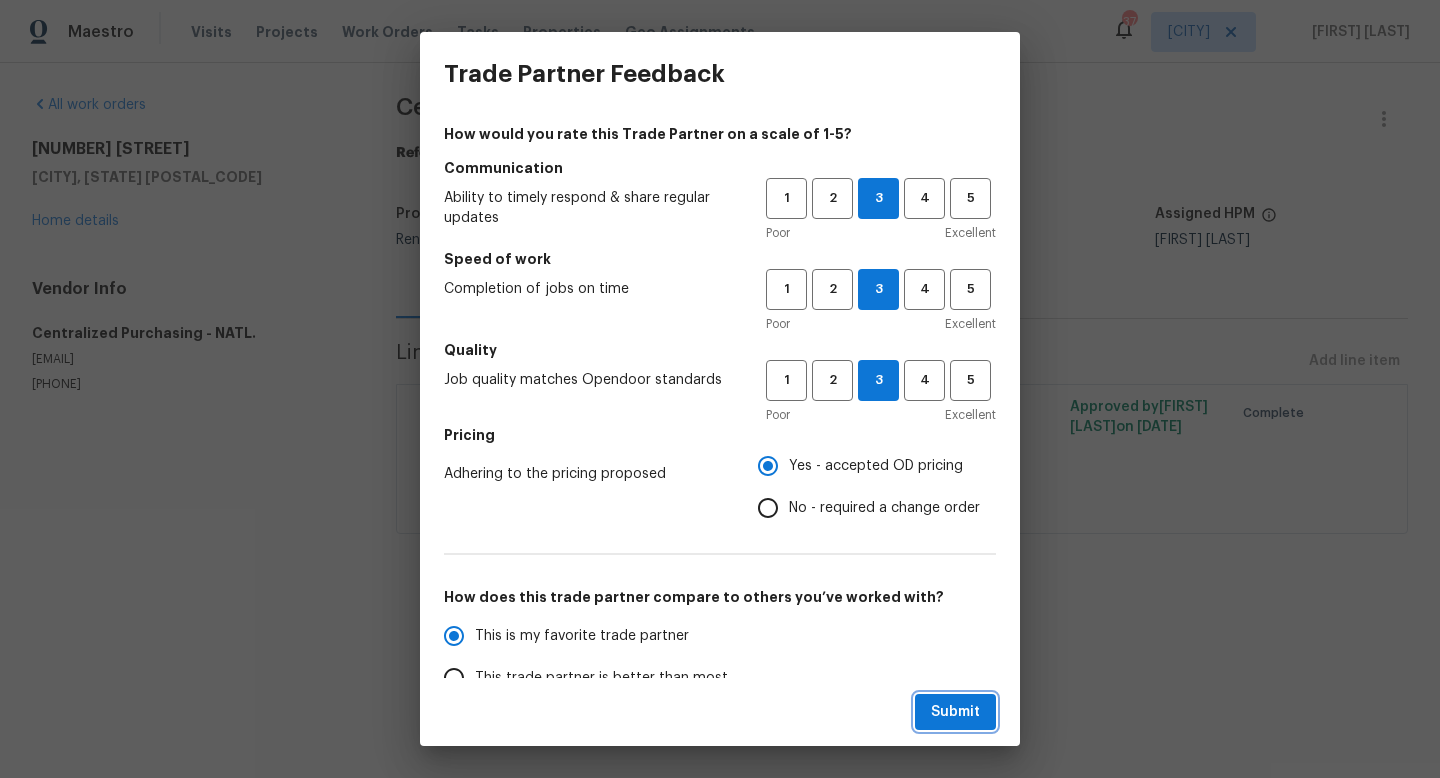 click on "Submit" at bounding box center (955, 712) 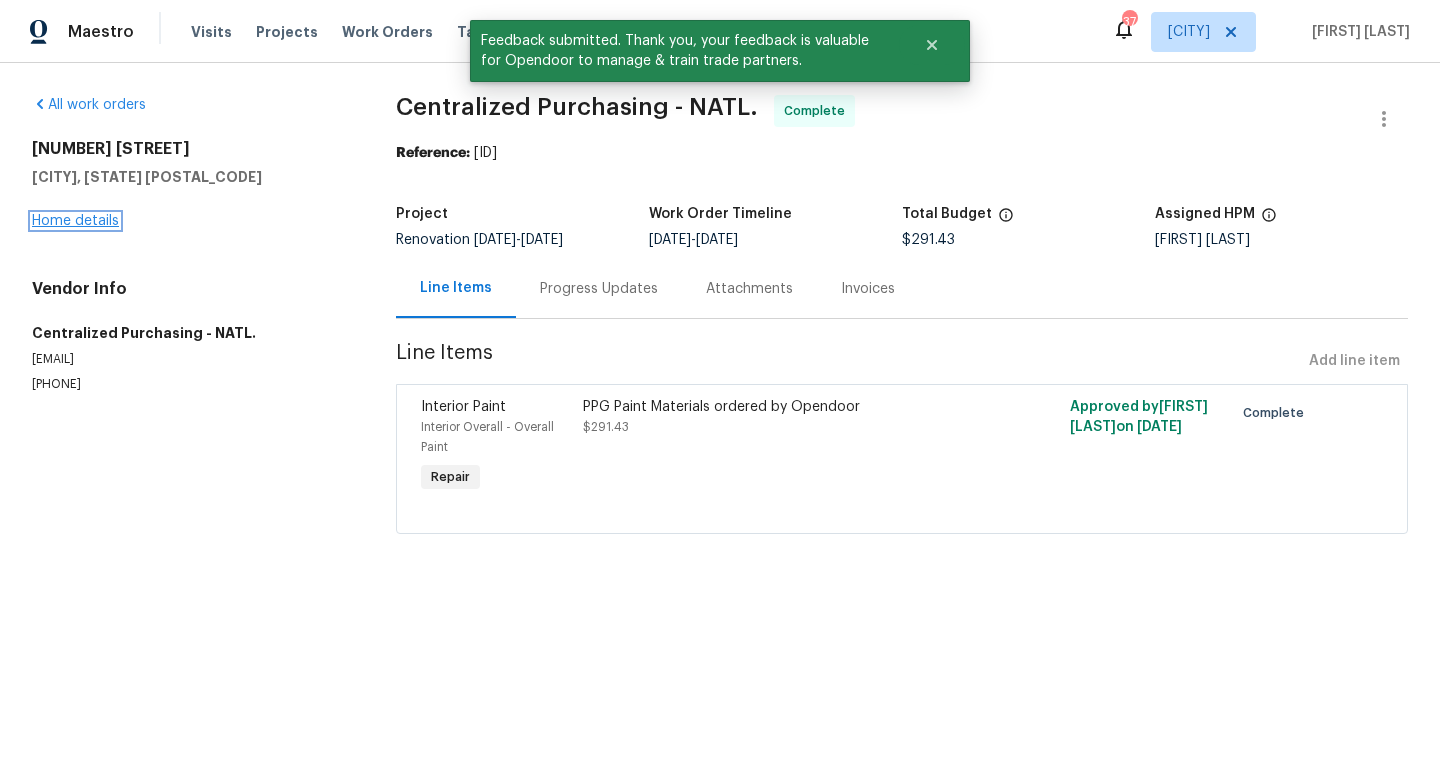 click on "Home details" at bounding box center (75, 221) 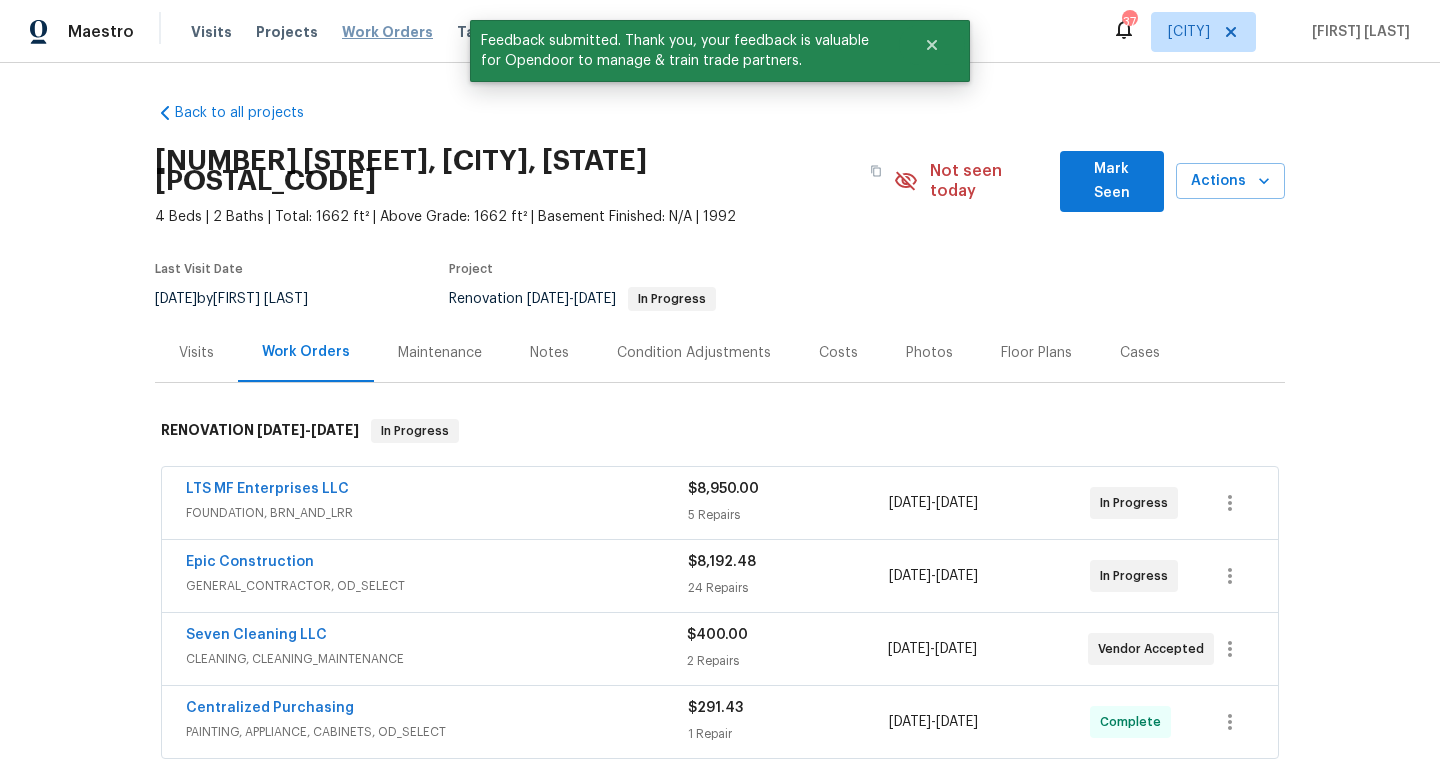 click on "Work Orders" at bounding box center (387, 32) 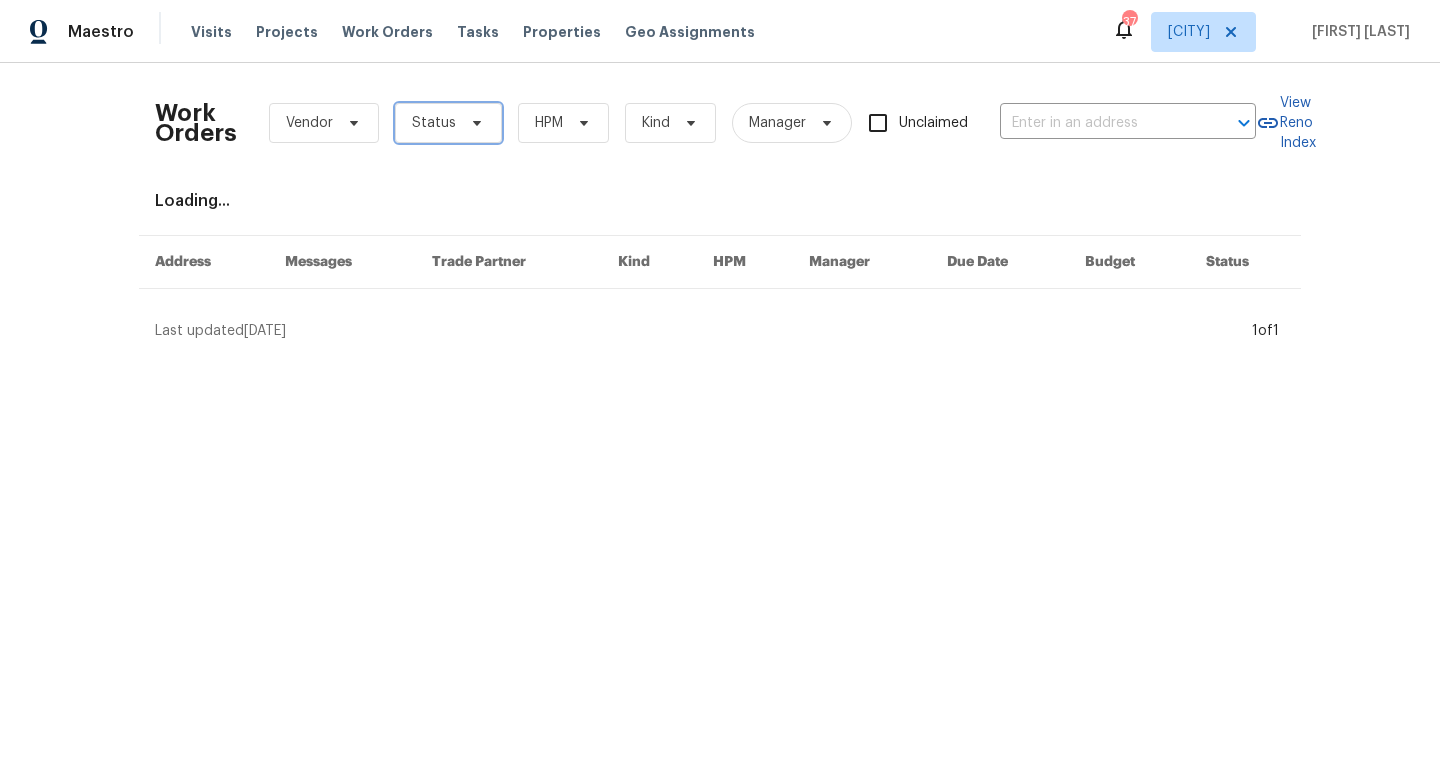 click 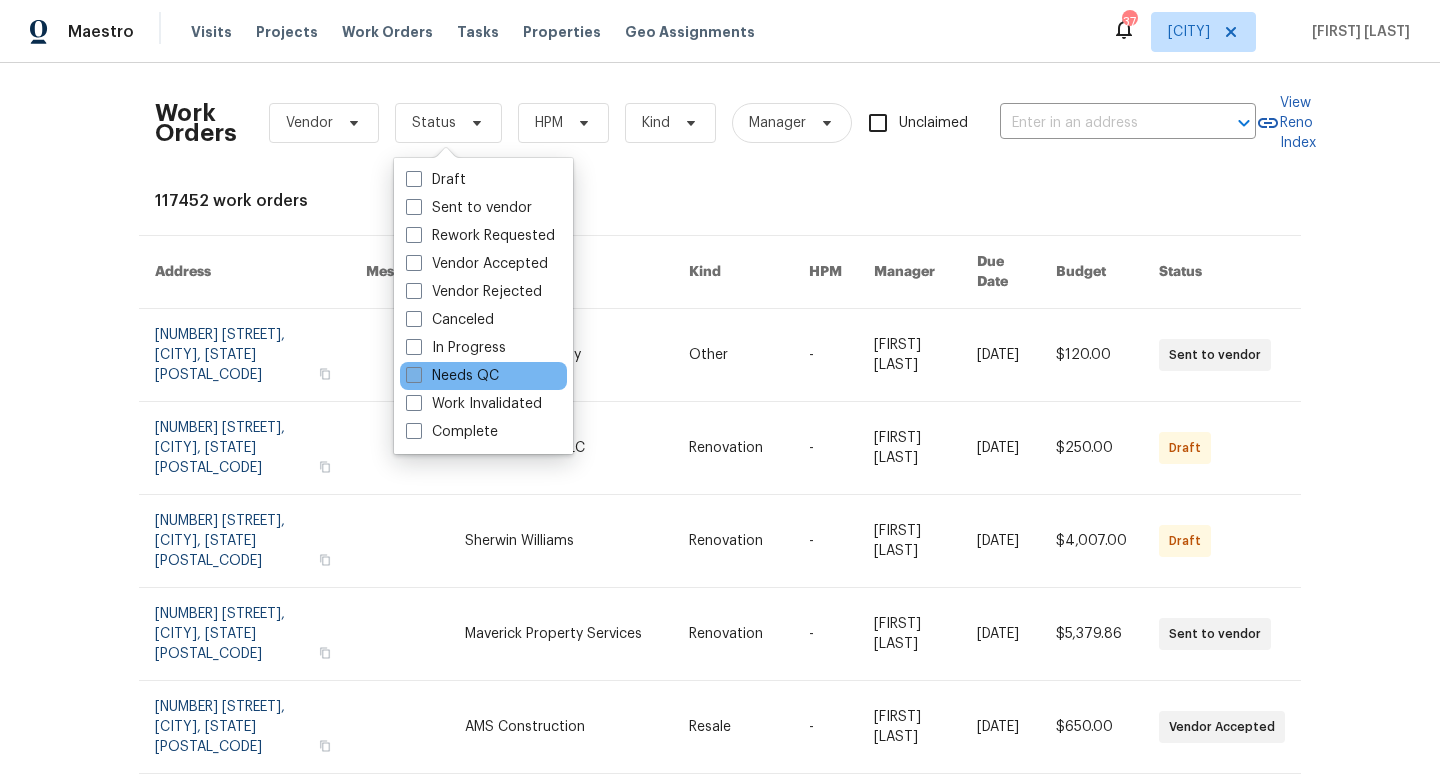 click on "Needs QC" at bounding box center [452, 376] 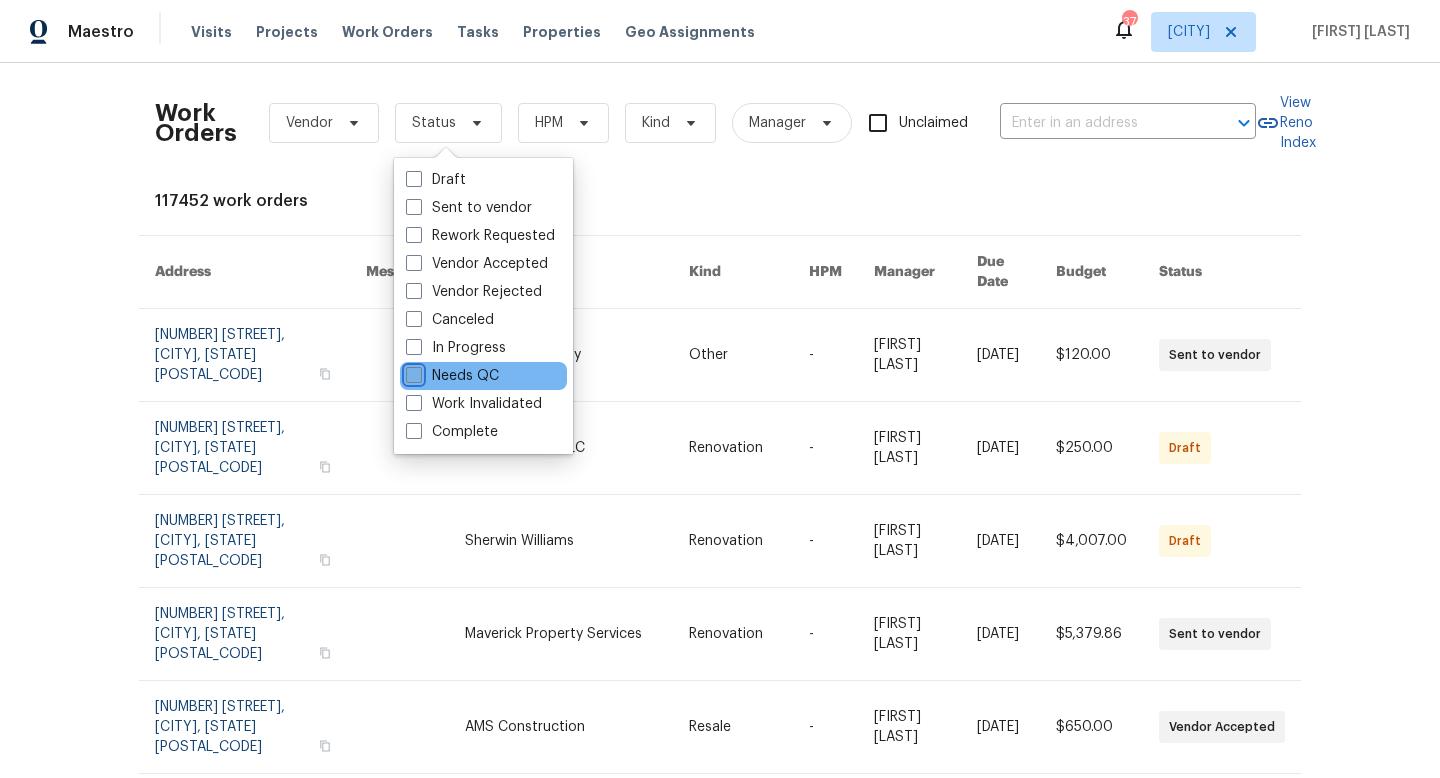click on "Needs QC" at bounding box center (412, 372) 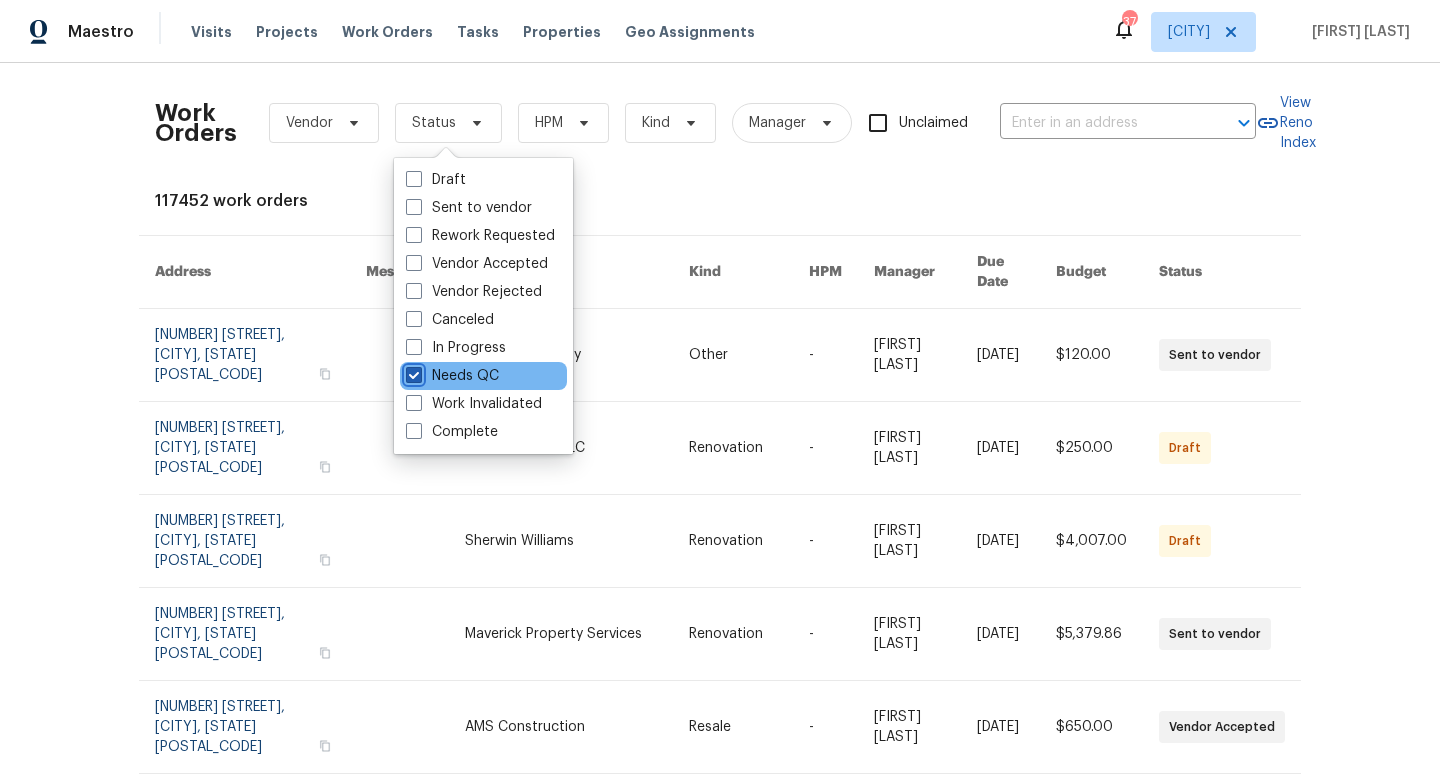 checkbox on "true" 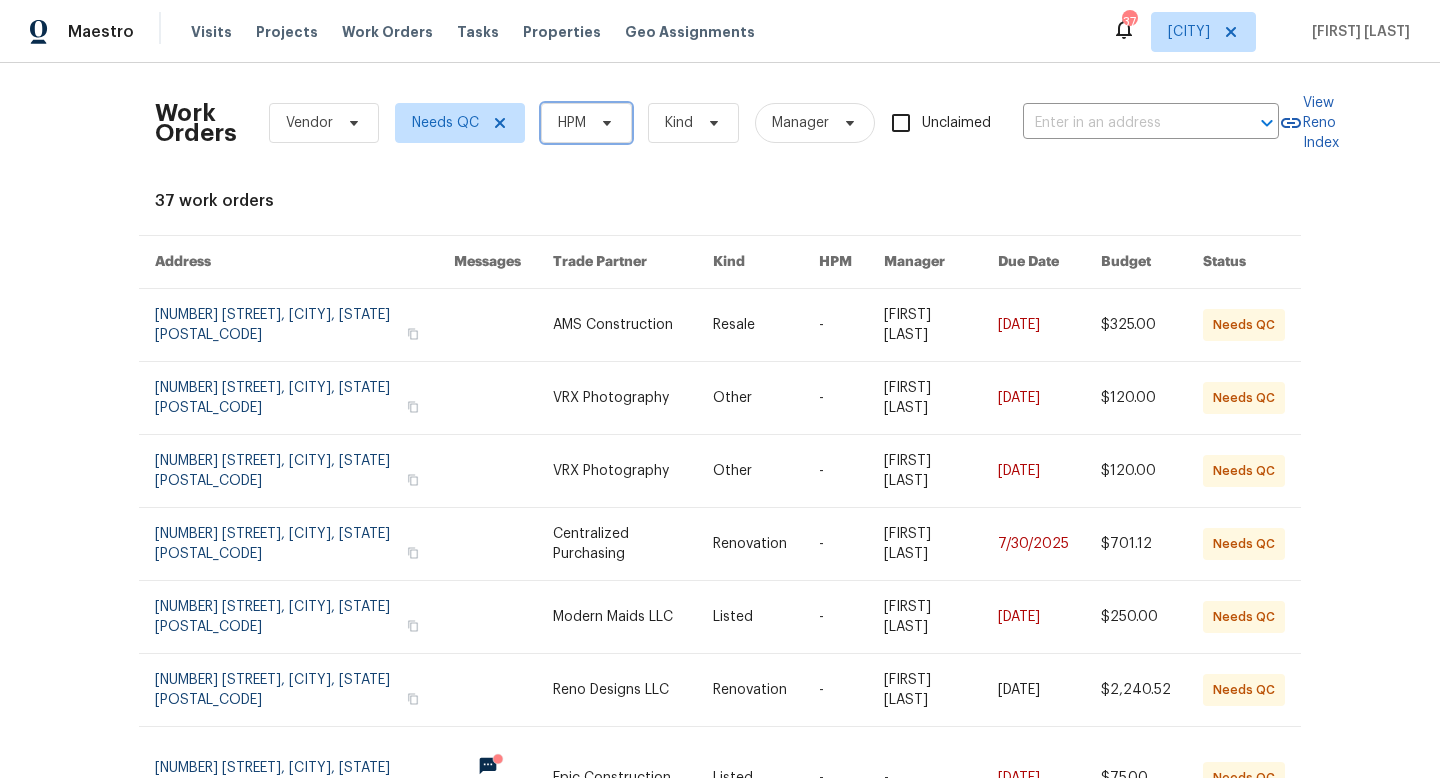 click 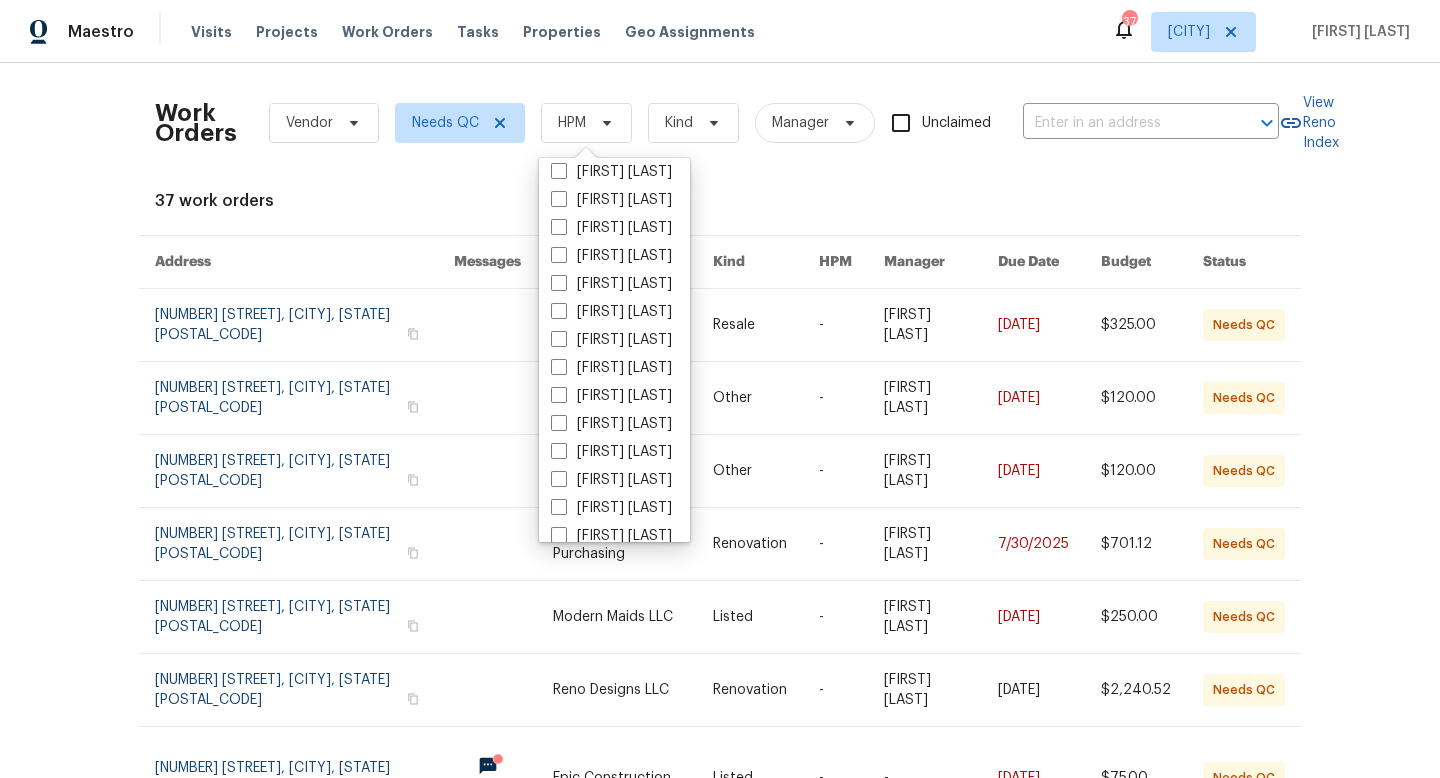 scroll, scrollTop: 1116, scrollLeft: 0, axis: vertical 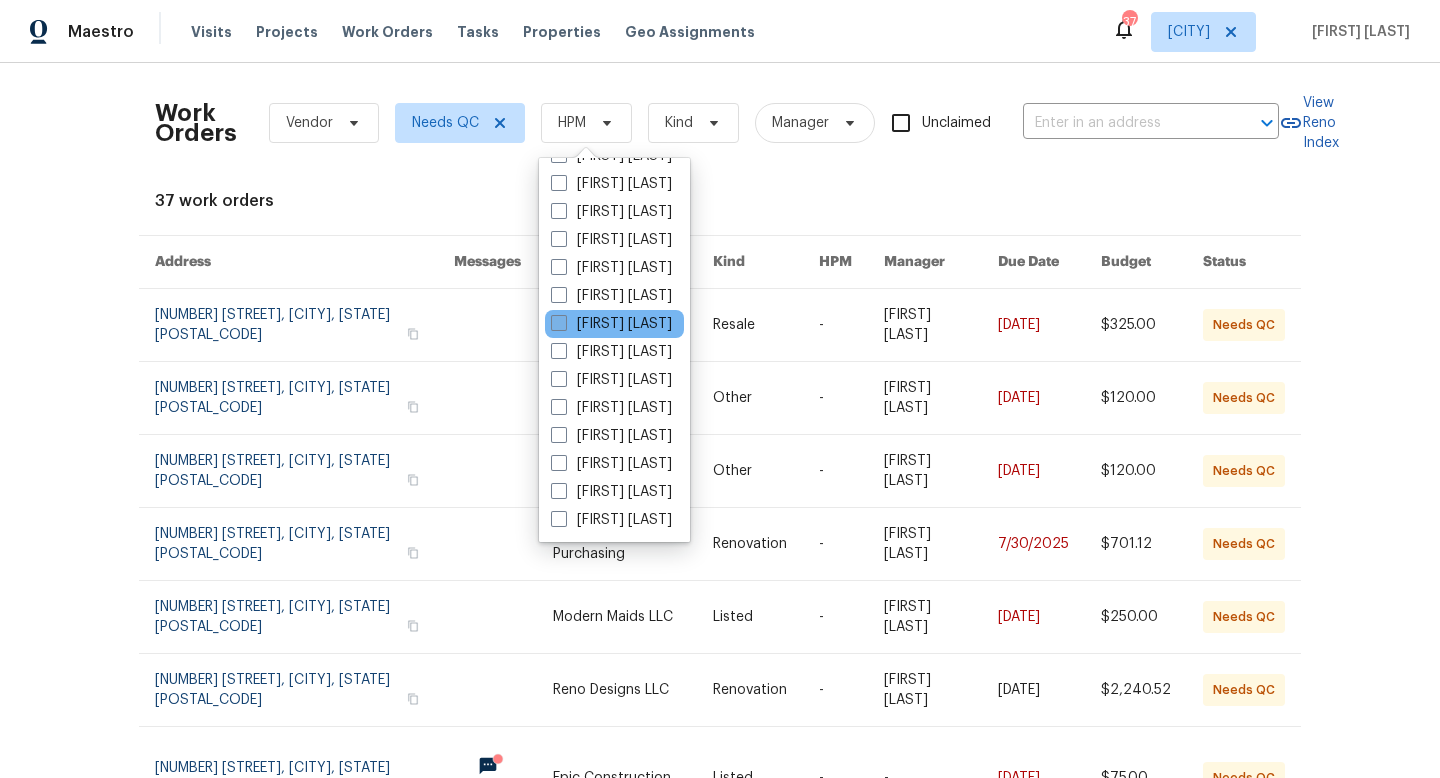 click on "[FIRST] [LAST]" at bounding box center [611, 324] 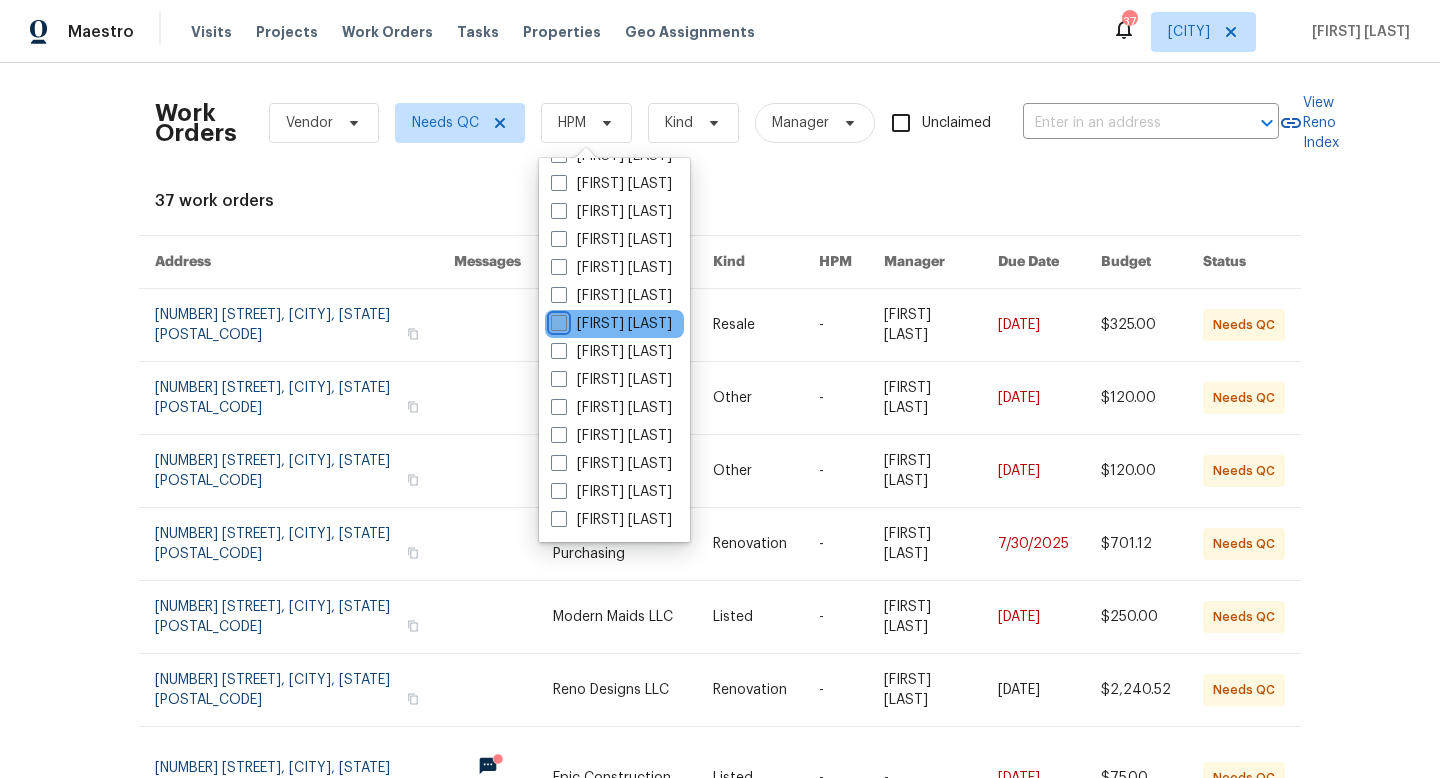 click on "[FIRST] [LAST]" at bounding box center [557, 320] 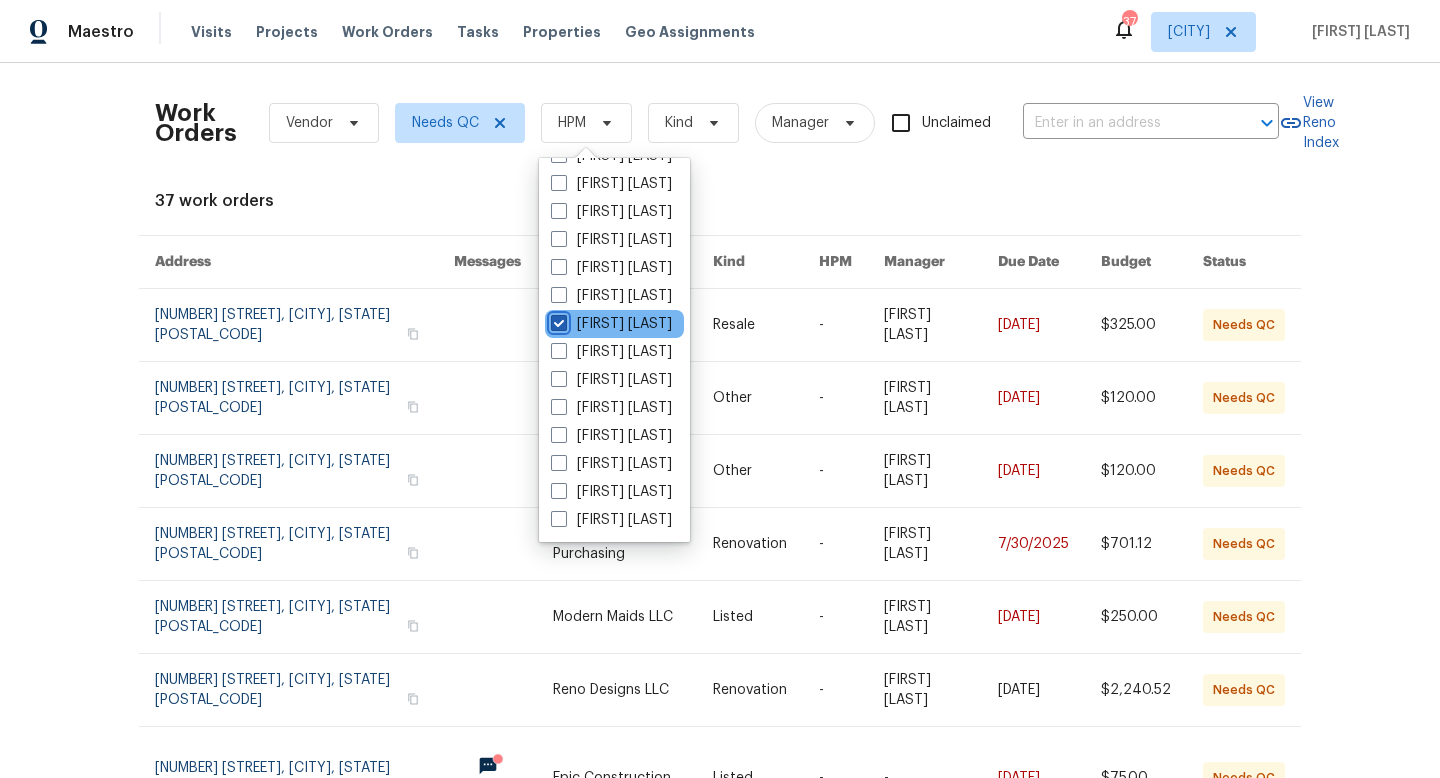 checkbox on "true" 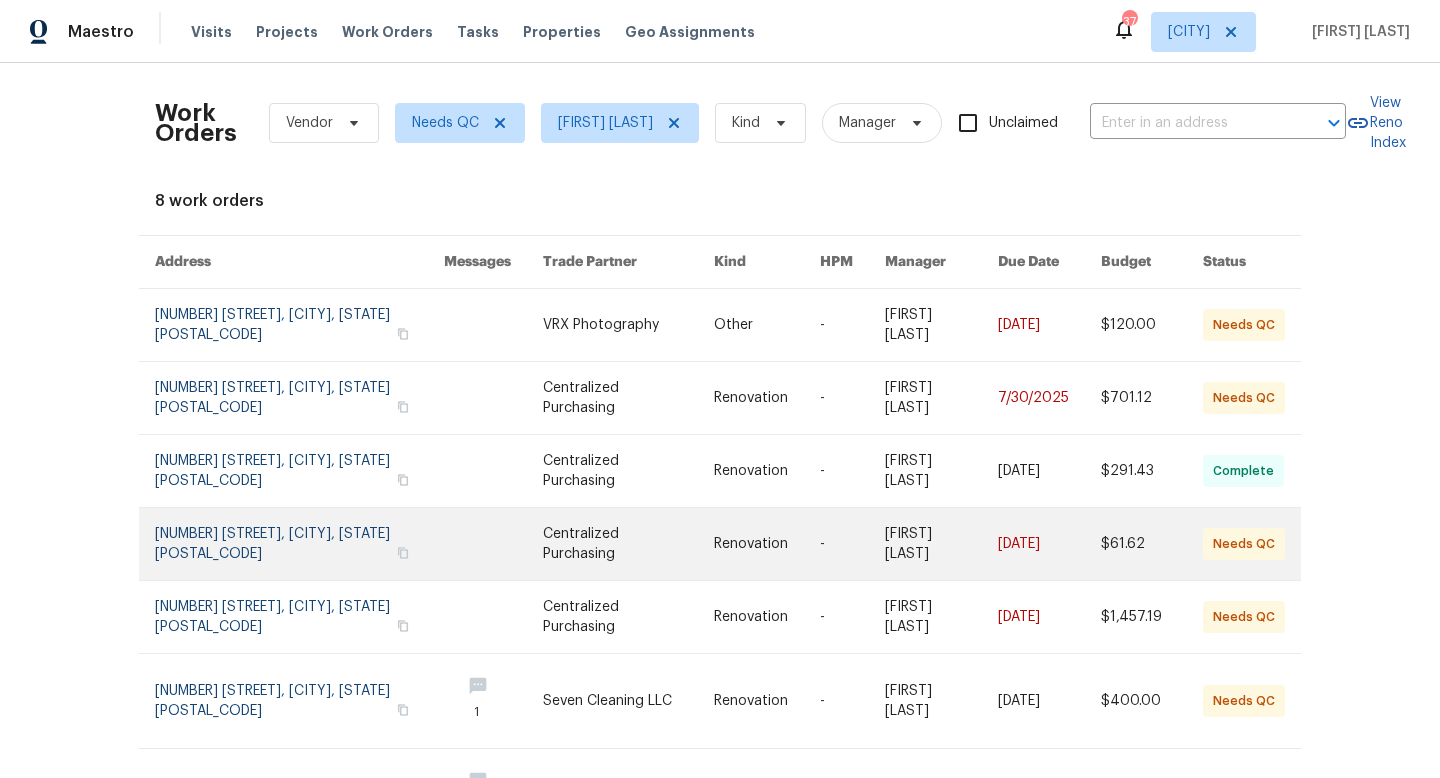 scroll, scrollTop: 206, scrollLeft: 0, axis: vertical 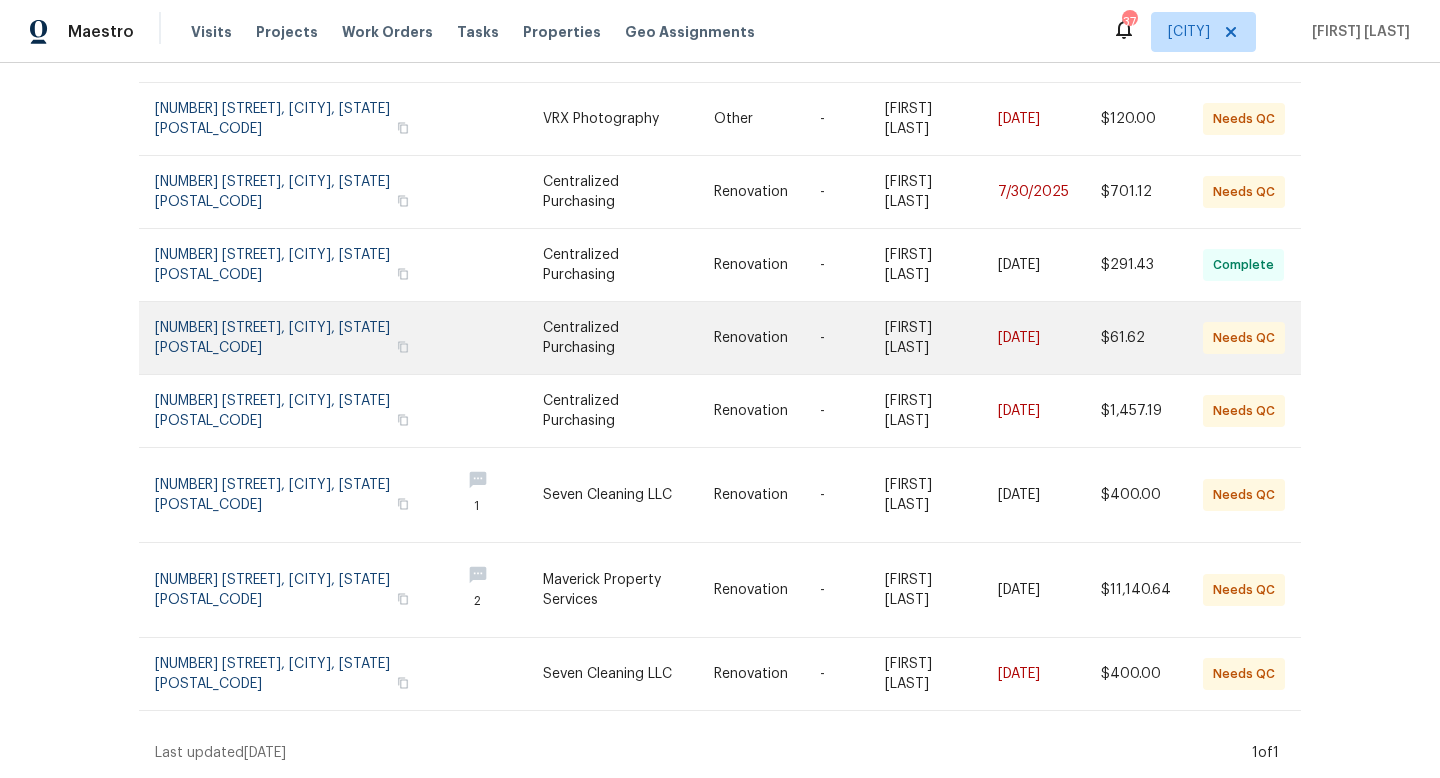 click at bounding box center (477, 338) 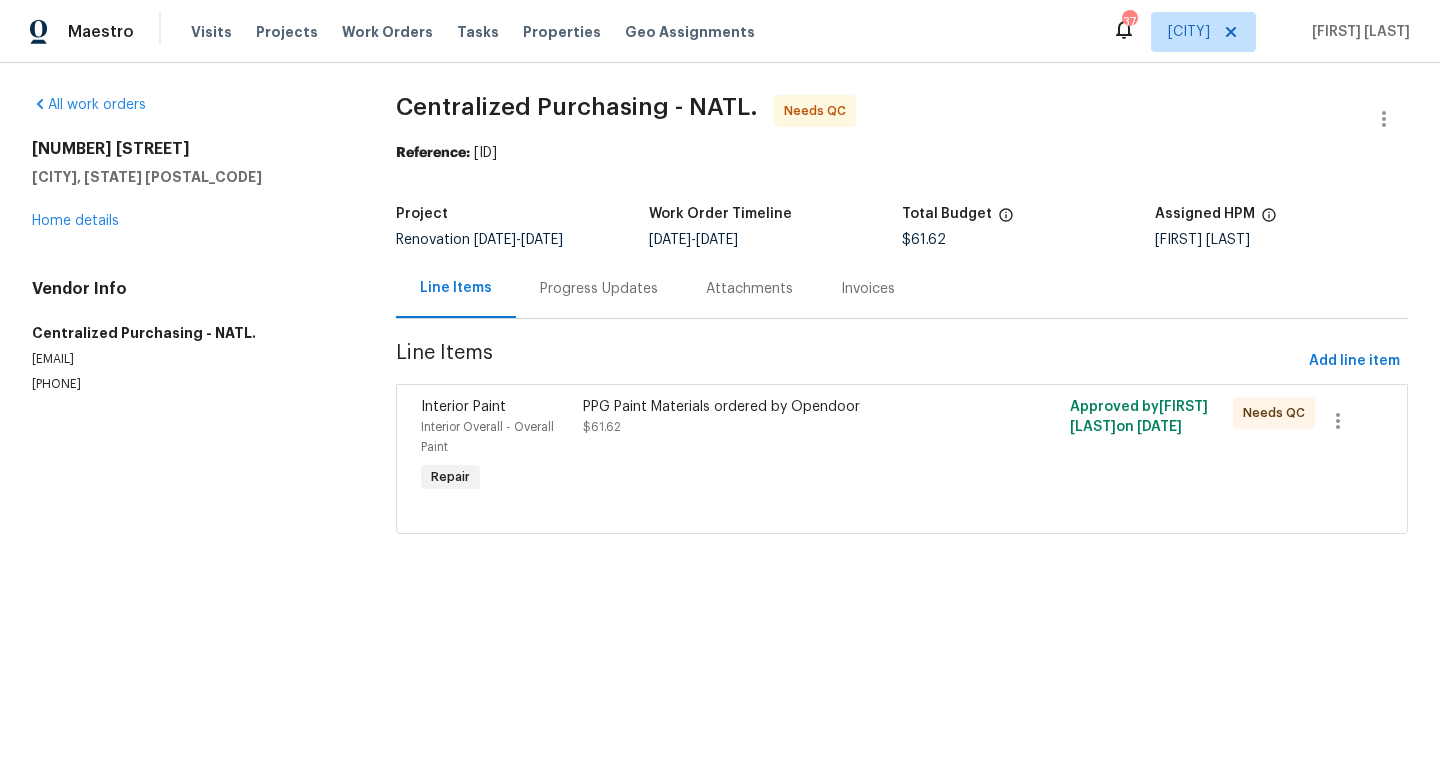 click on "PPG Paint Materials ordered by Opendoor" at bounding box center [780, 407] 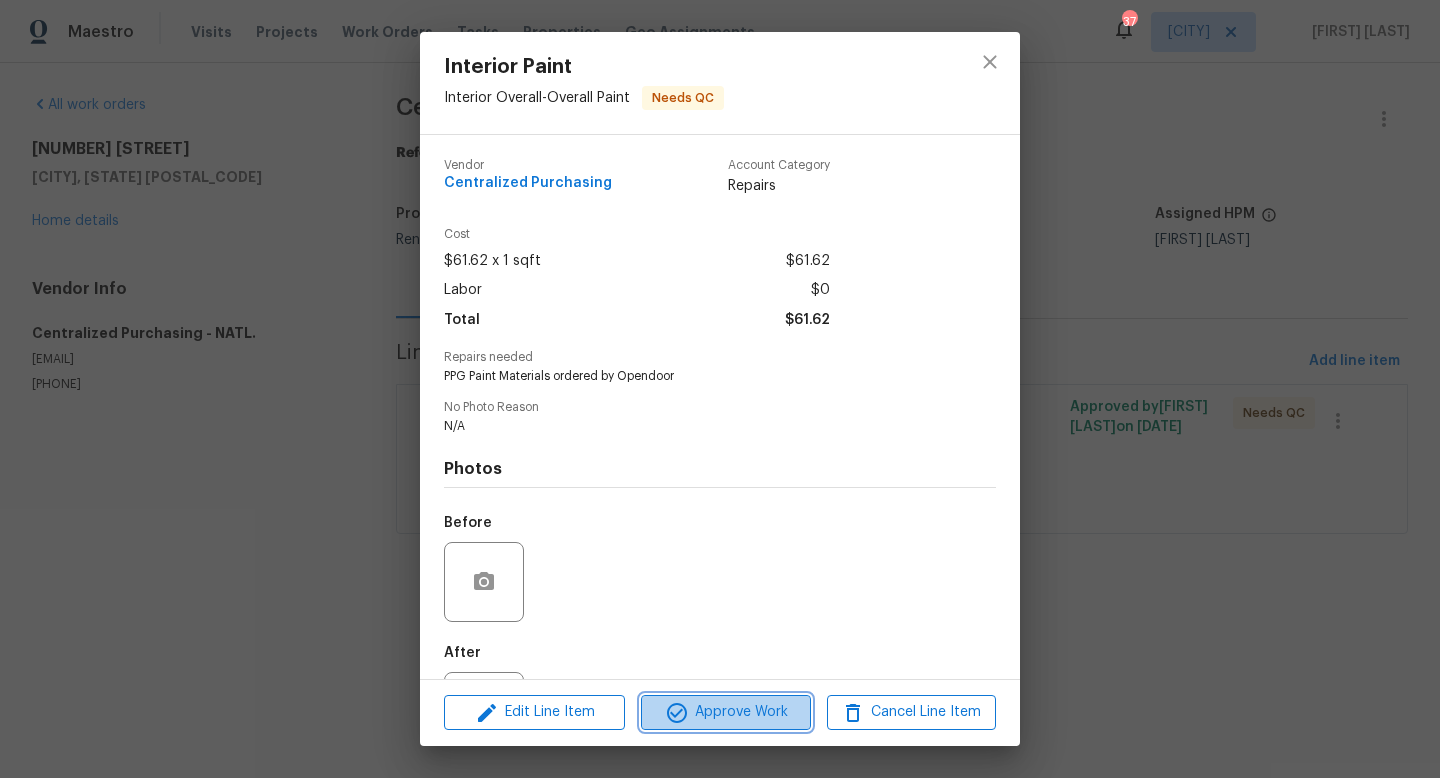 click on "Approve Work" at bounding box center (725, 712) 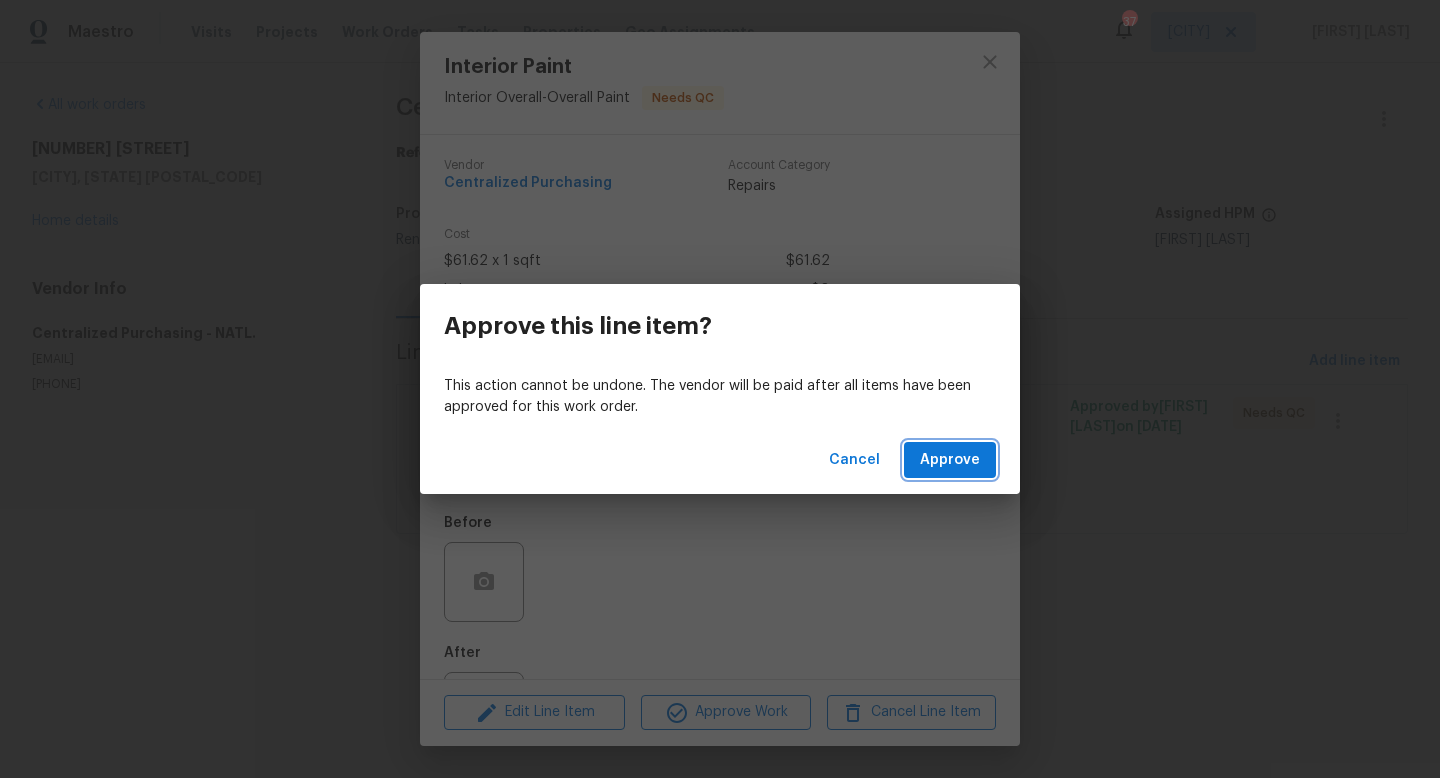 click on "Approve" at bounding box center [950, 460] 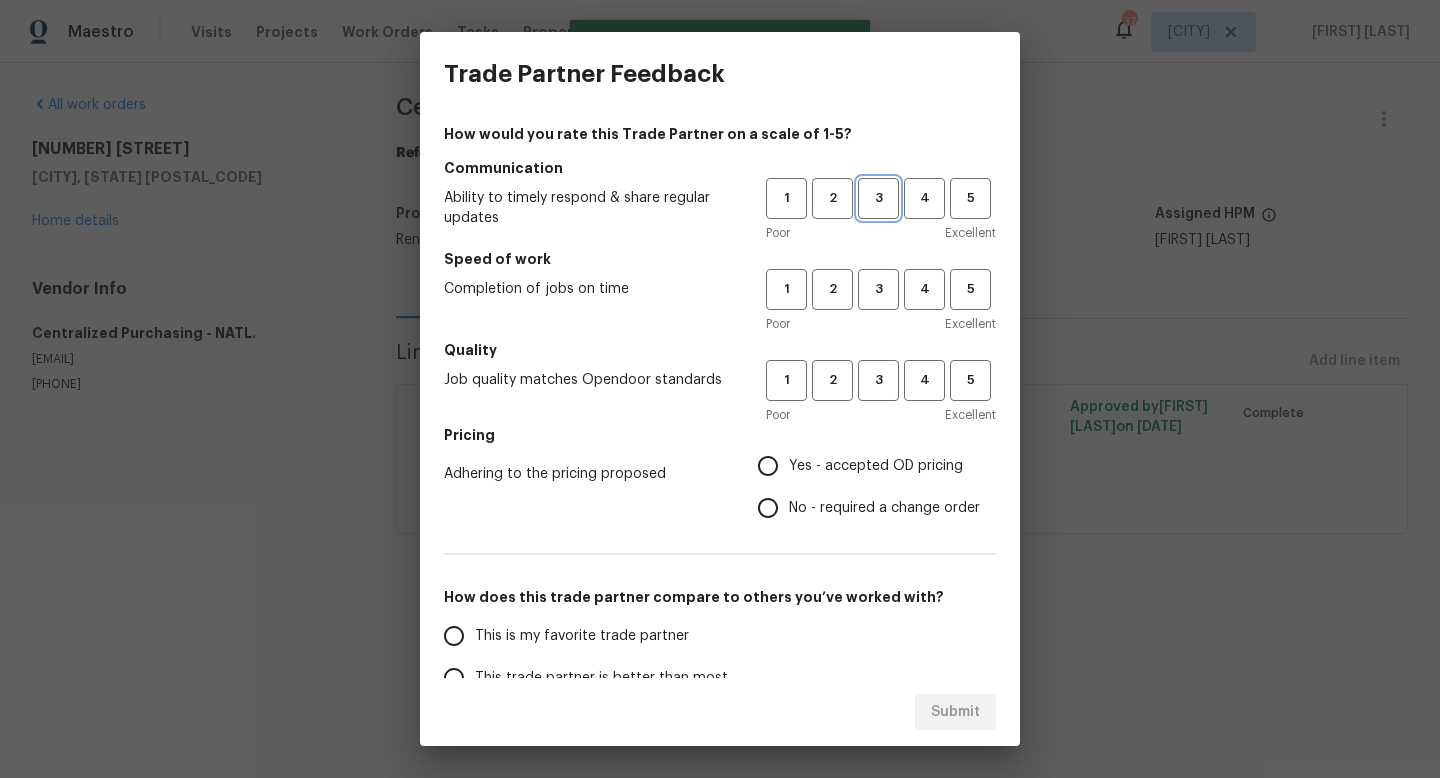 click on "3" at bounding box center [878, 198] 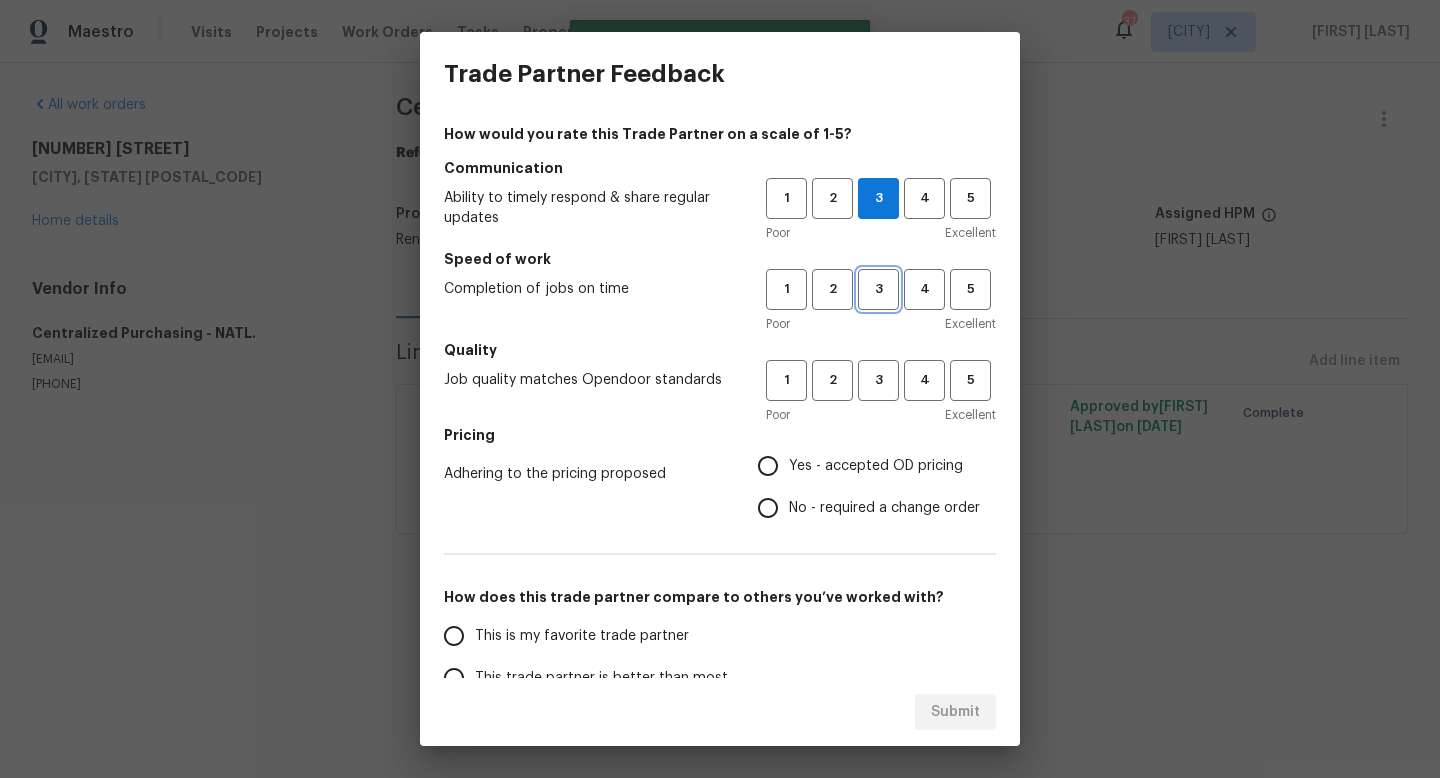 click on "3" at bounding box center (878, 289) 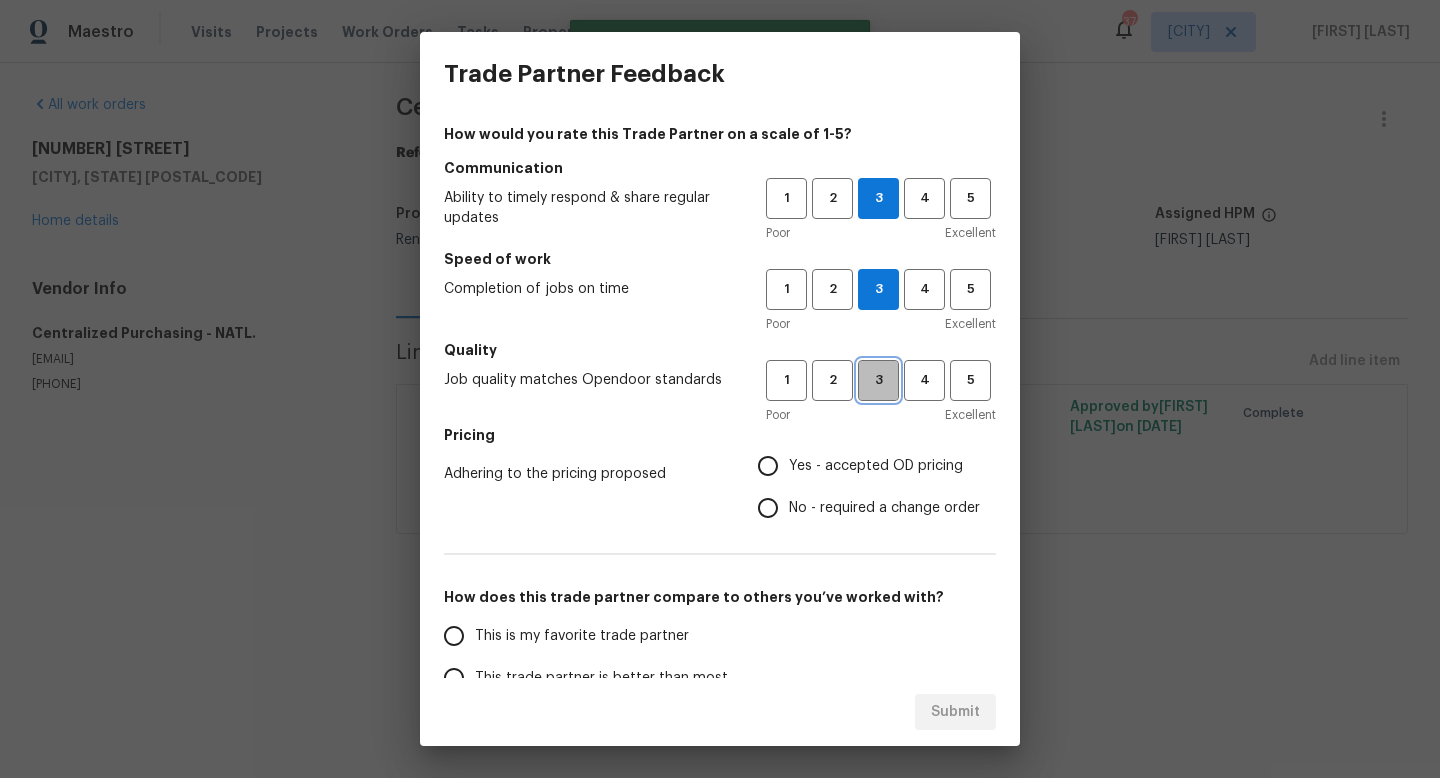 click on "3" at bounding box center [878, 380] 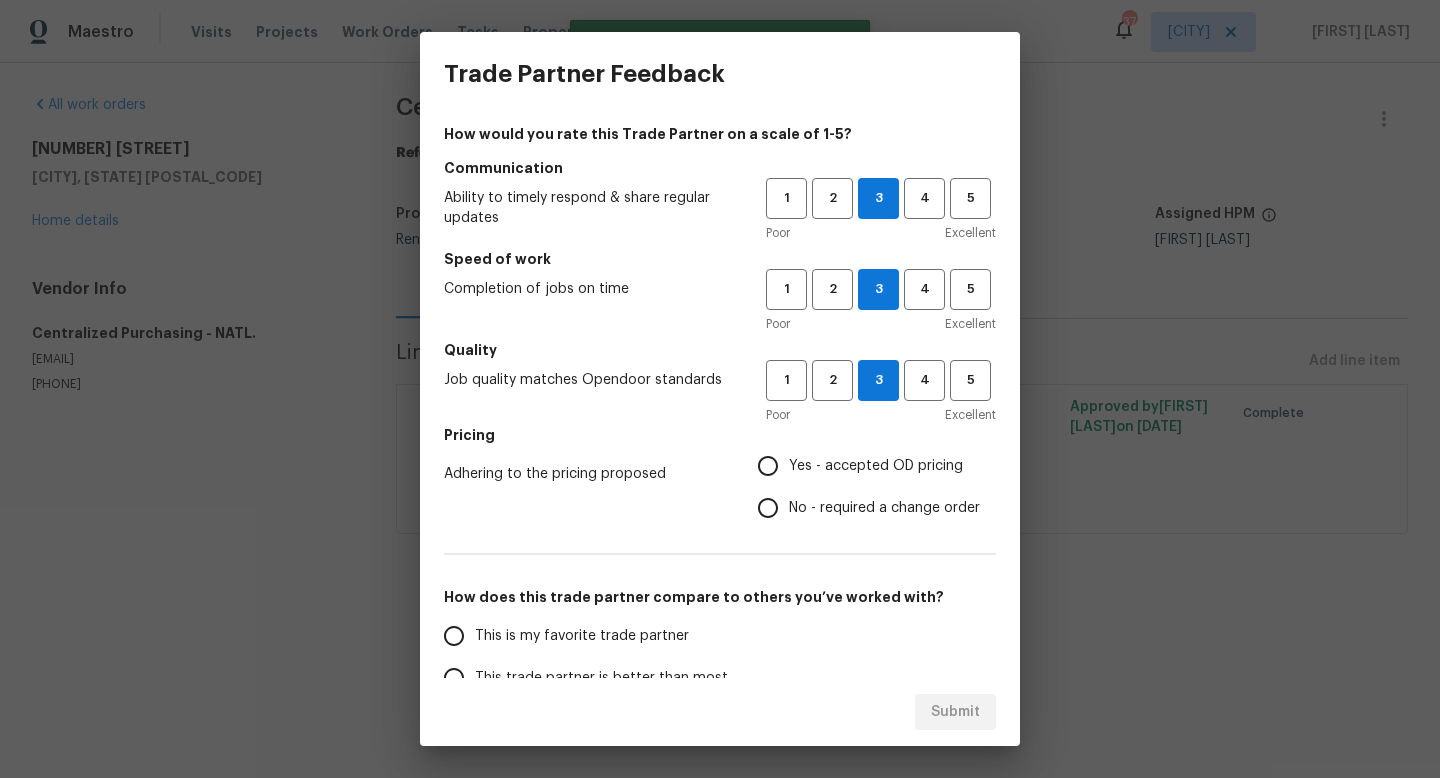 click on "Yes - accepted OD pricing" at bounding box center (768, 466) 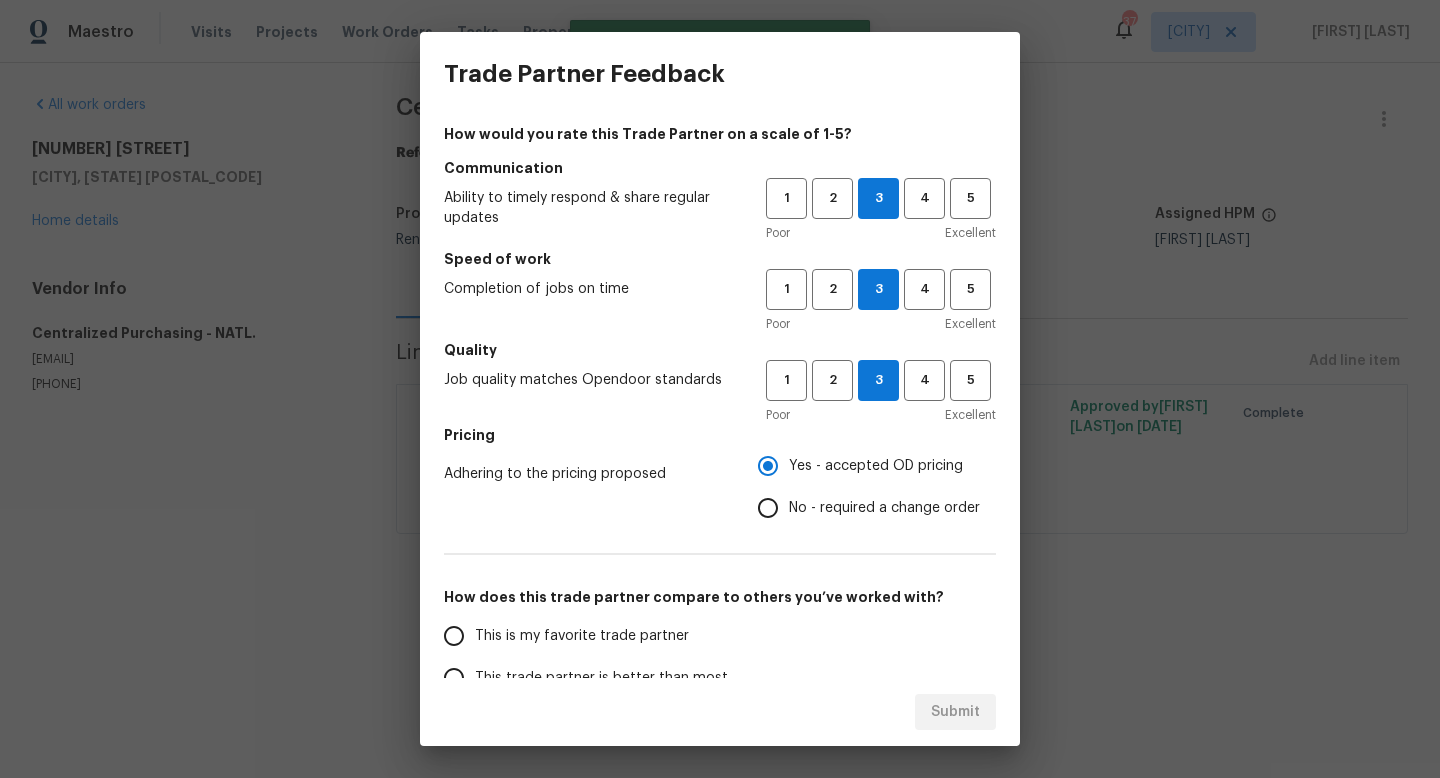 click on "This is my favorite trade partner" at bounding box center [454, 636] 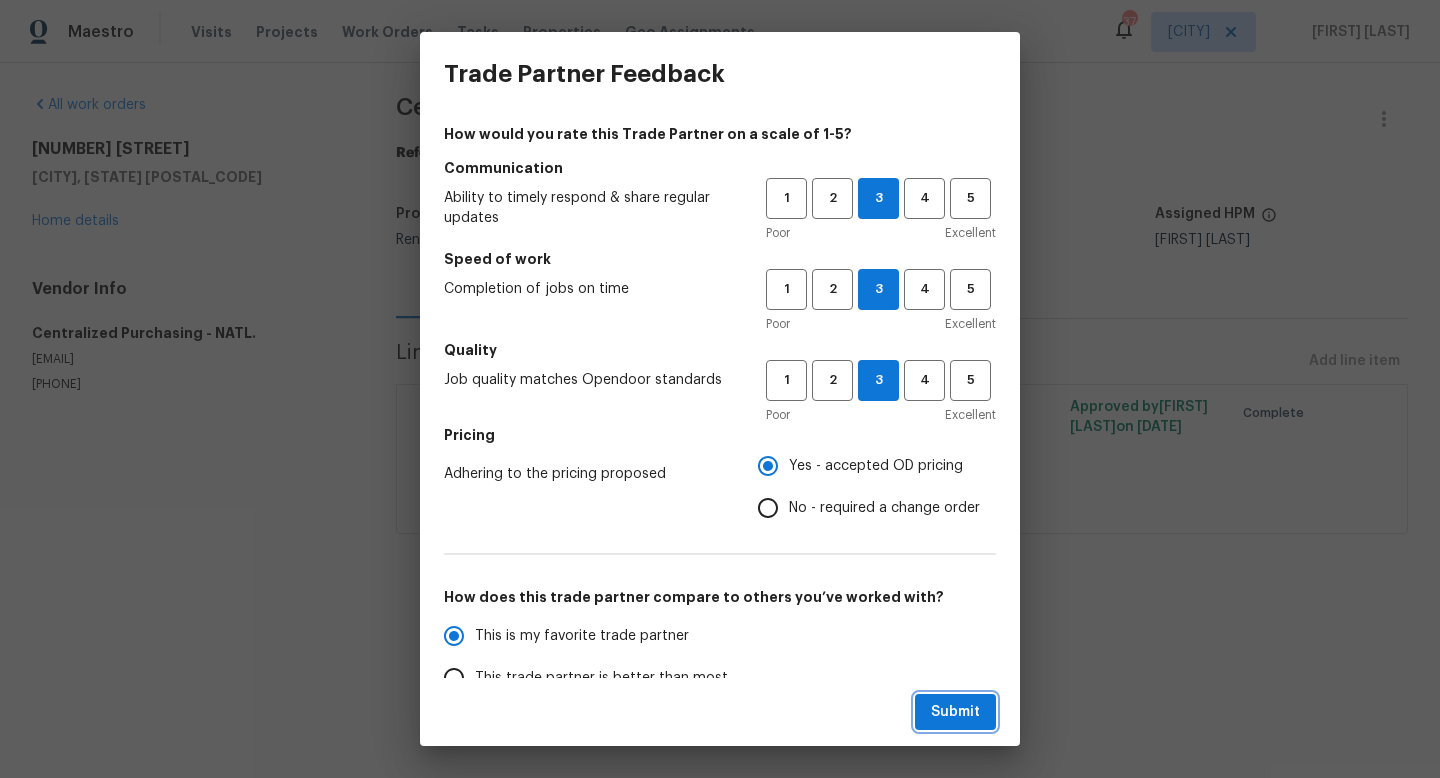 click on "Submit" at bounding box center (955, 712) 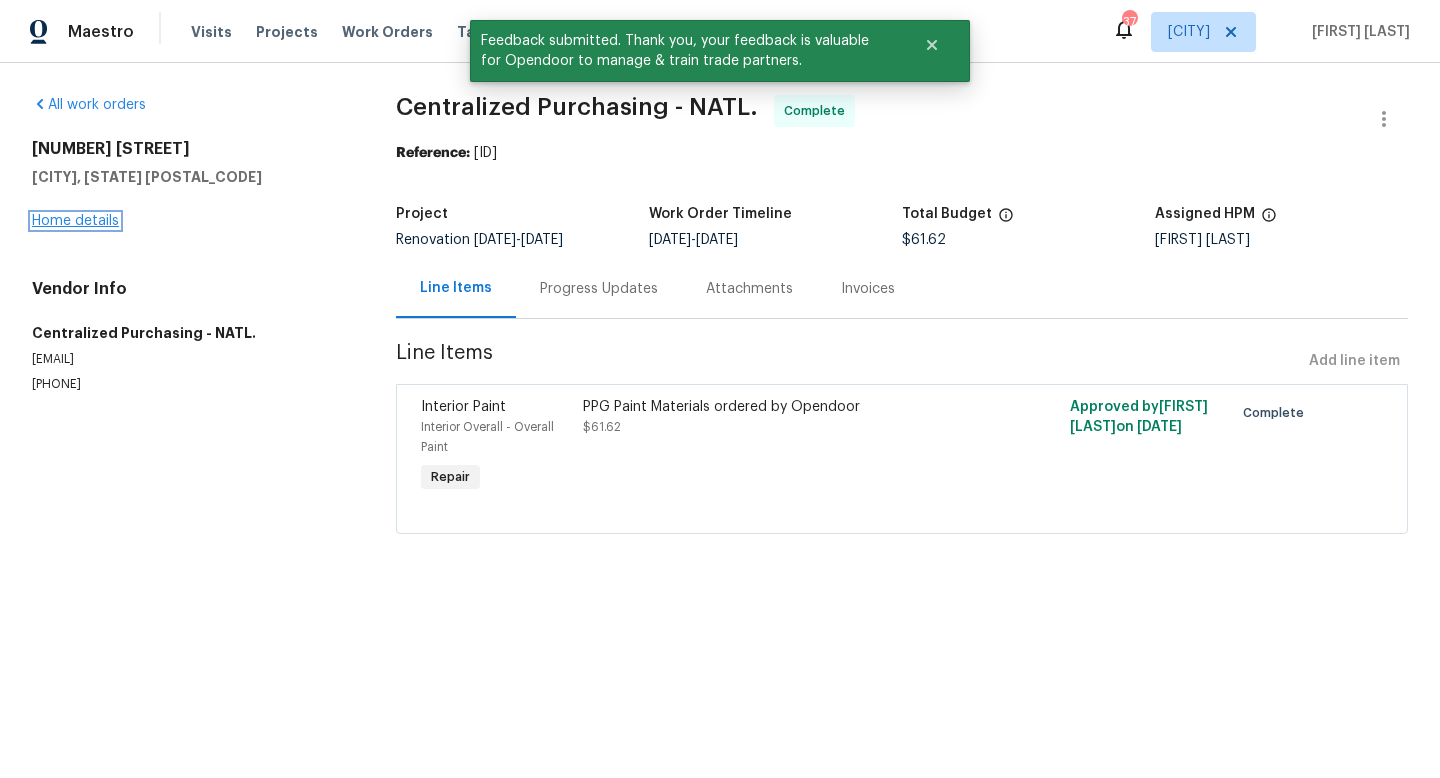 click on "Home details" at bounding box center [75, 221] 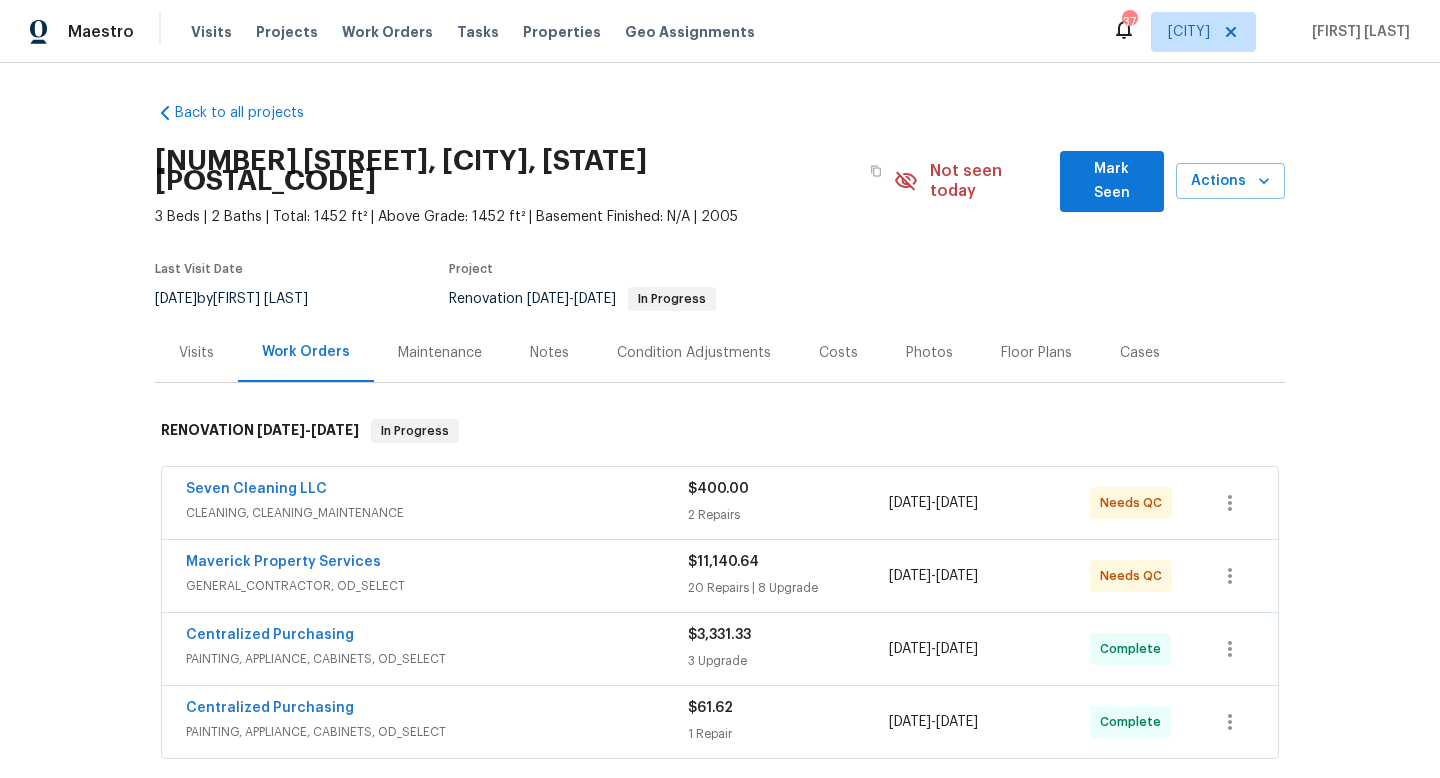 click on "Visits Projects Work Orders Tasks Properties Geo Assignments" at bounding box center [485, 32] 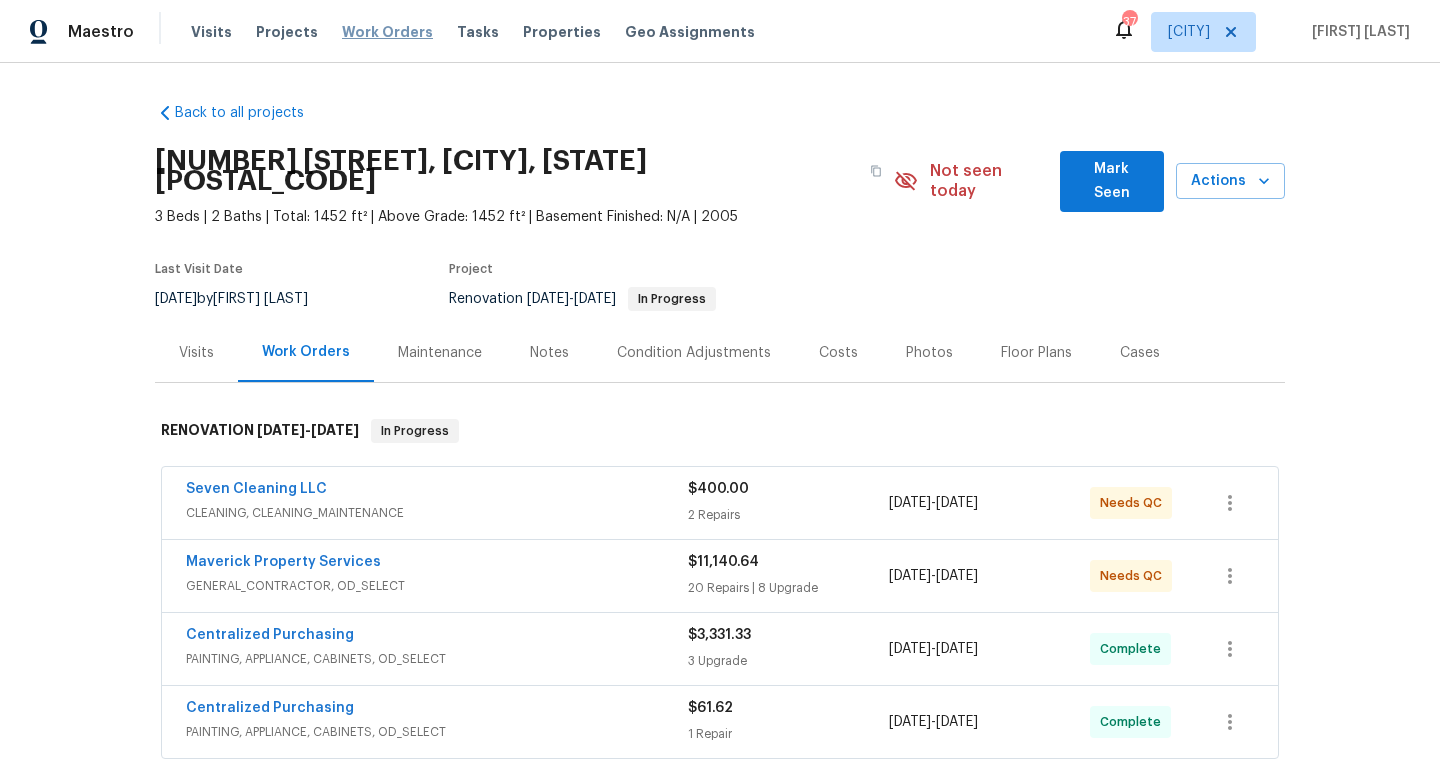 click on "Work Orders" at bounding box center [387, 32] 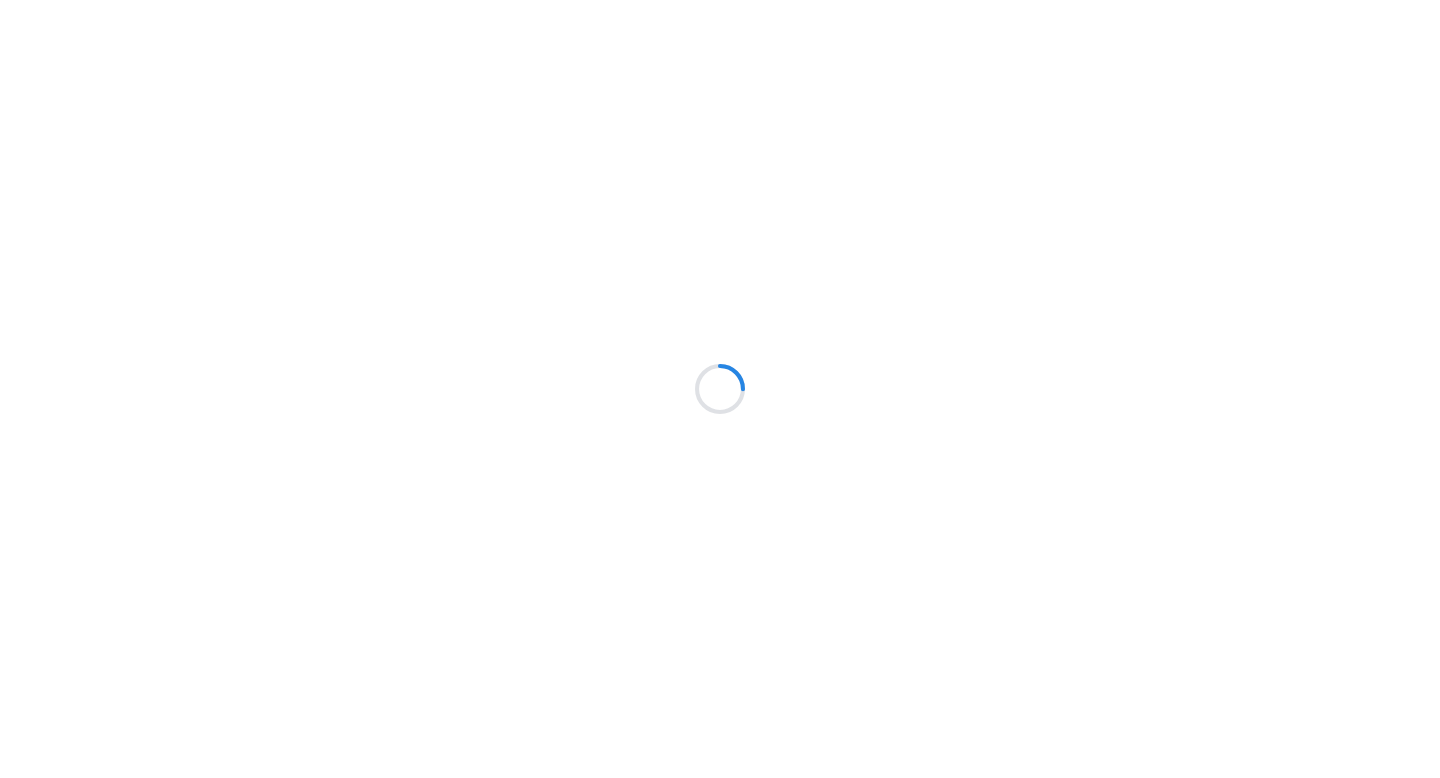 scroll, scrollTop: 0, scrollLeft: 0, axis: both 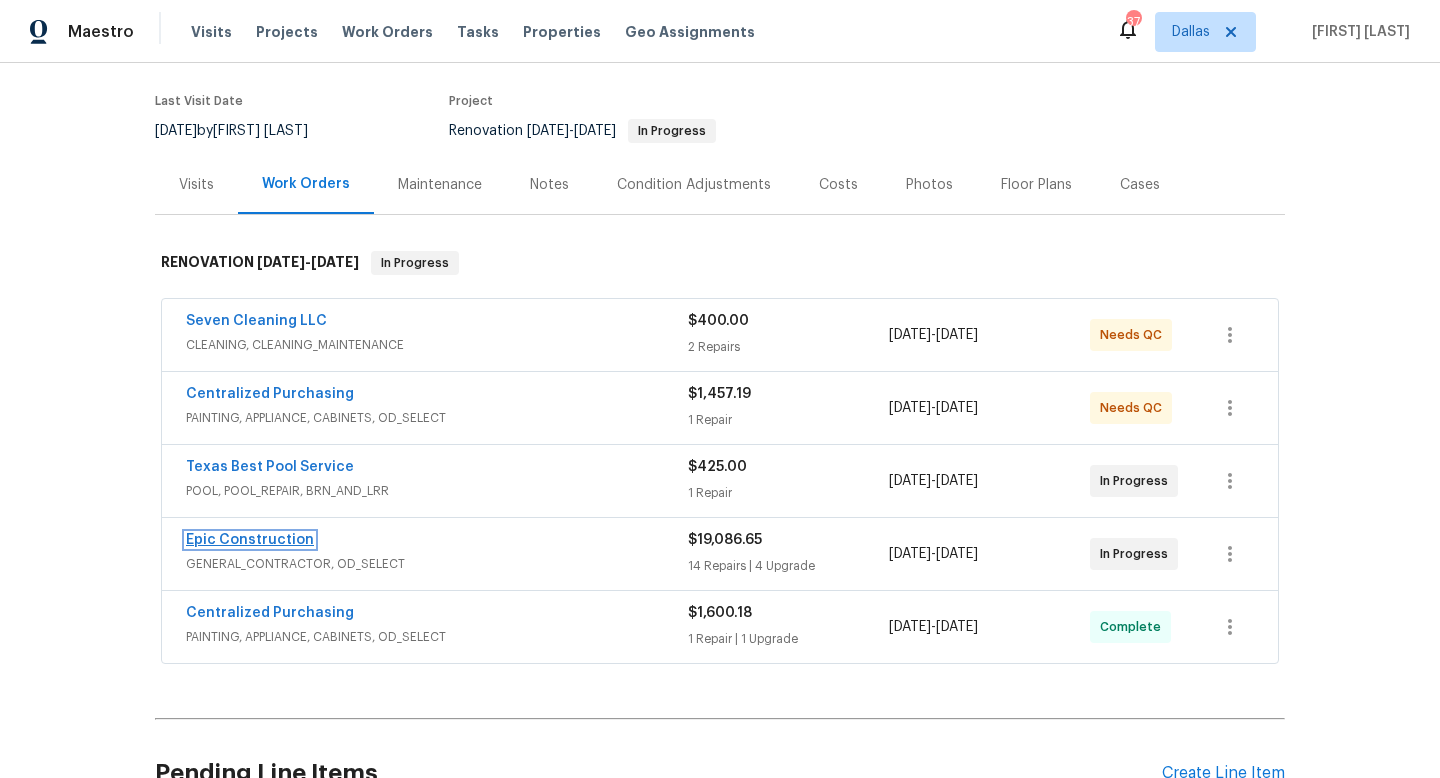 click on "Epic Construction" at bounding box center [250, 540] 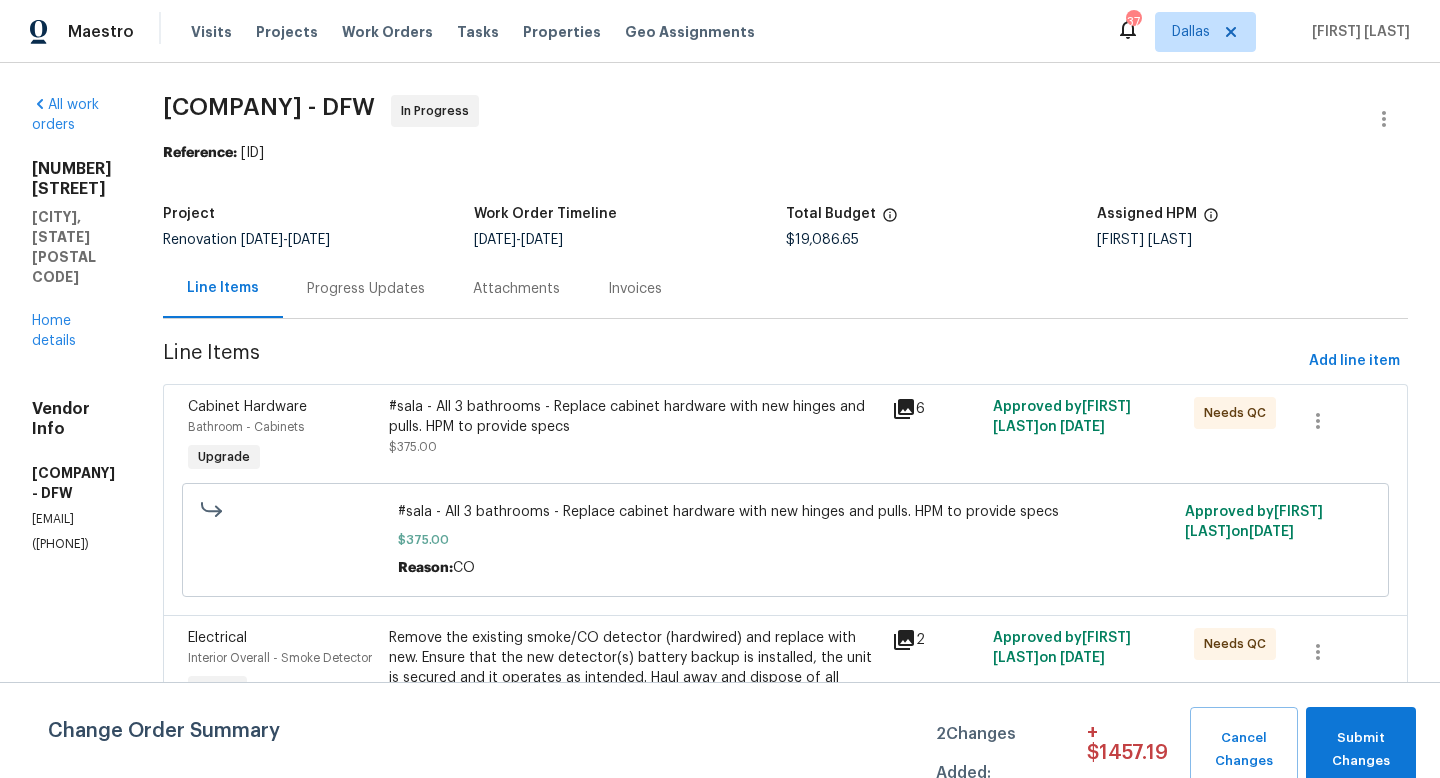 scroll, scrollTop: 1, scrollLeft: 0, axis: vertical 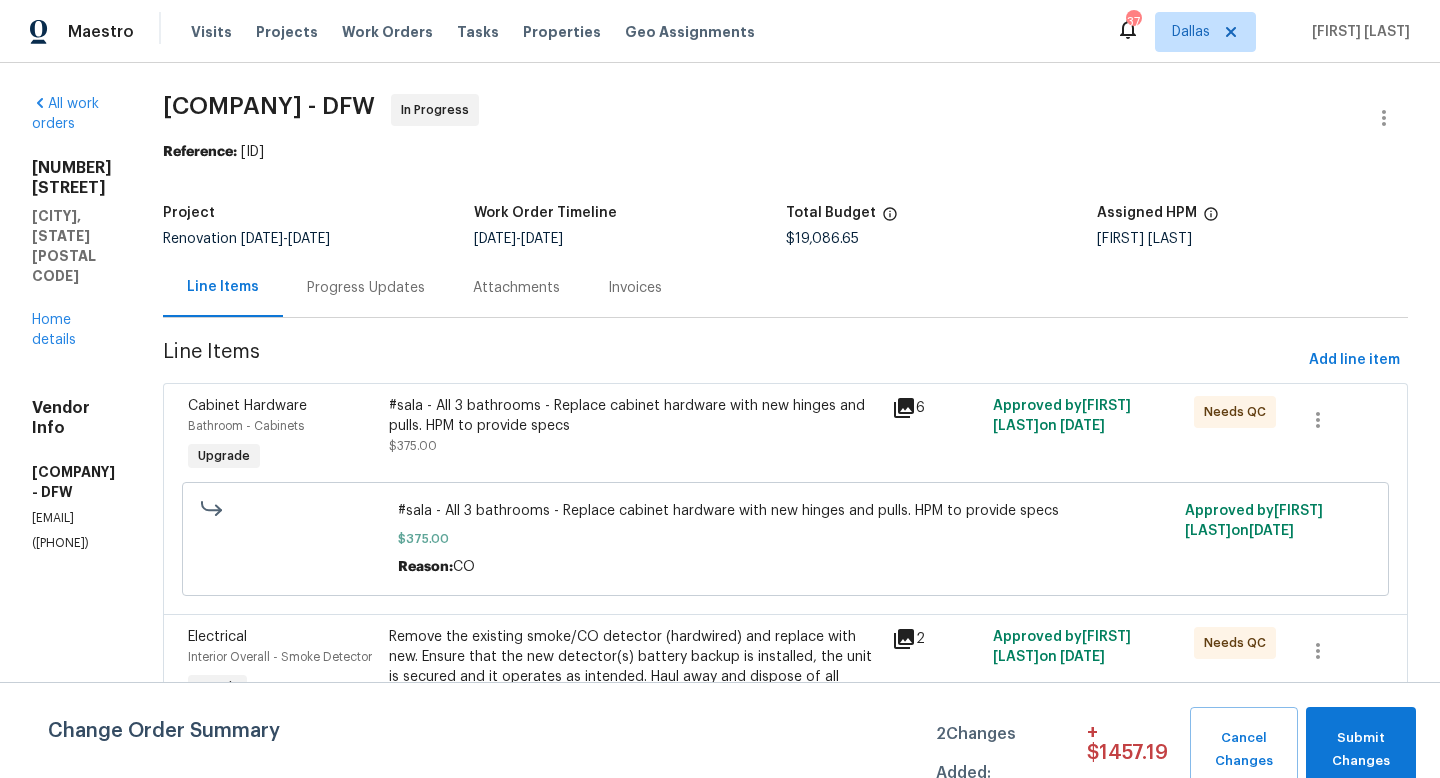 click on "Progress Updates" at bounding box center (366, 287) 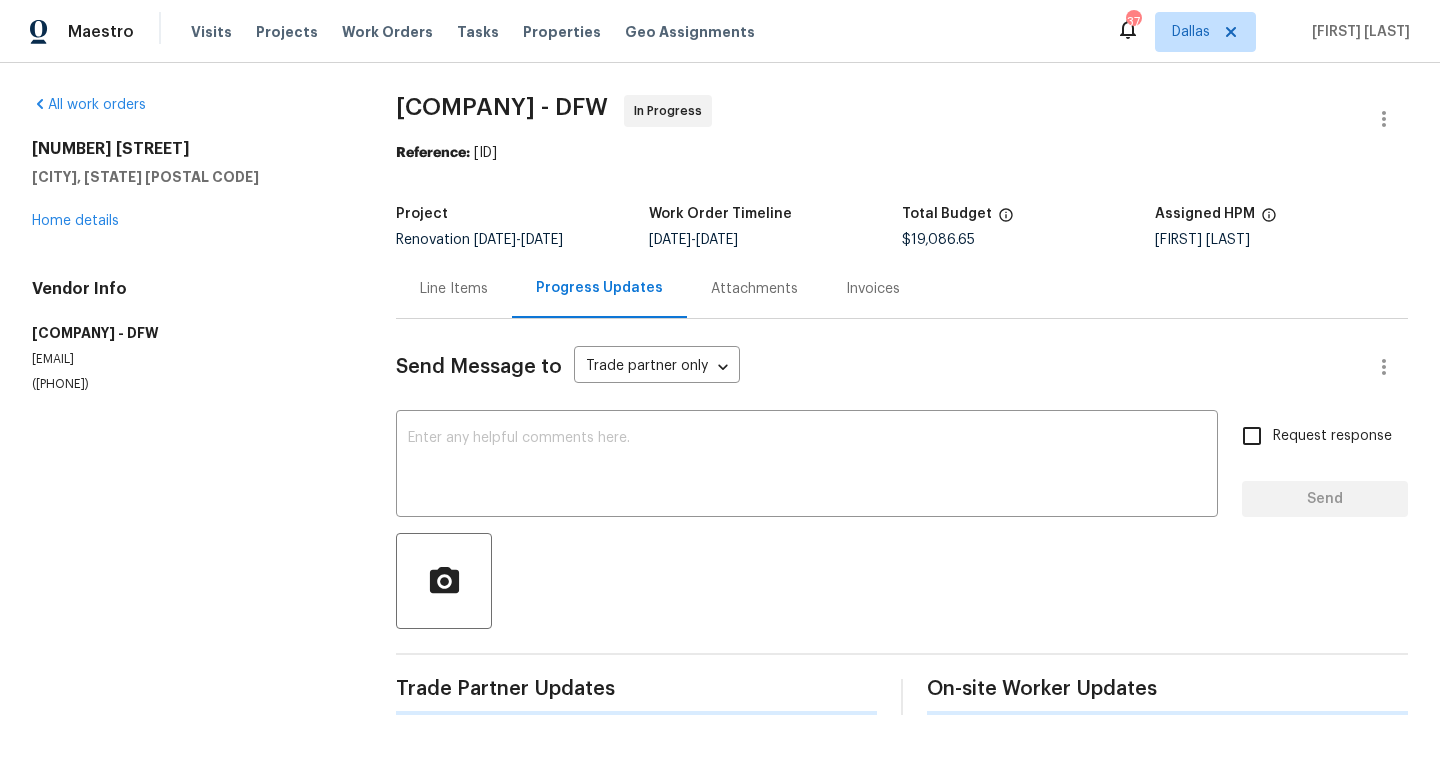 scroll, scrollTop: 0, scrollLeft: 0, axis: both 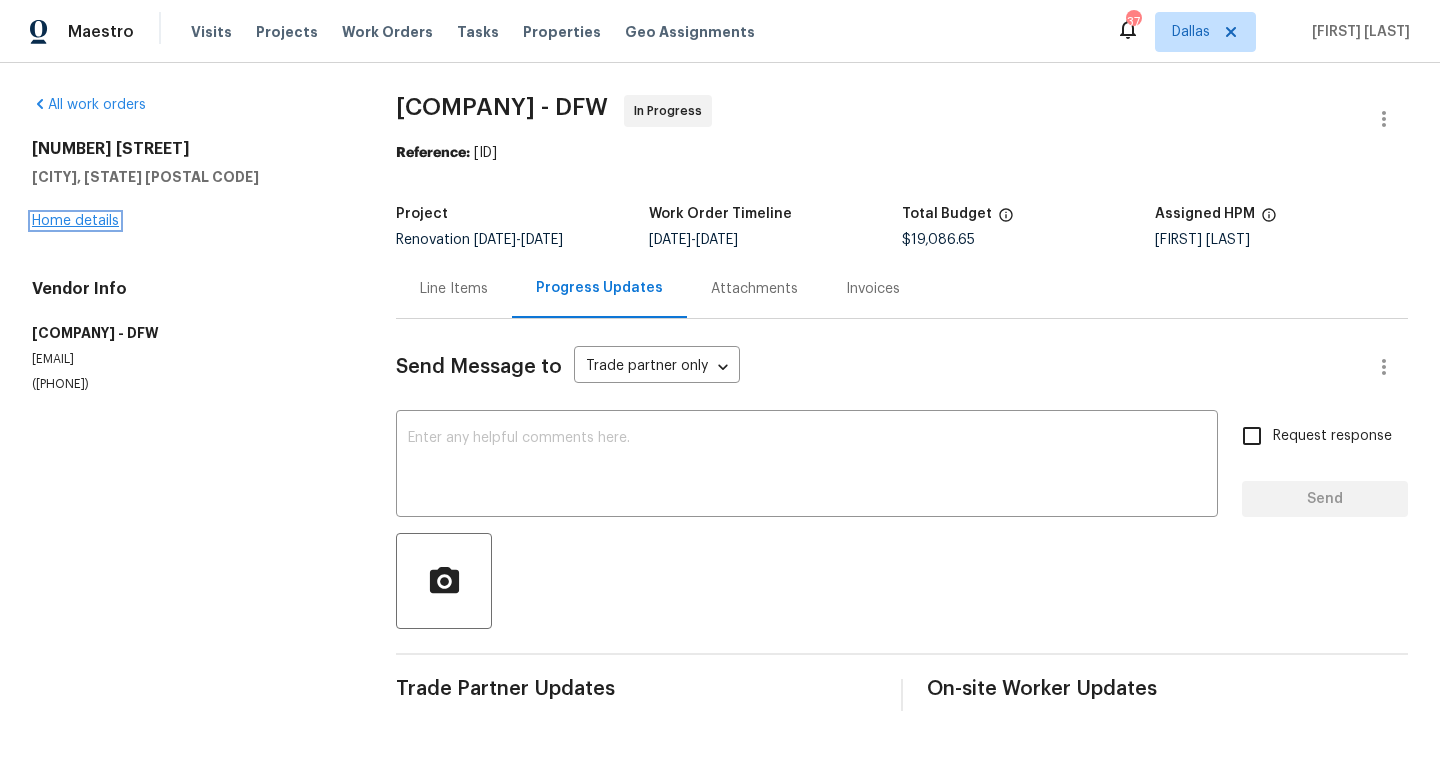 click on "Home details" at bounding box center [75, 221] 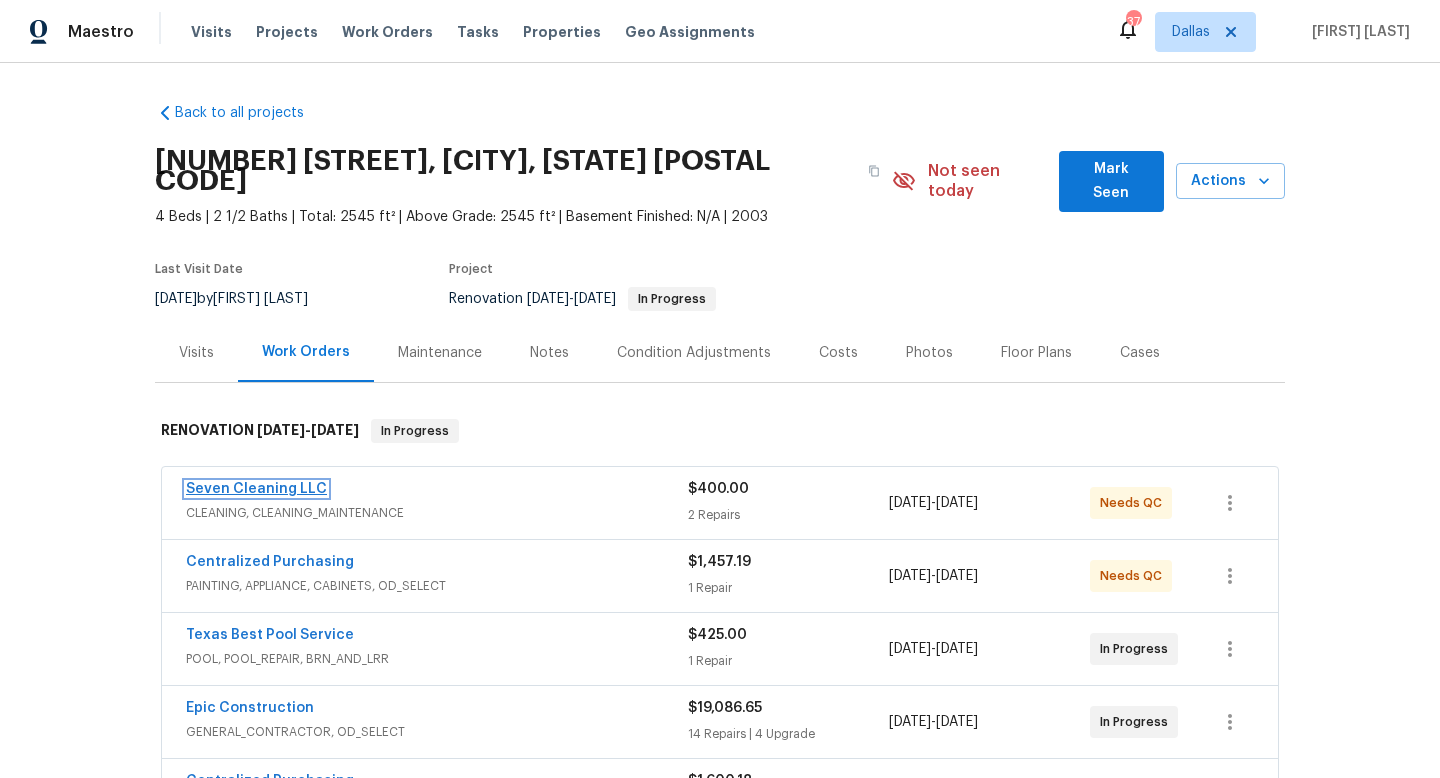 click on "Seven Cleaning LLC" at bounding box center [256, 489] 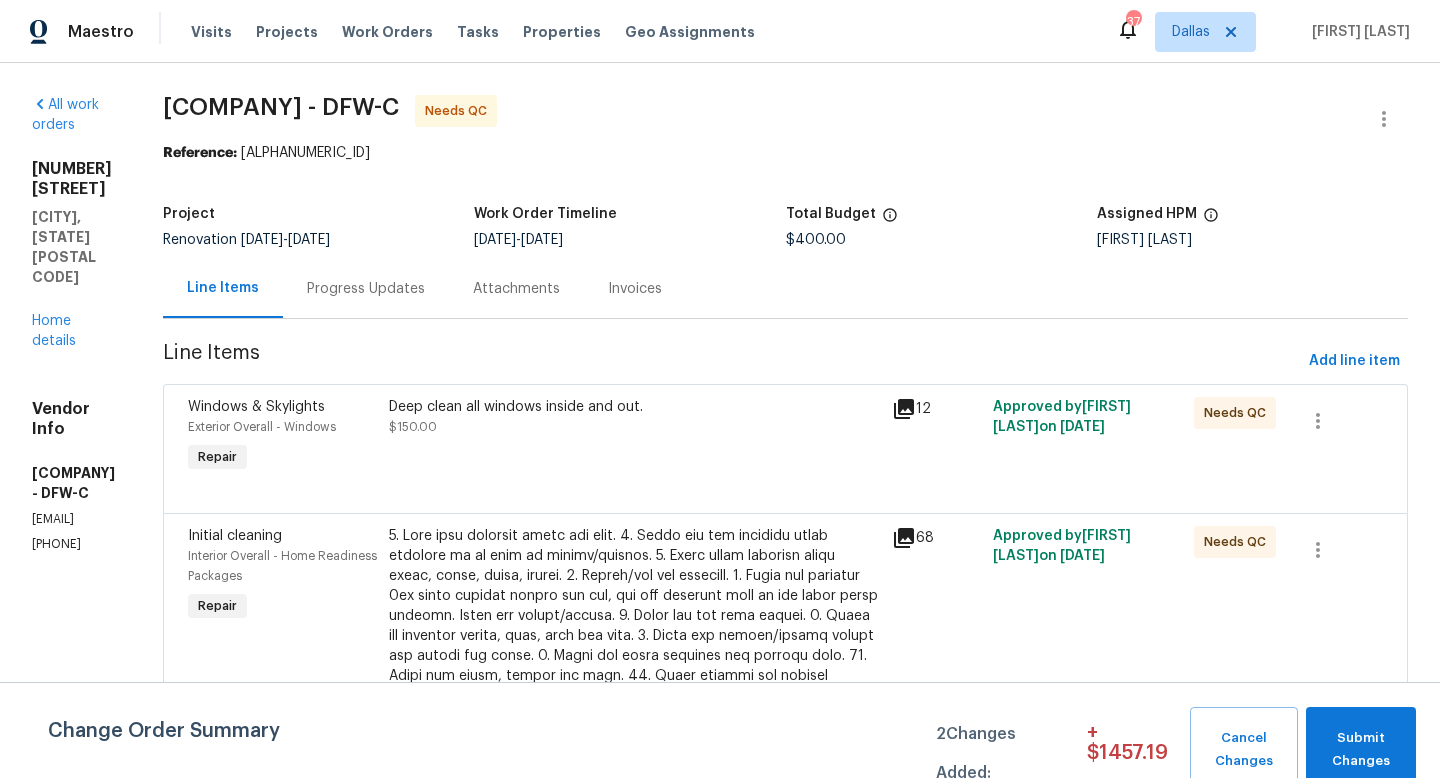 click on "Progress Updates" at bounding box center (366, 289) 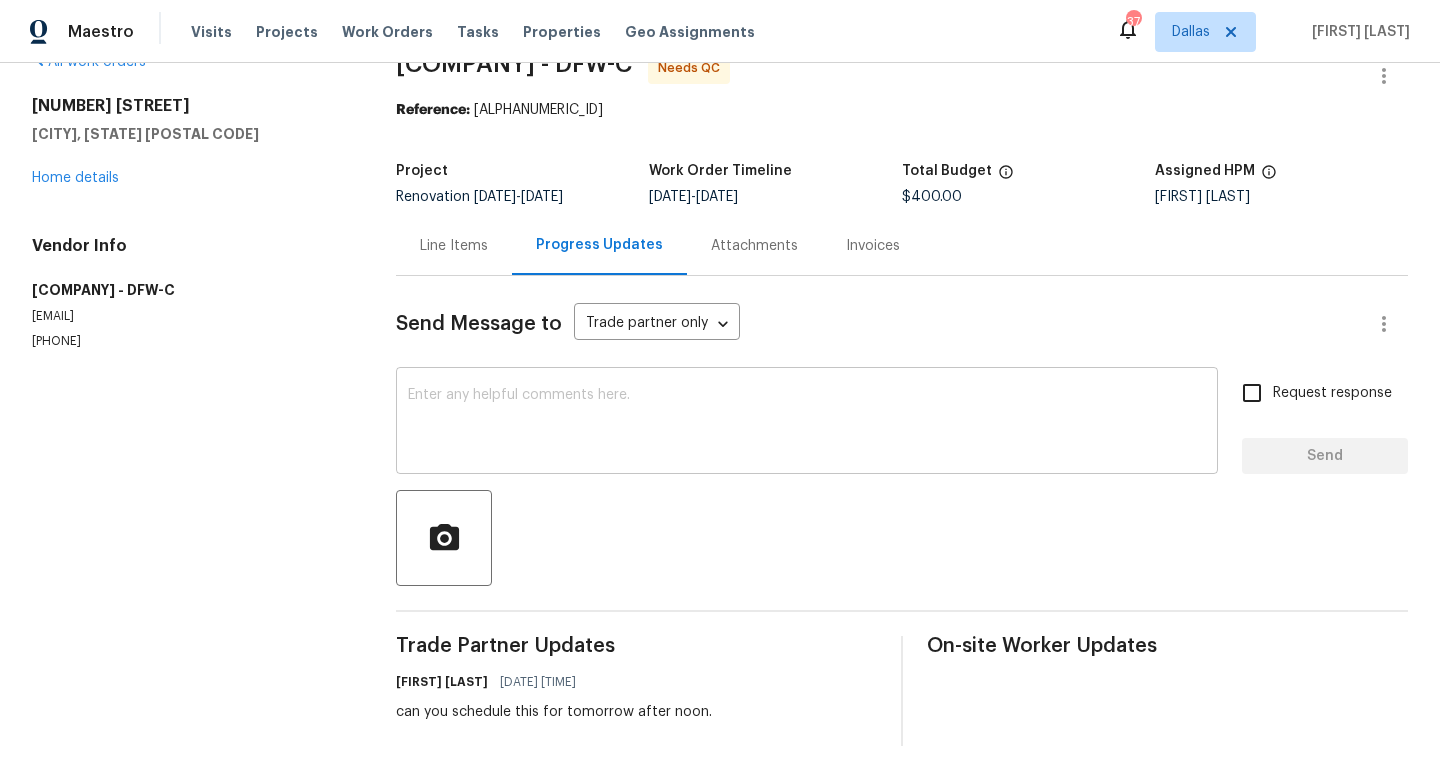 scroll, scrollTop: 0, scrollLeft: 0, axis: both 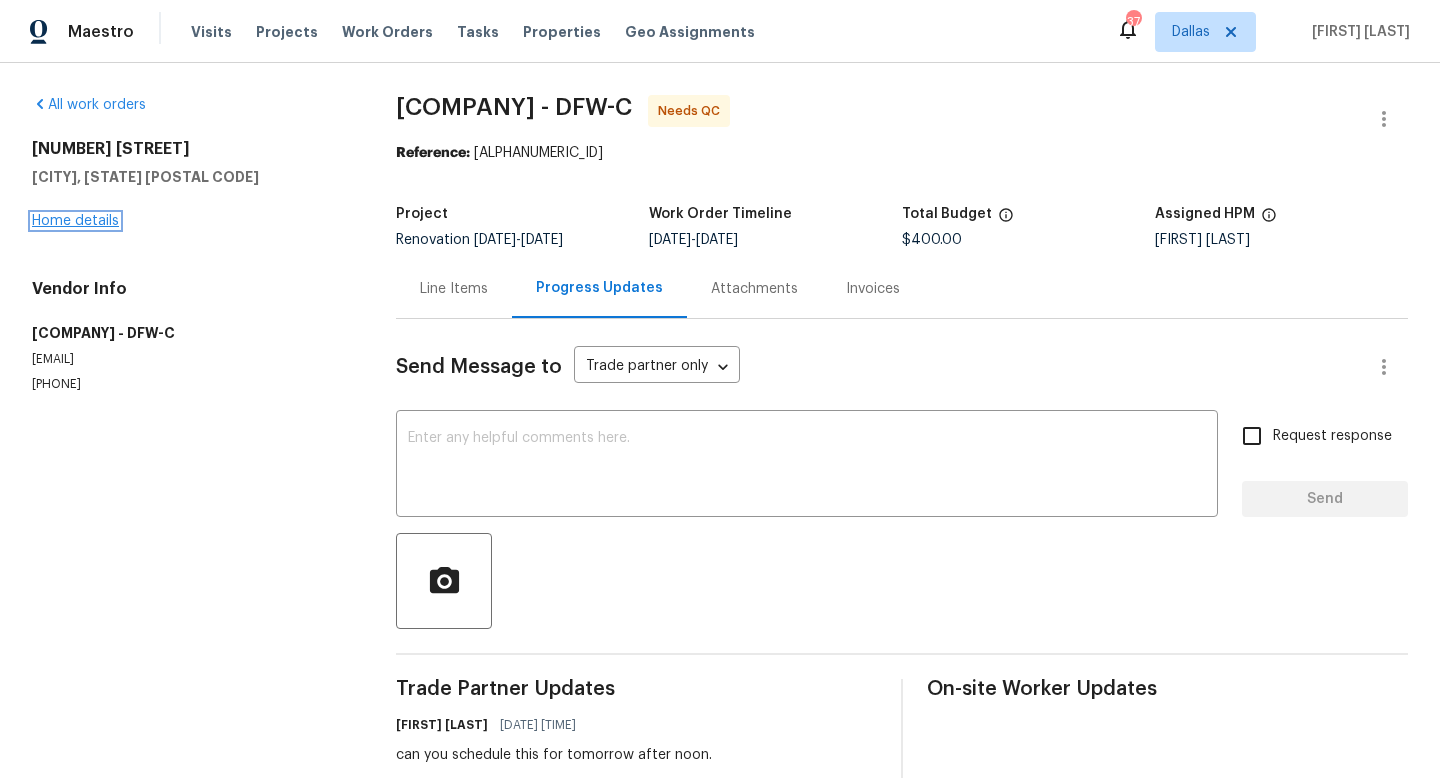 click on "Home details" at bounding box center [75, 221] 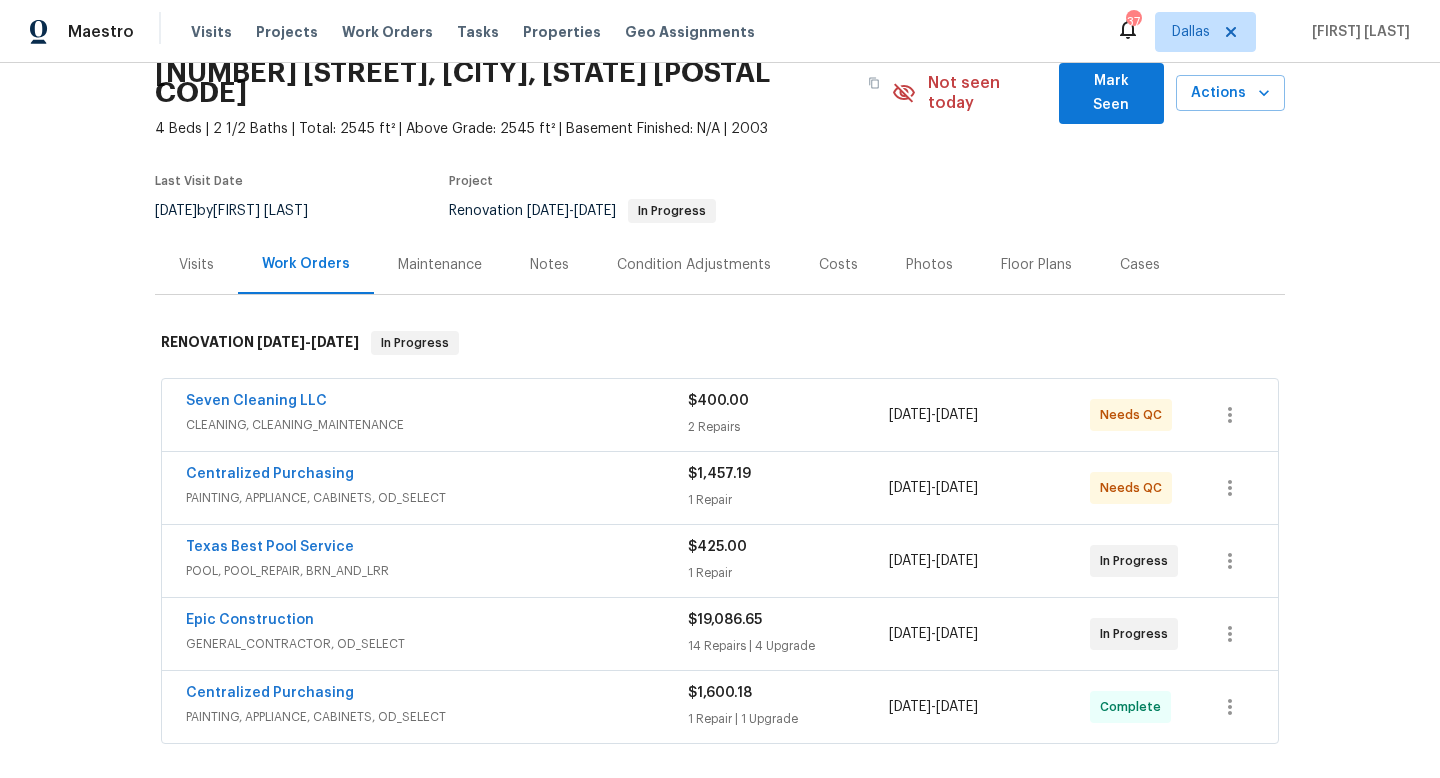 scroll, scrollTop: 0, scrollLeft: 0, axis: both 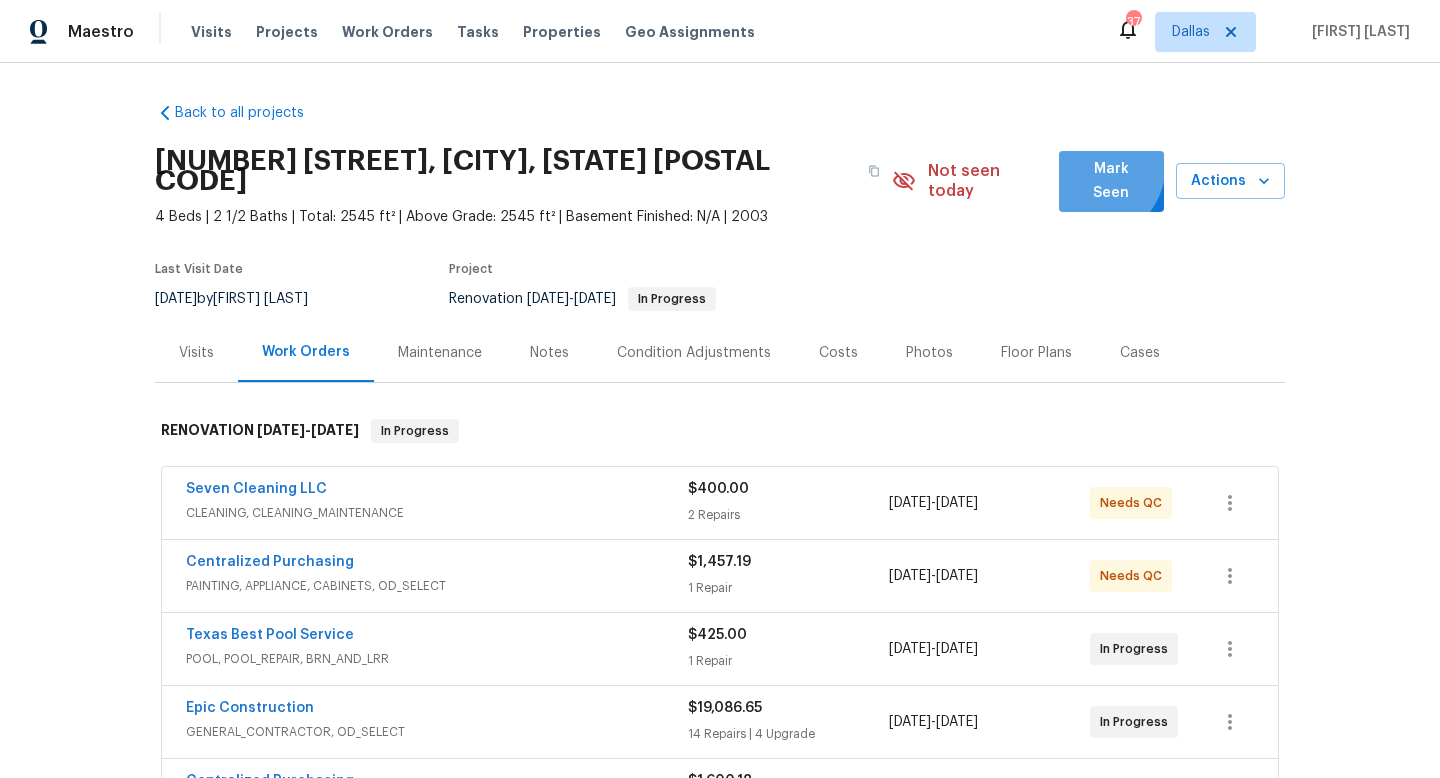 click on "Mark Seen" at bounding box center (1111, 181) 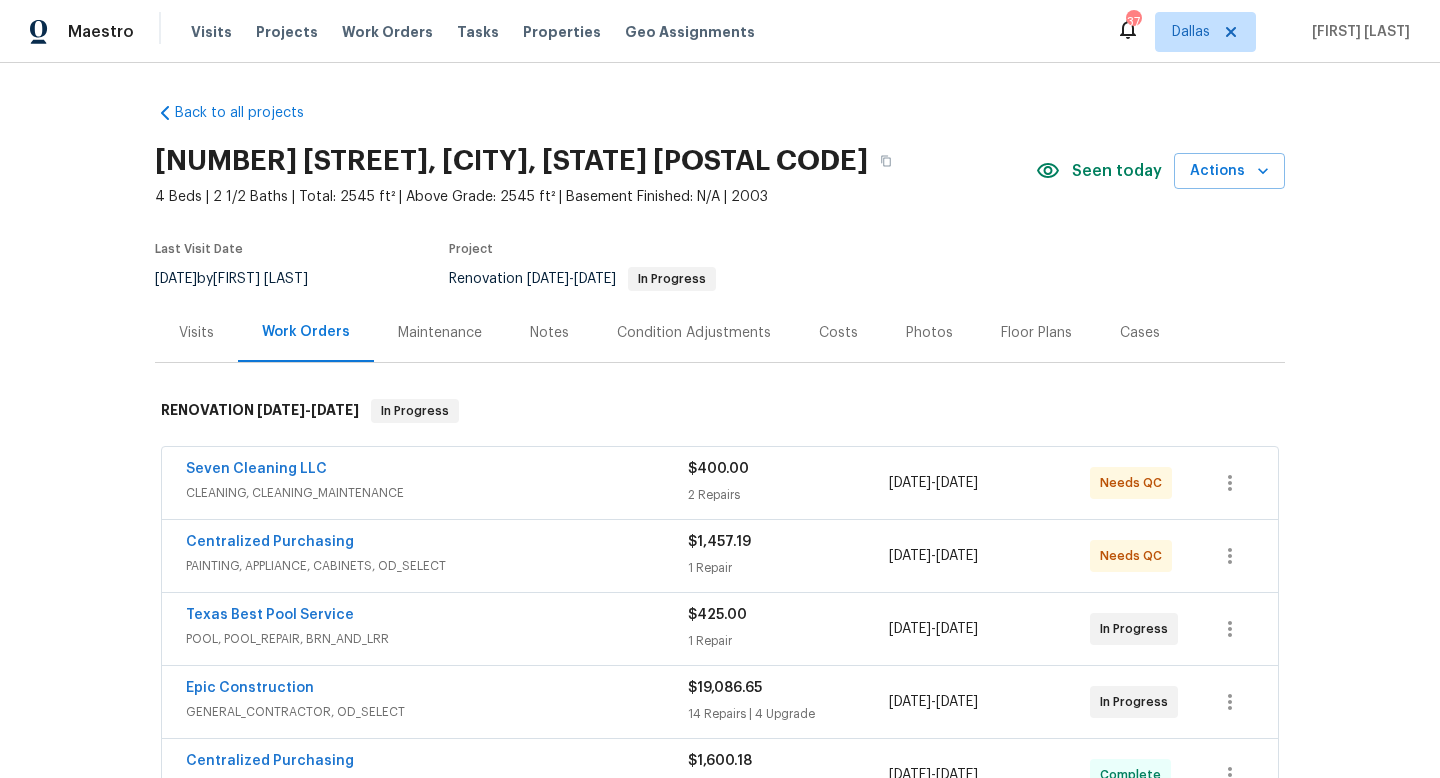 click on "Notes" at bounding box center (549, 333) 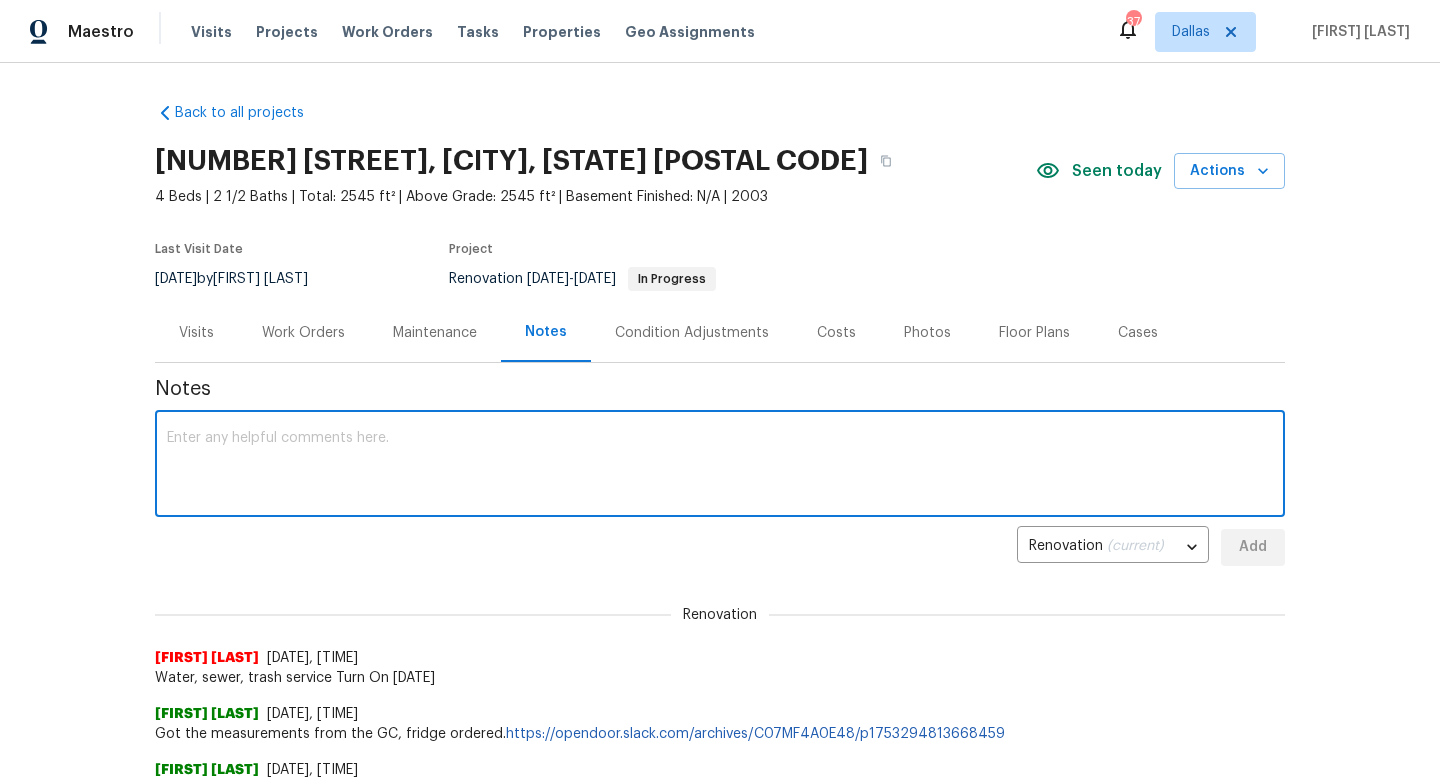 click at bounding box center [720, 466] 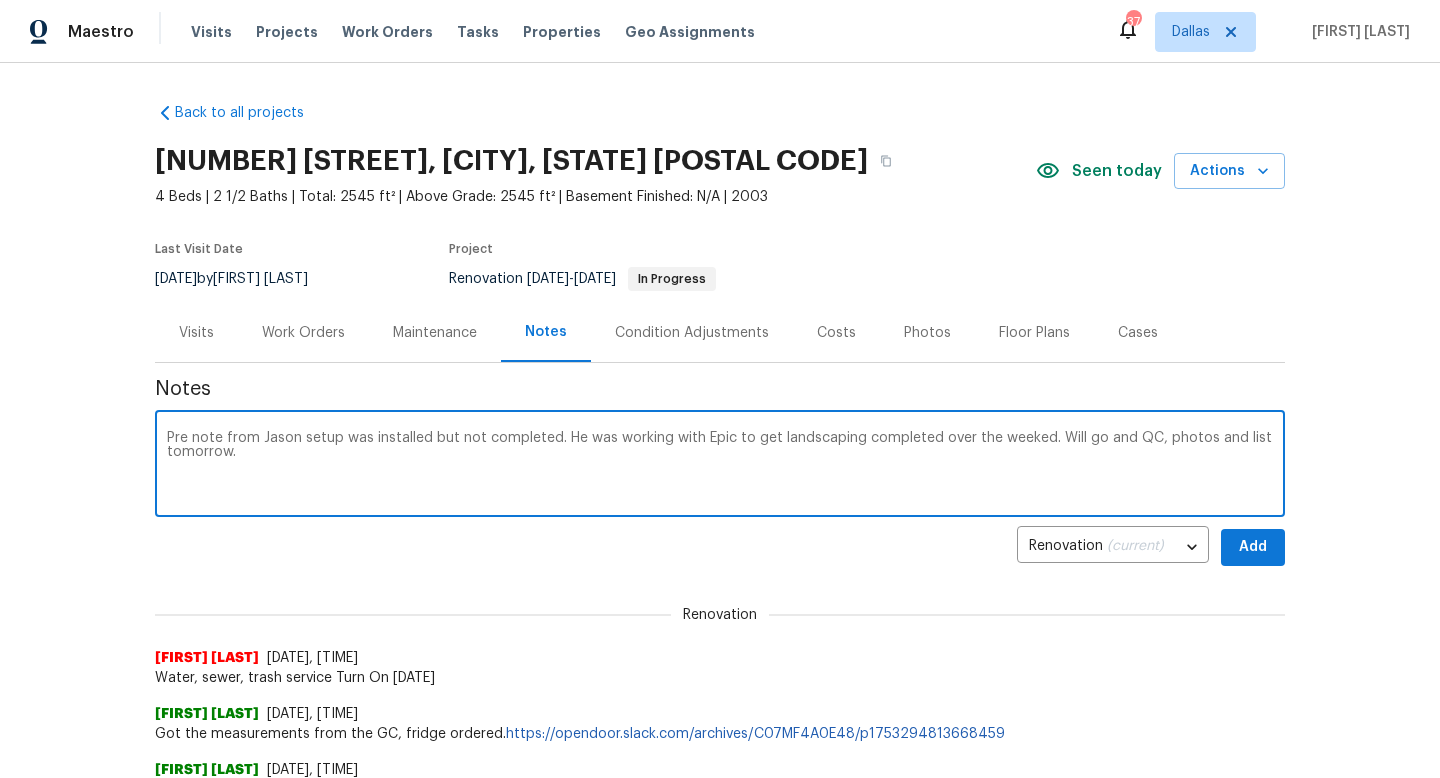 type on "Pre note from Jason setup was installed but not completed. He was working with Epic to get landscaping completed over the weeked. Will go and QC, photos and list tomorrow." 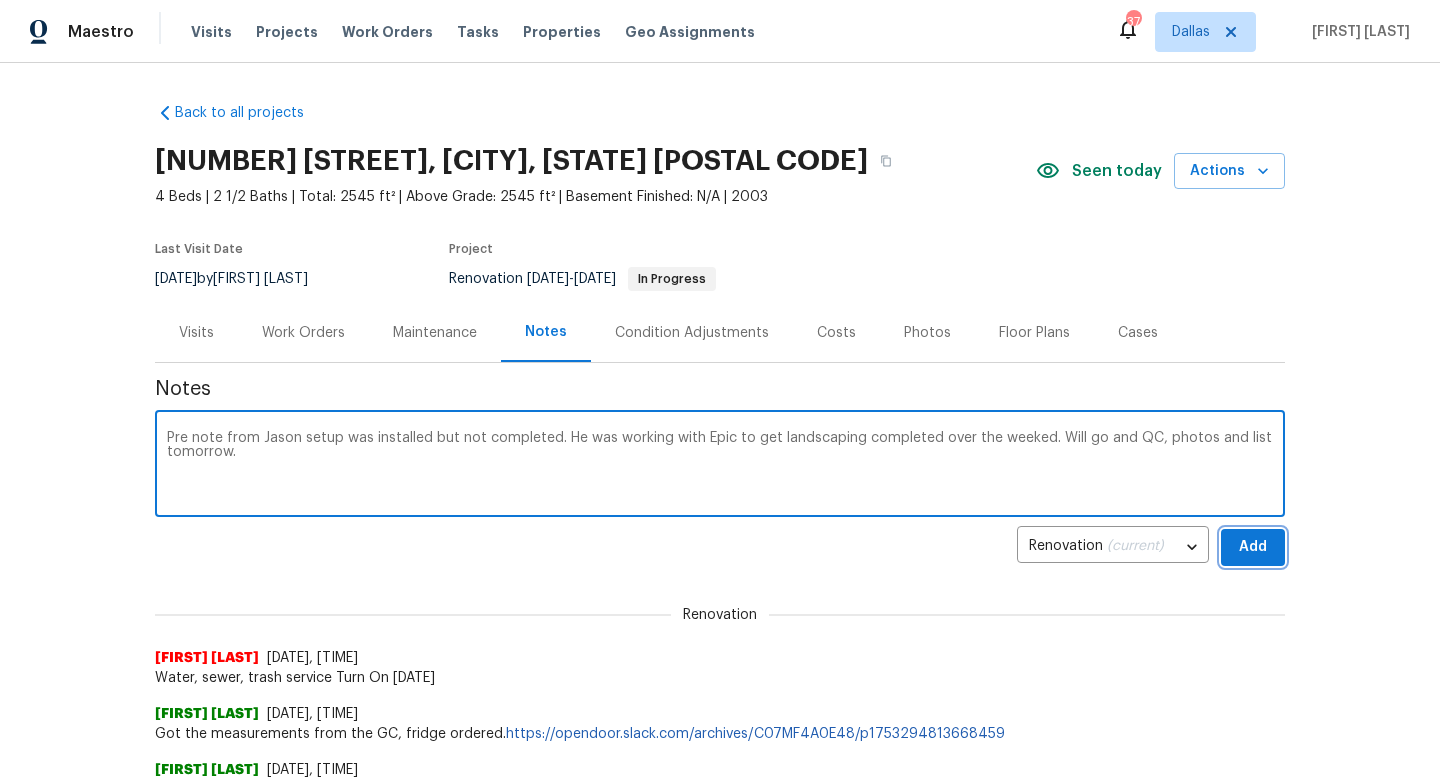 click on "Add" at bounding box center [1253, 547] 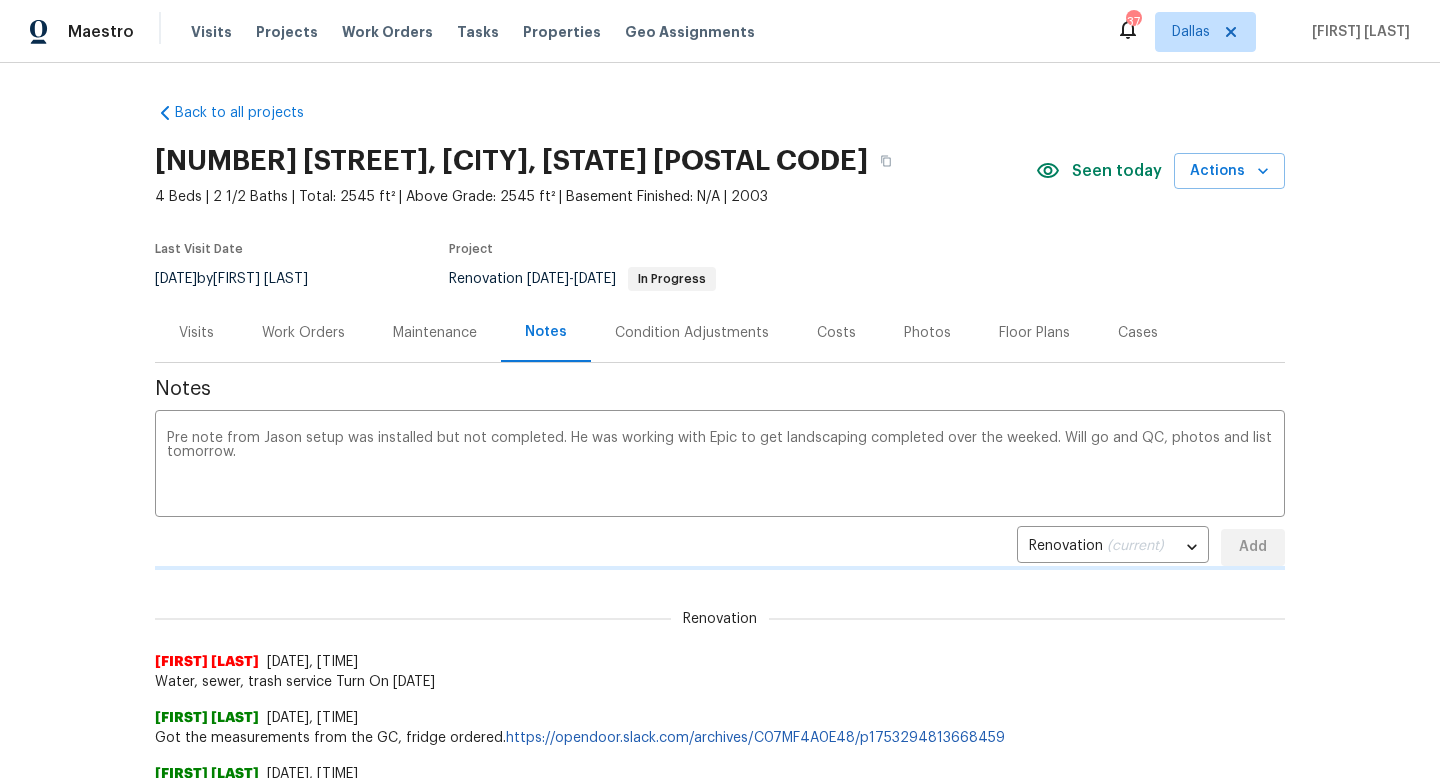 type 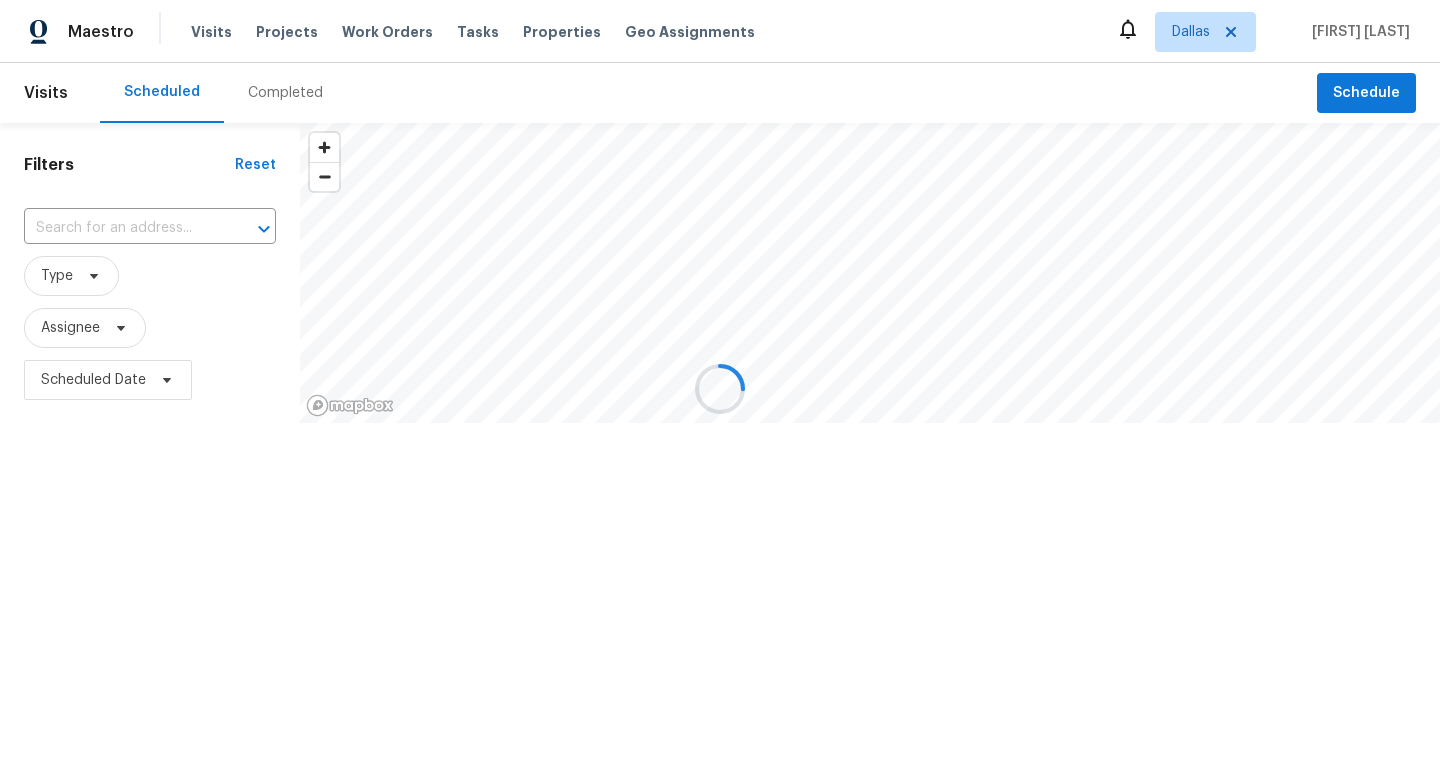 scroll, scrollTop: 0, scrollLeft: 0, axis: both 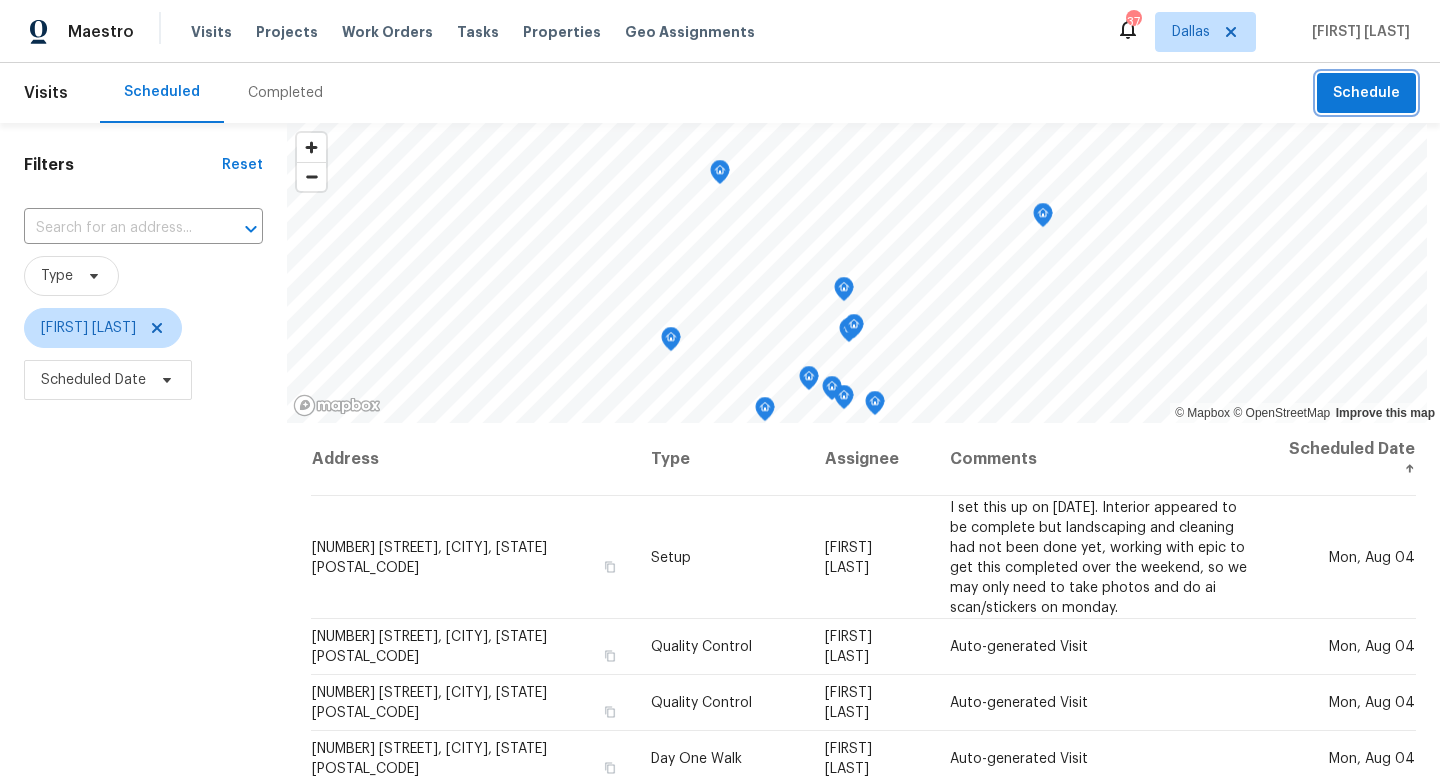 click on "Schedule" at bounding box center (1366, 93) 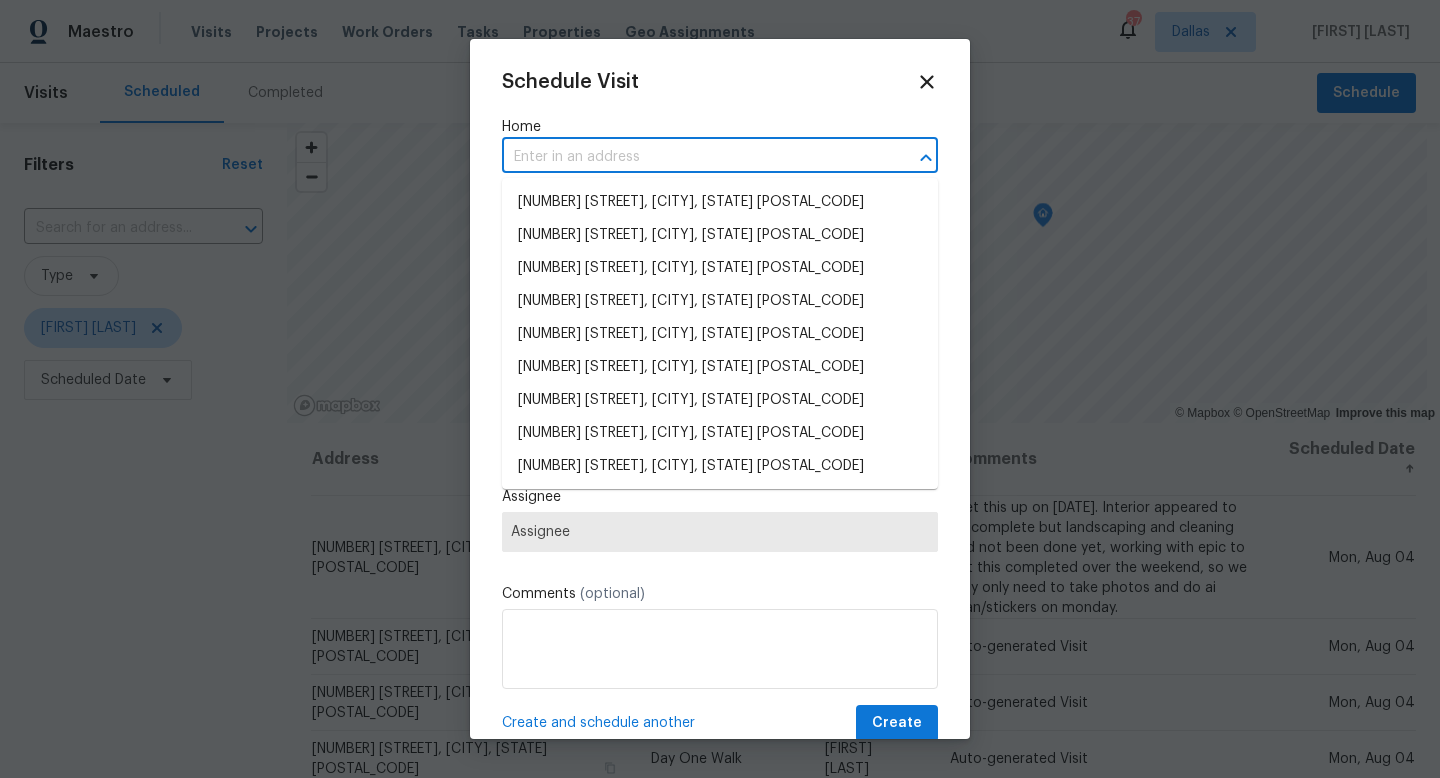 click at bounding box center (692, 157) 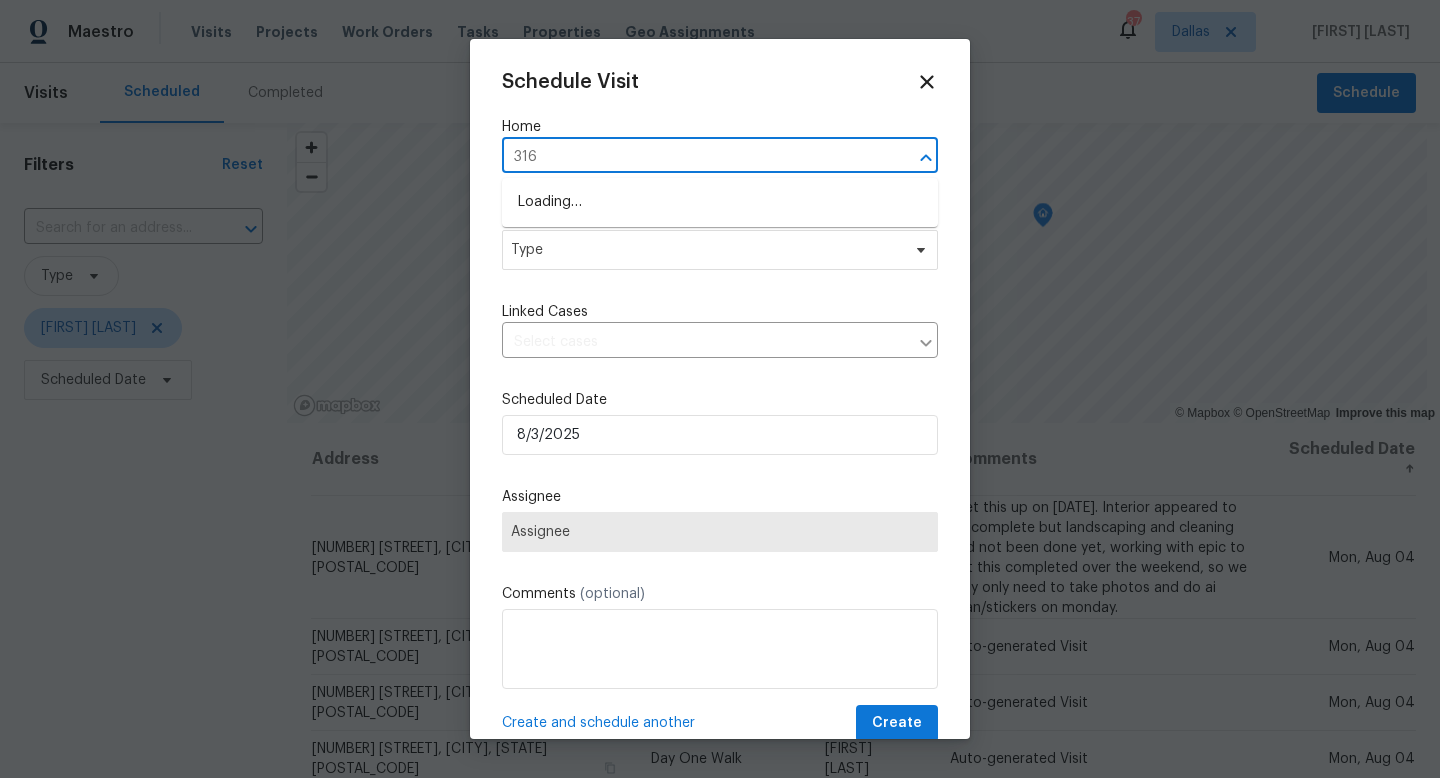 type on "316 w" 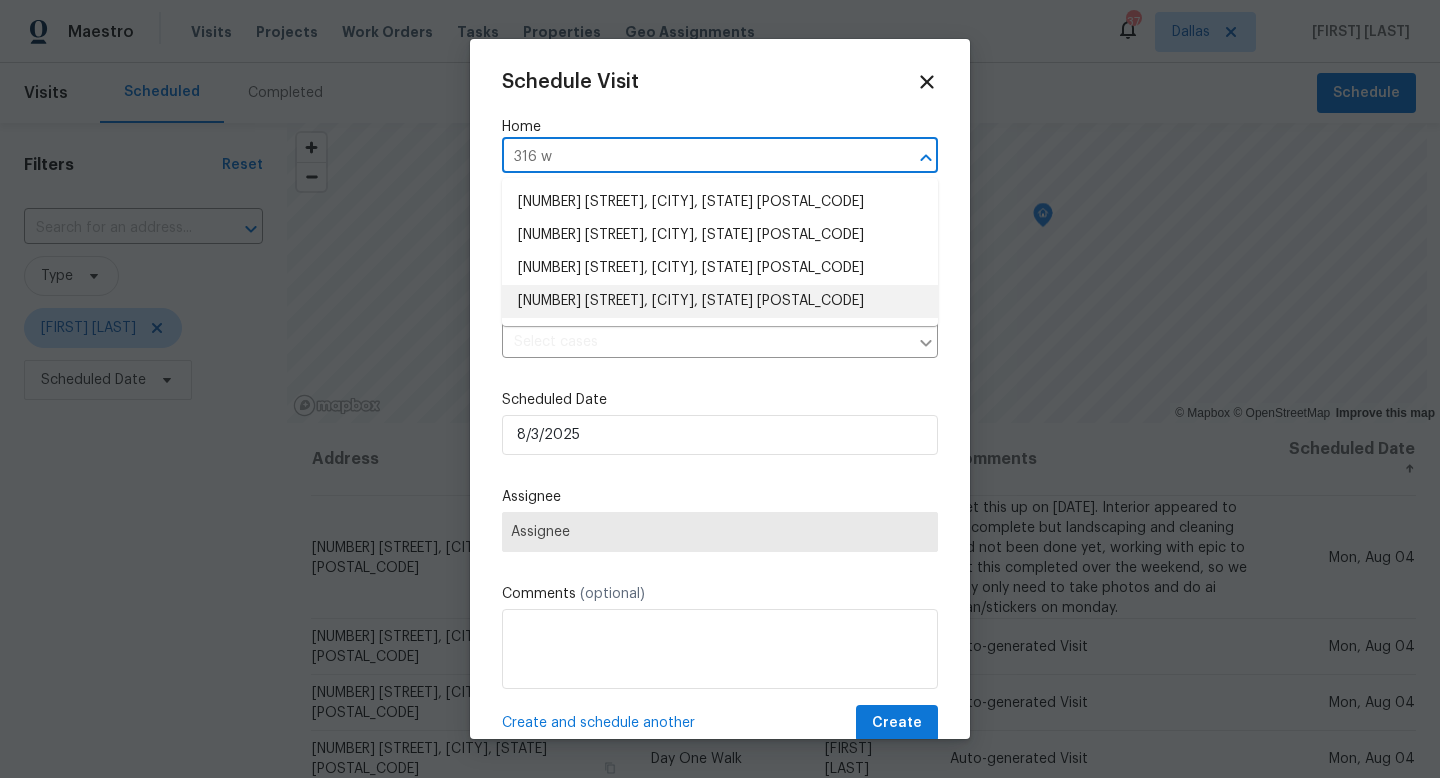 click on "316 W 3rd Ter, Springtown, TX 76082" at bounding box center (720, 301) 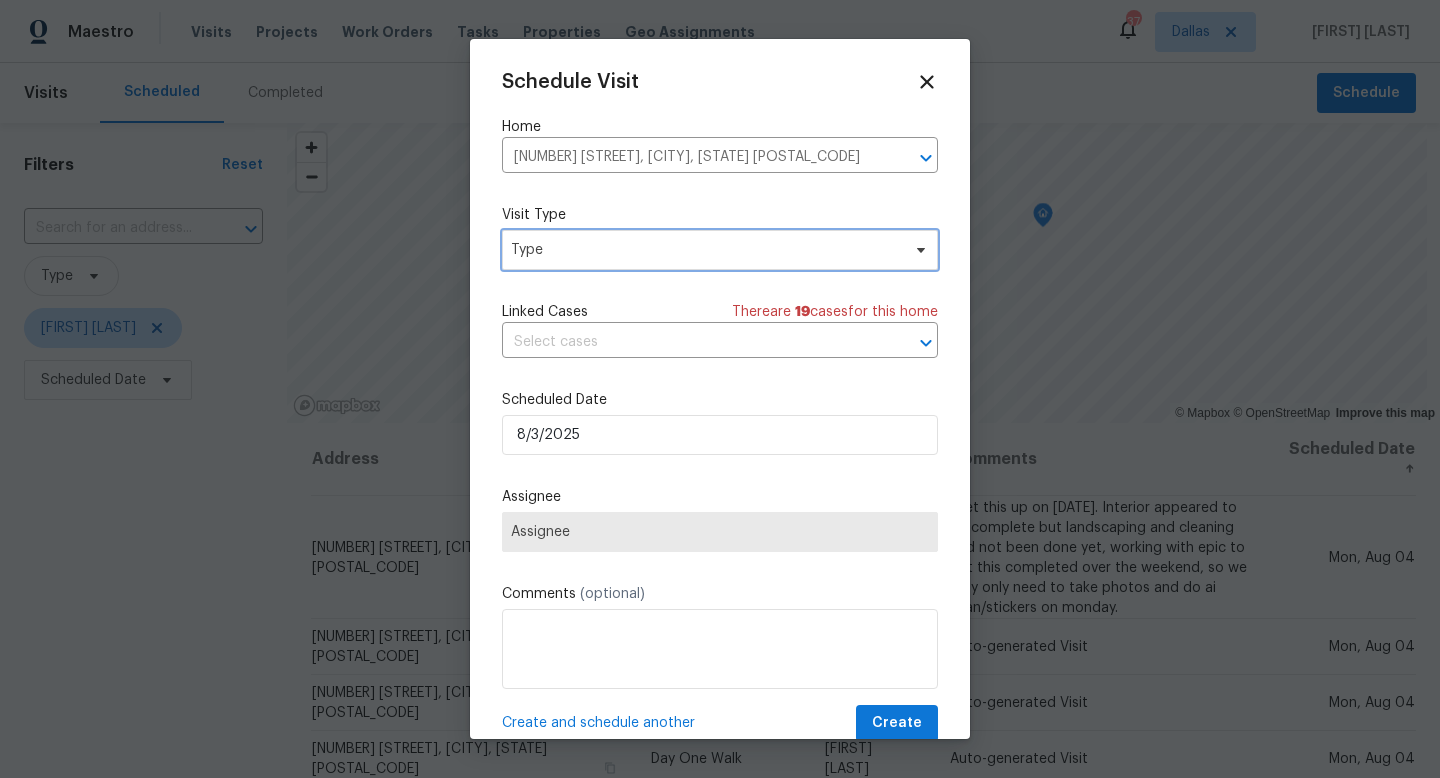 click on "Type" at bounding box center (705, 250) 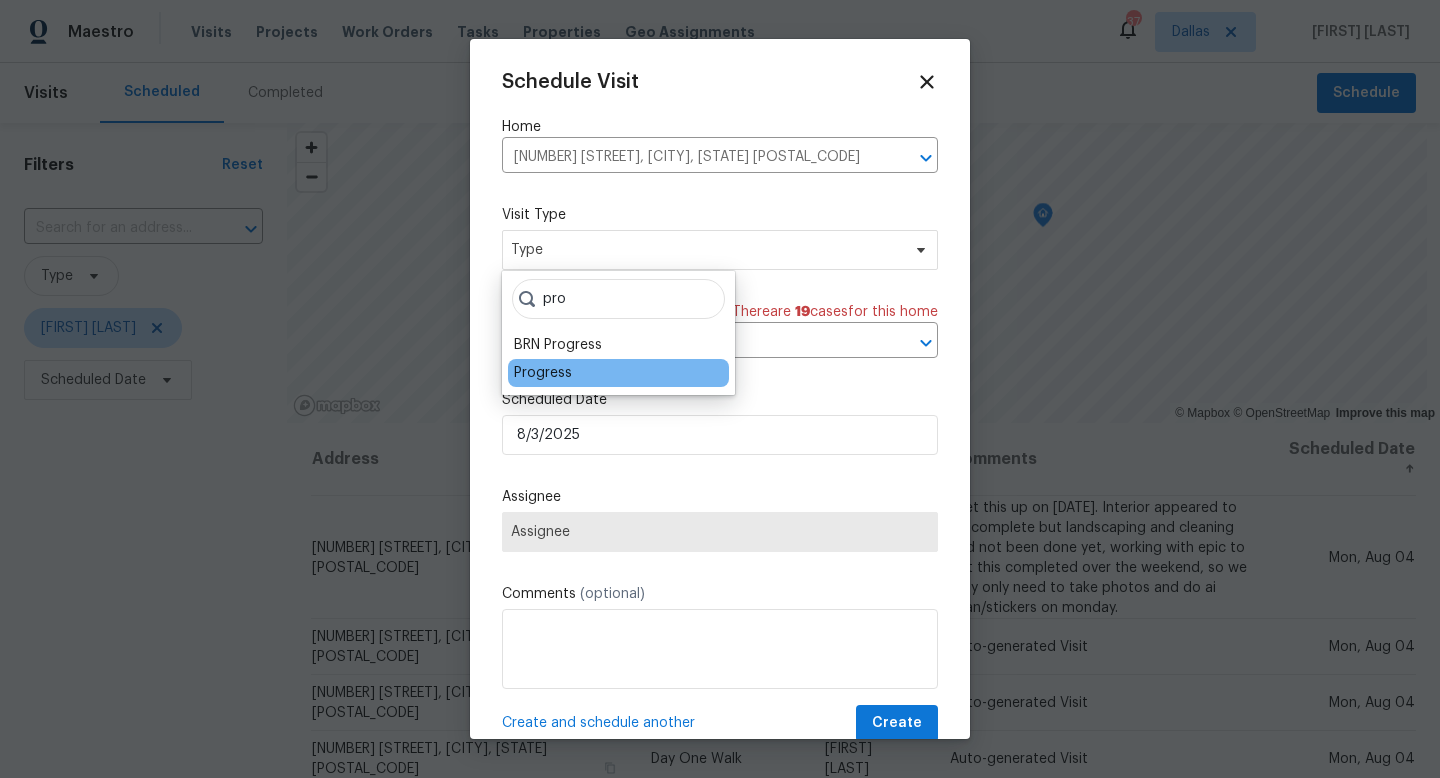 type on "pro" 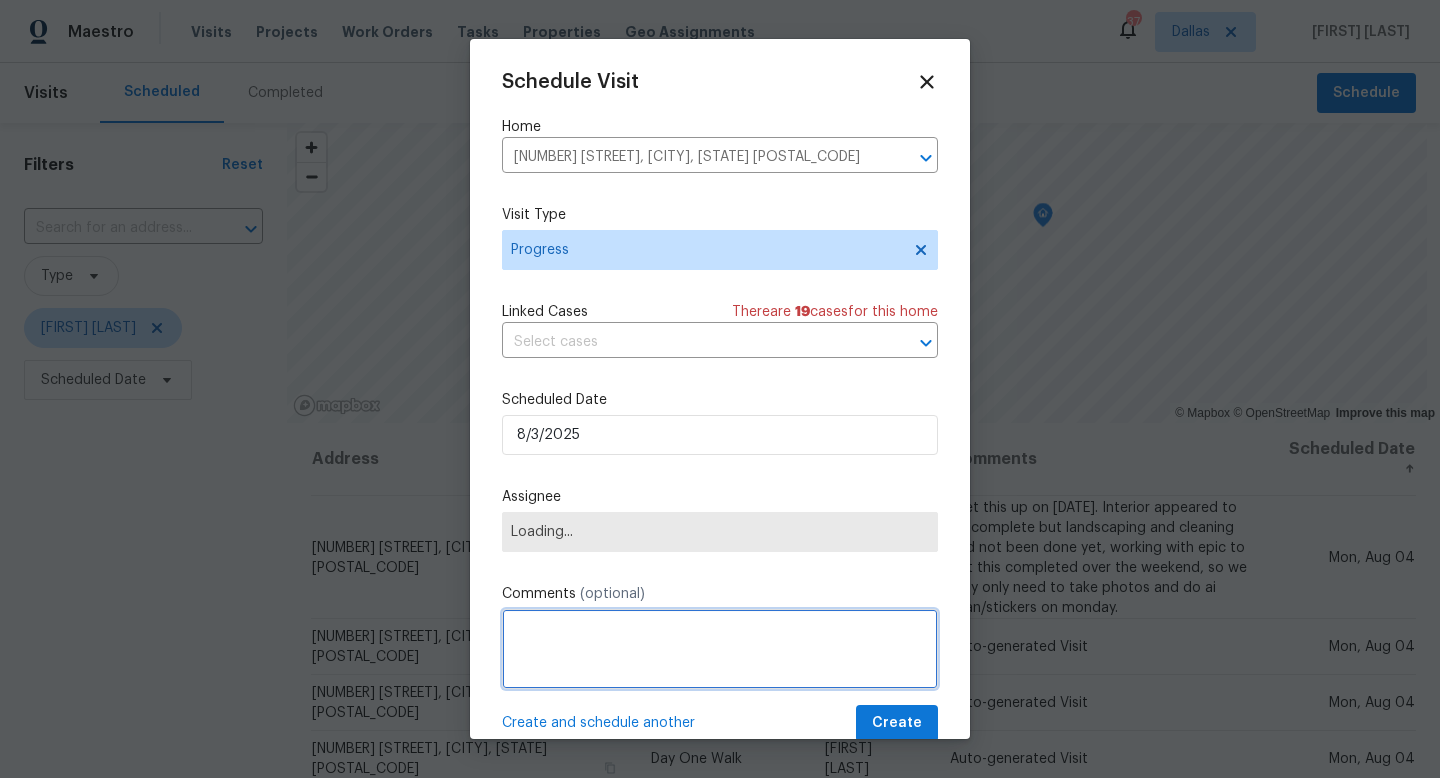 click at bounding box center [720, 649] 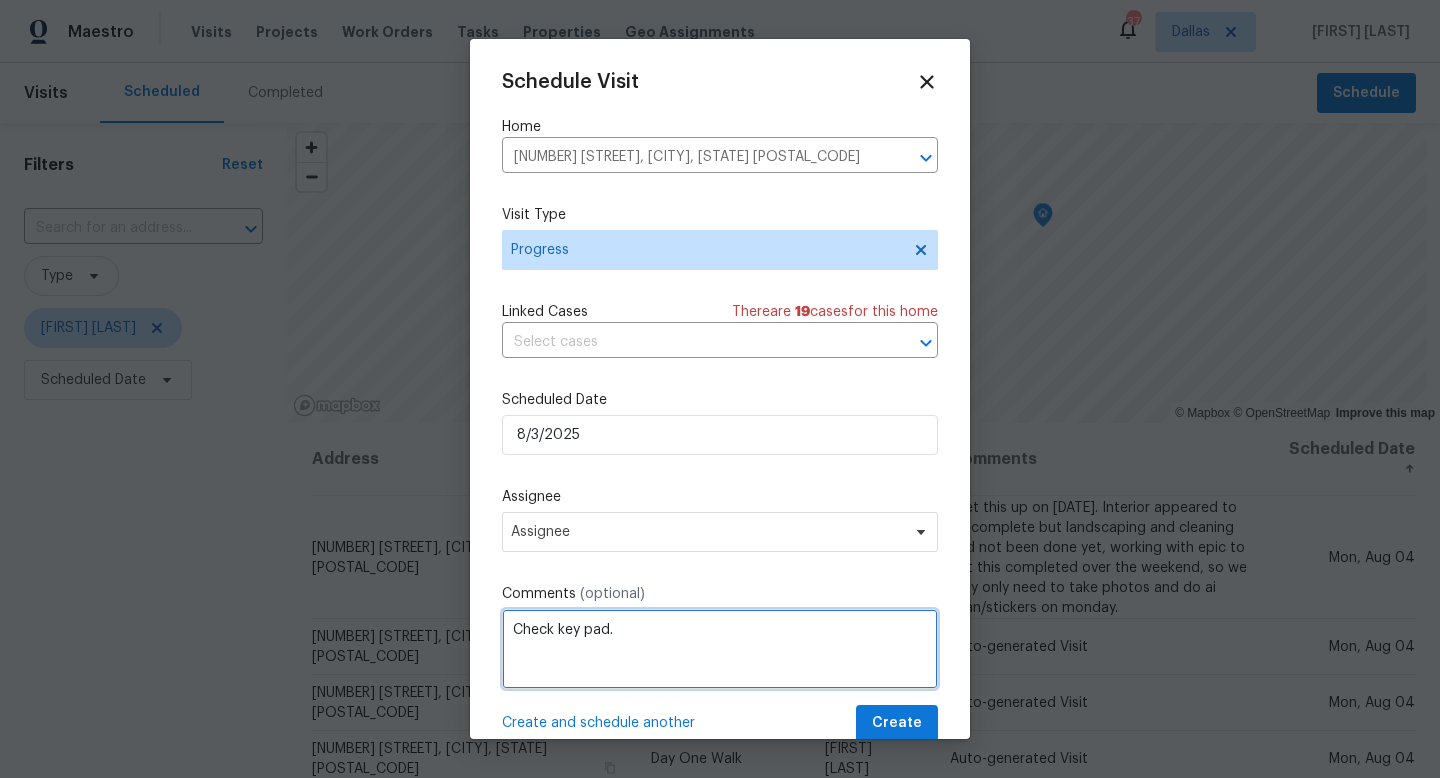 type on "Check key pad." 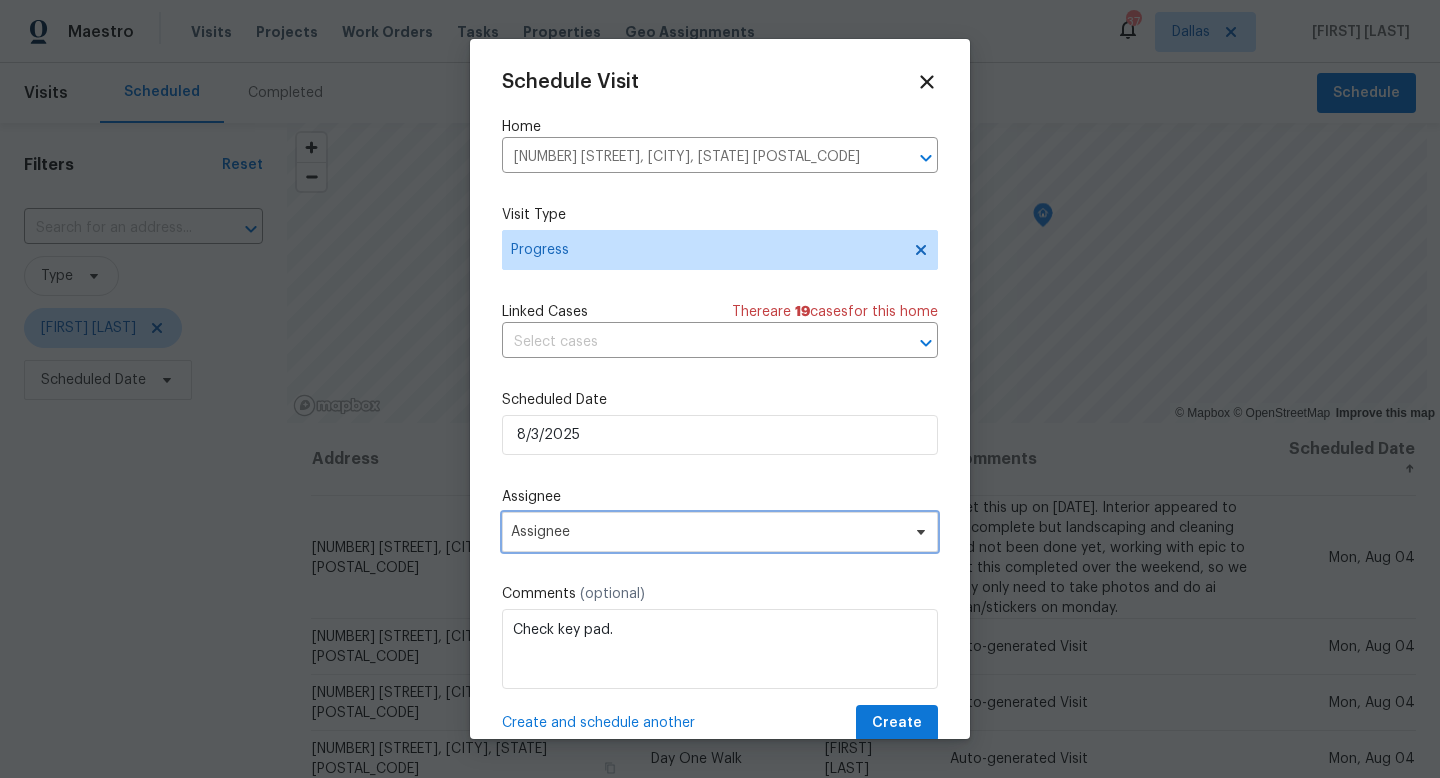 click on "Assignee" at bounding box center (720, 532) 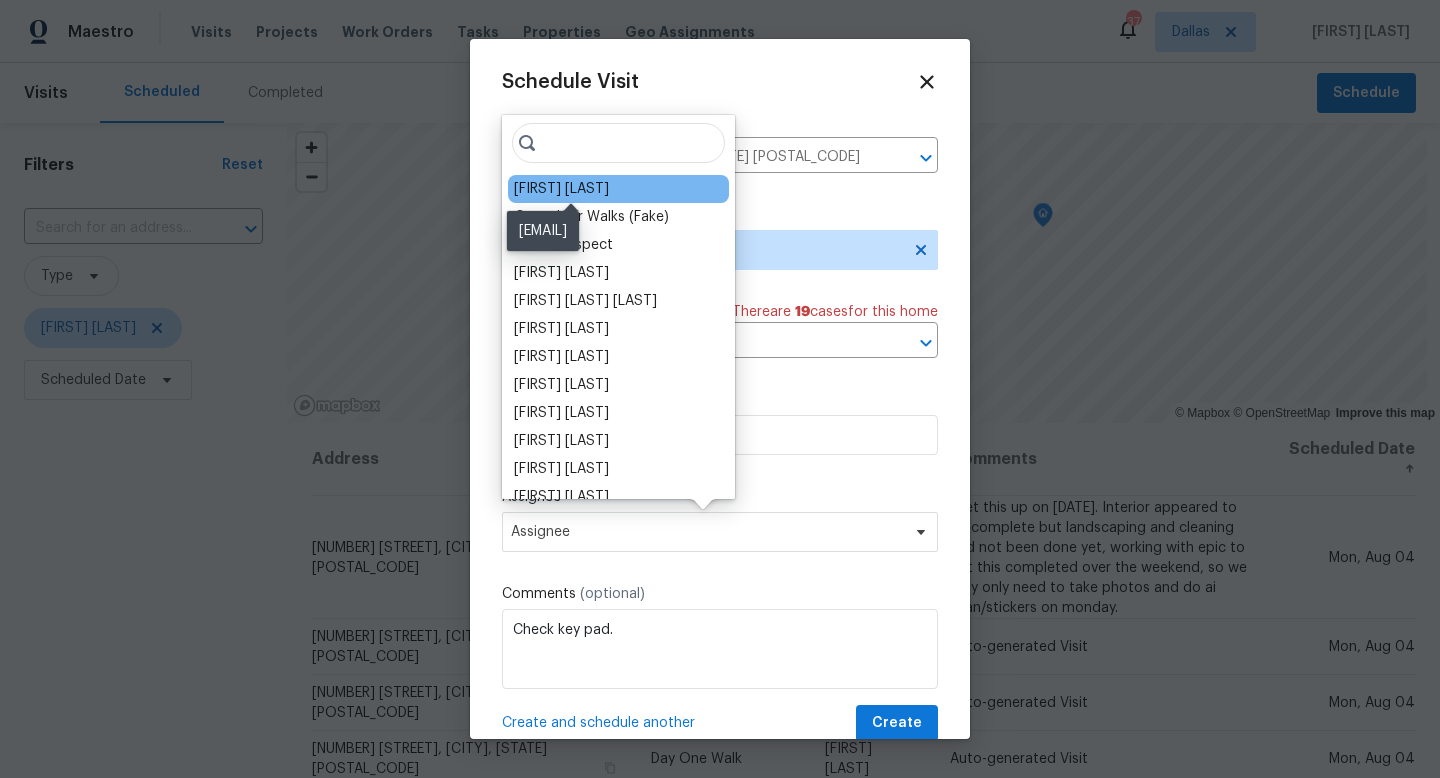 click on "[FIRST] [LAST]" at bounding box center (561, 189) 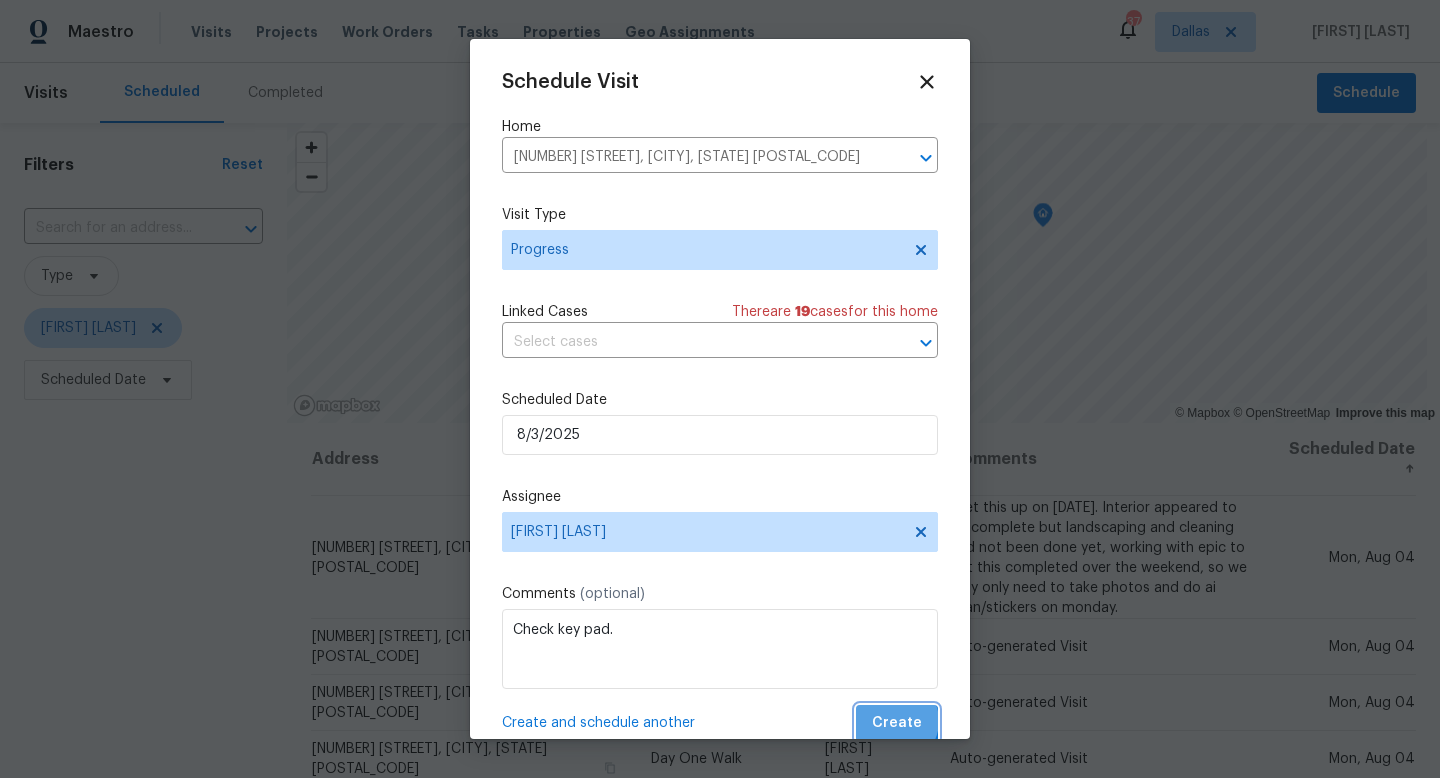 click on "Create" at bounding box center [897, 723] 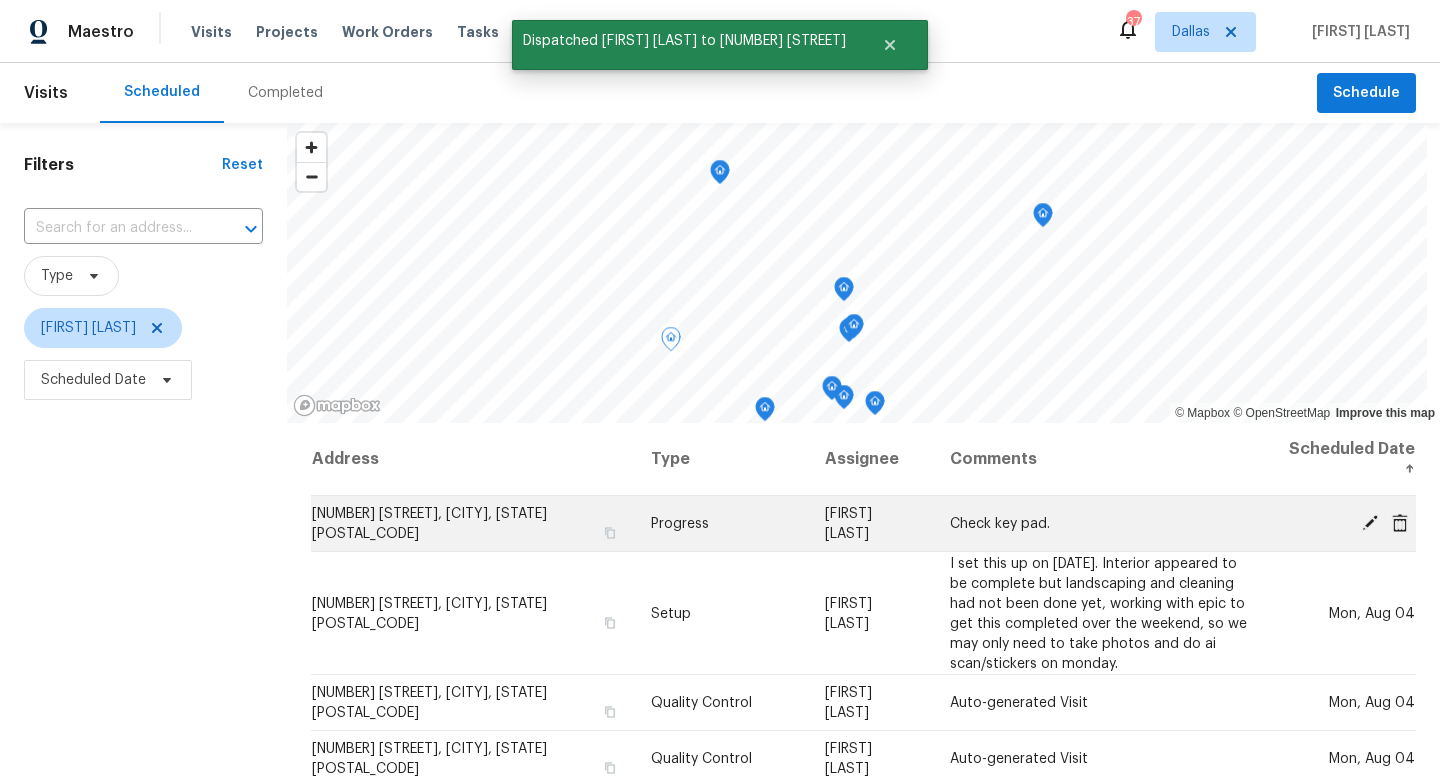 click 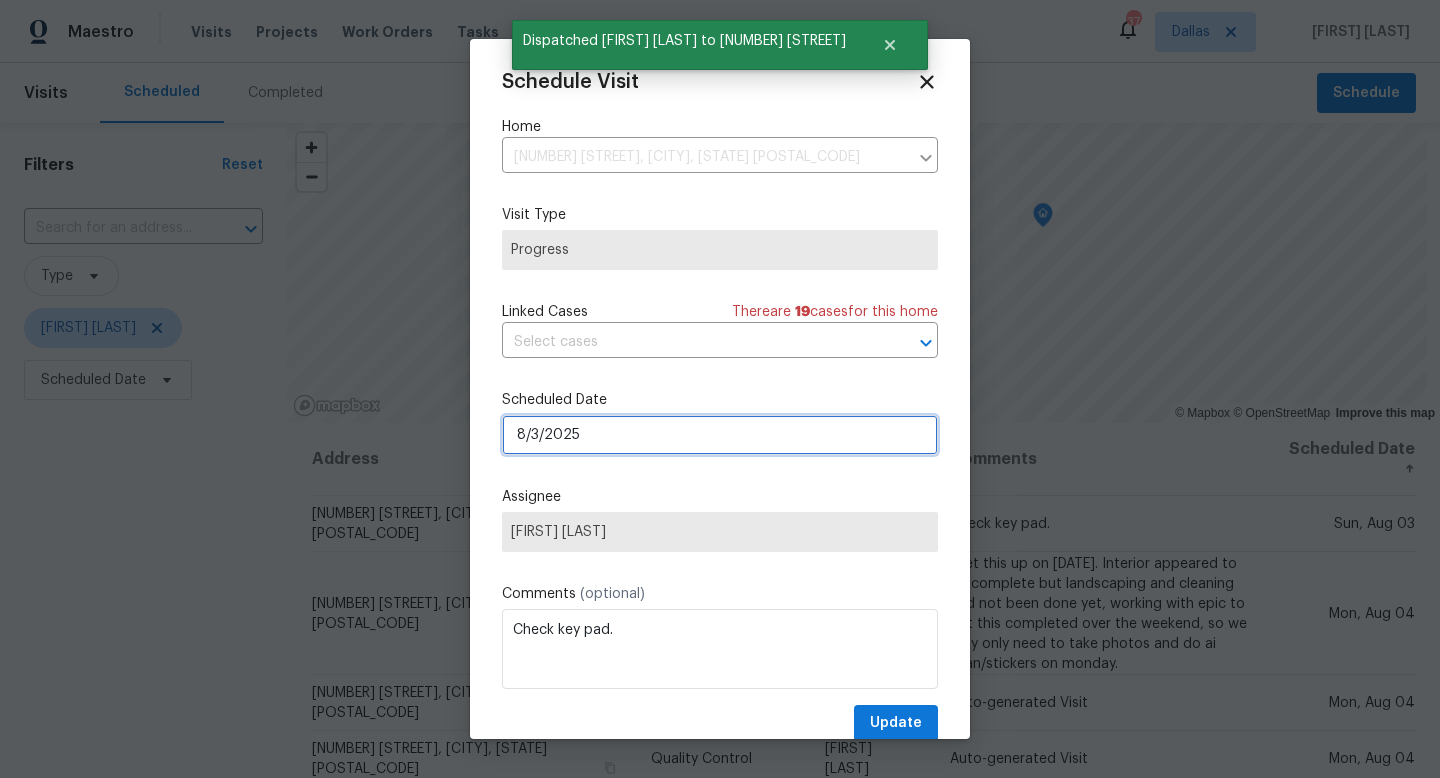 click on "8/3/2025" at bounding box center (720, 435) 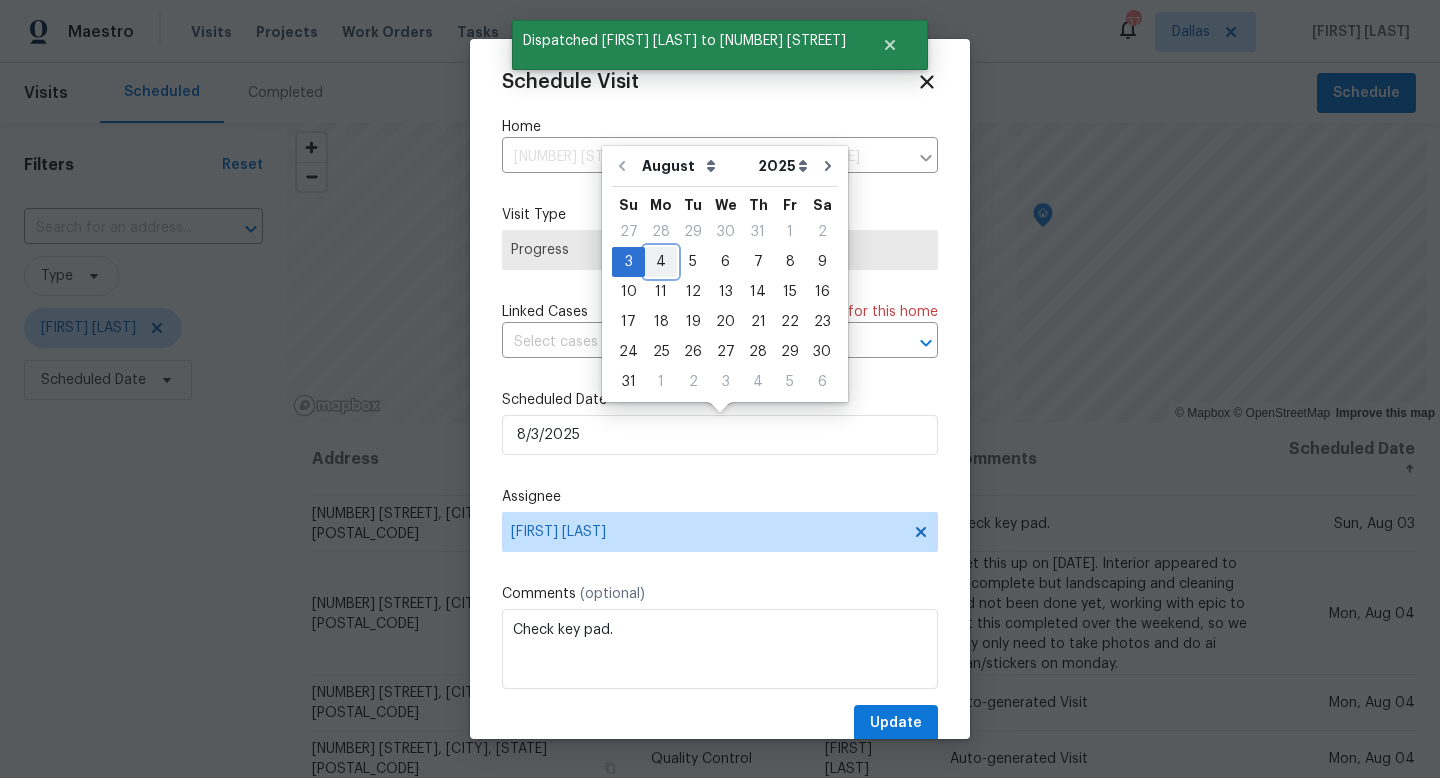 click on "4" at bounding box center (661, 262) 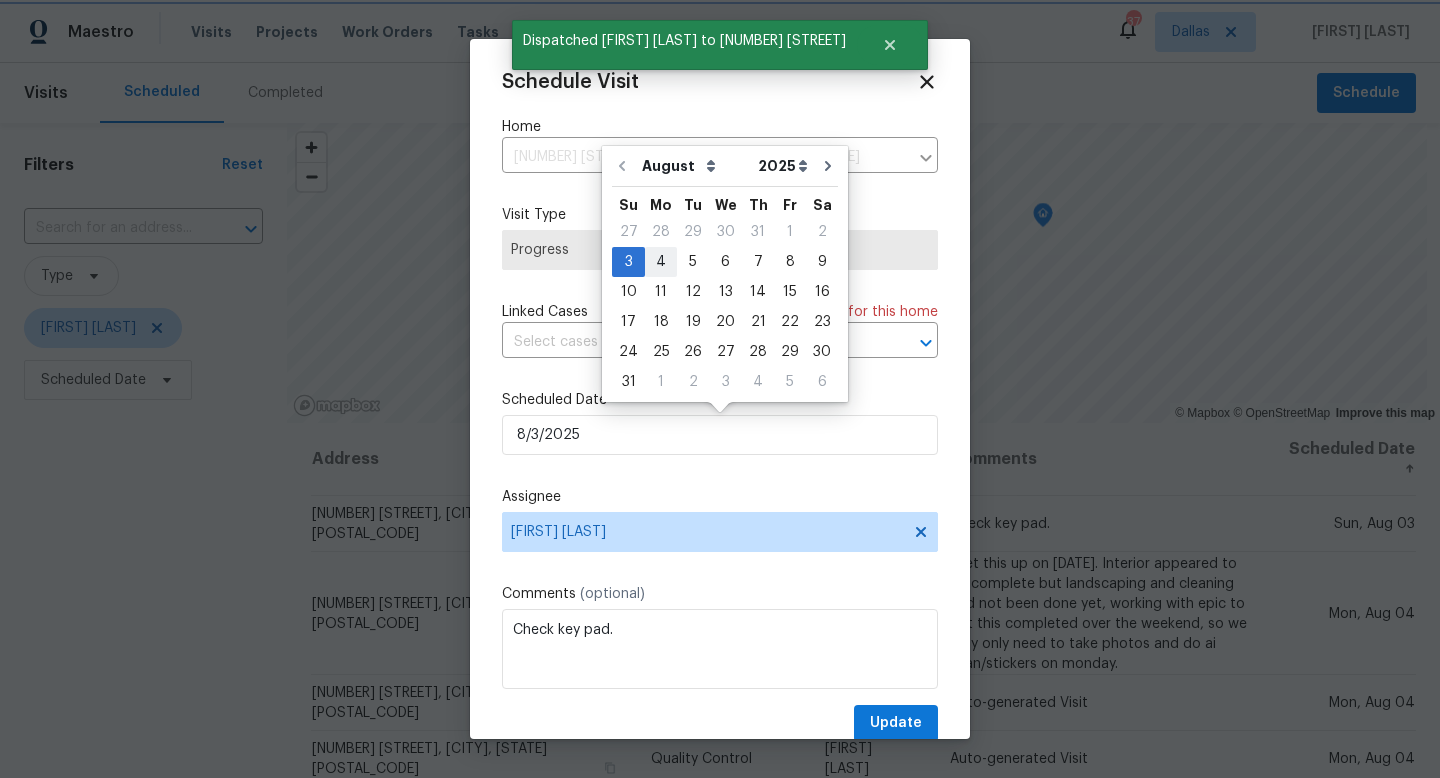type on "8/4/2025" 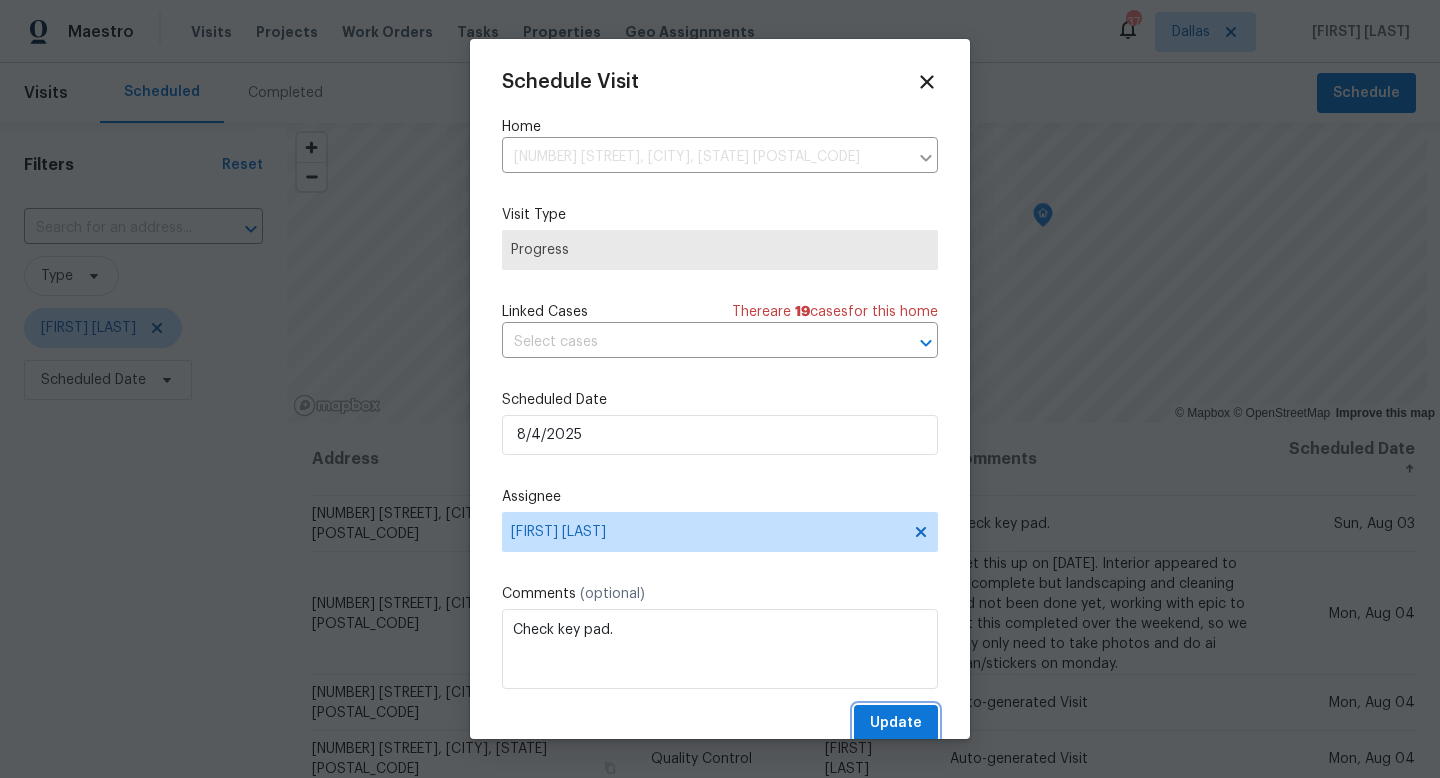 click on "Update" at bounding box center (896, 723) 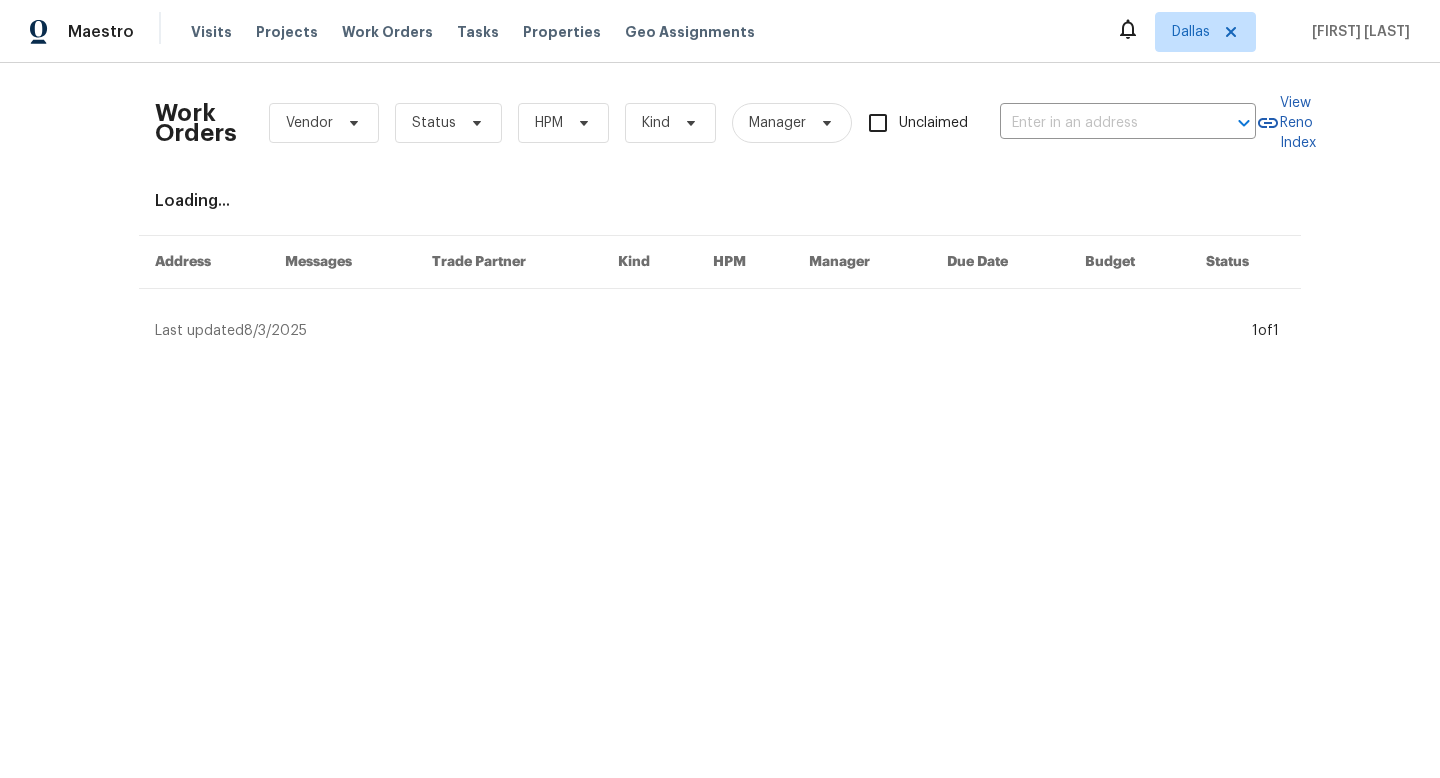 scroll, scrollTop: 0, scrollLeft: 0, axis: both 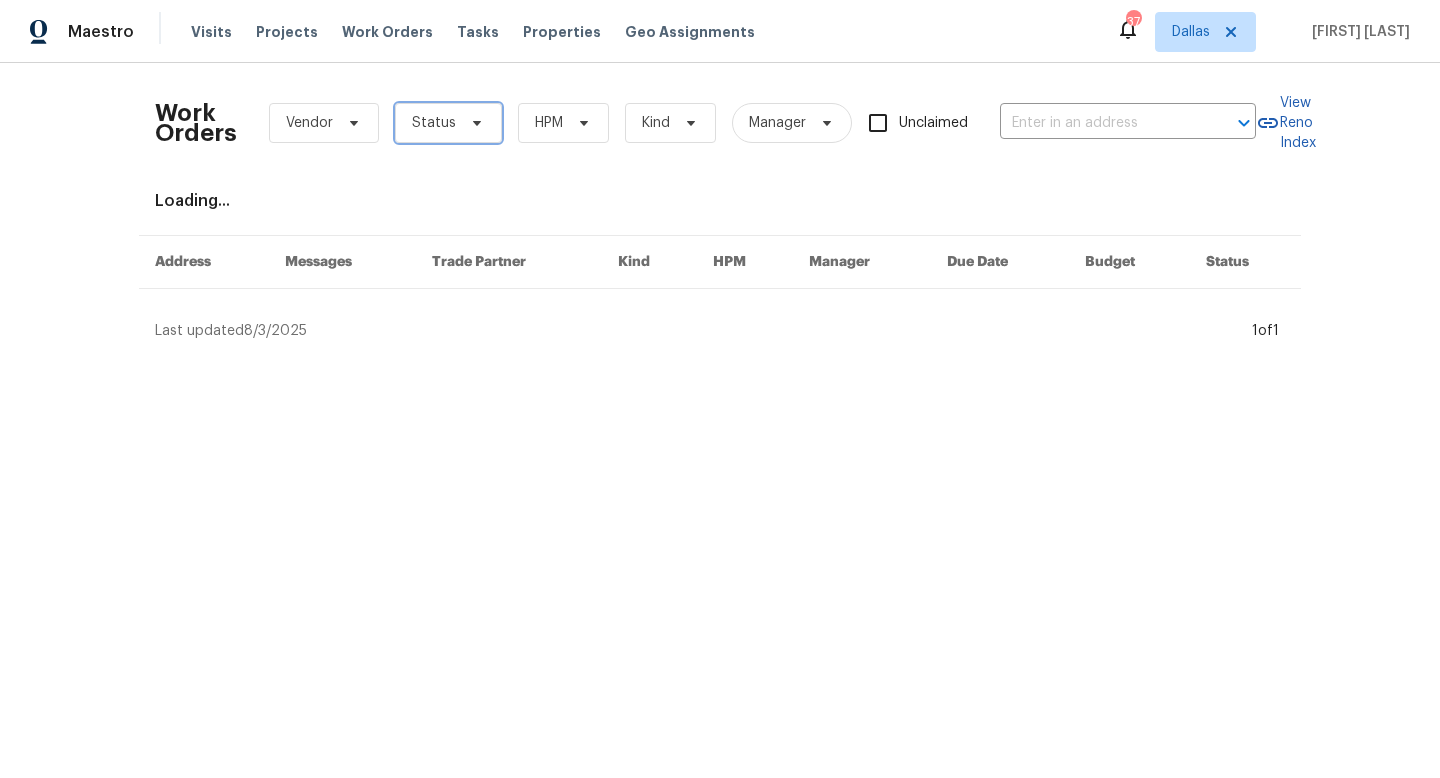 click 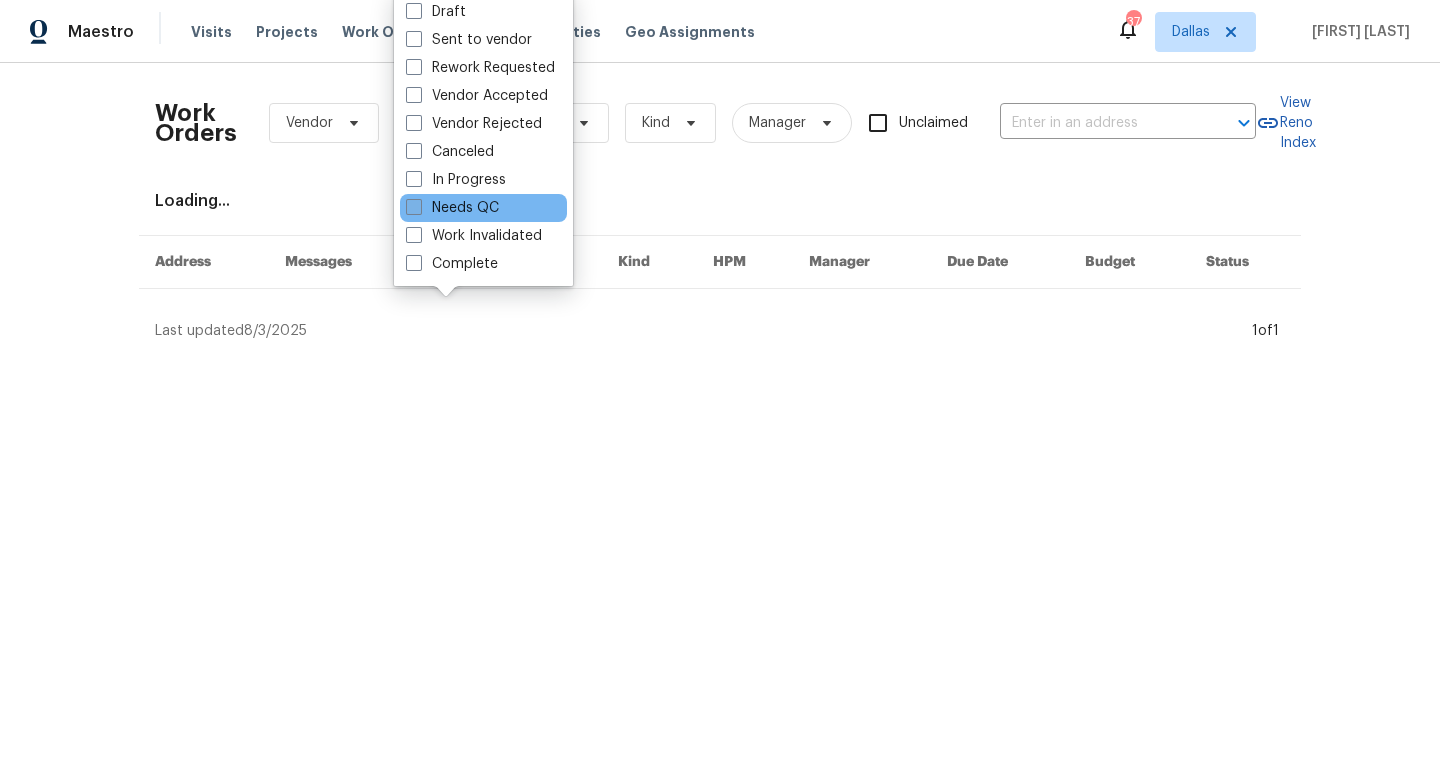 click on "Needs QC" at bounding box center (452, 208) 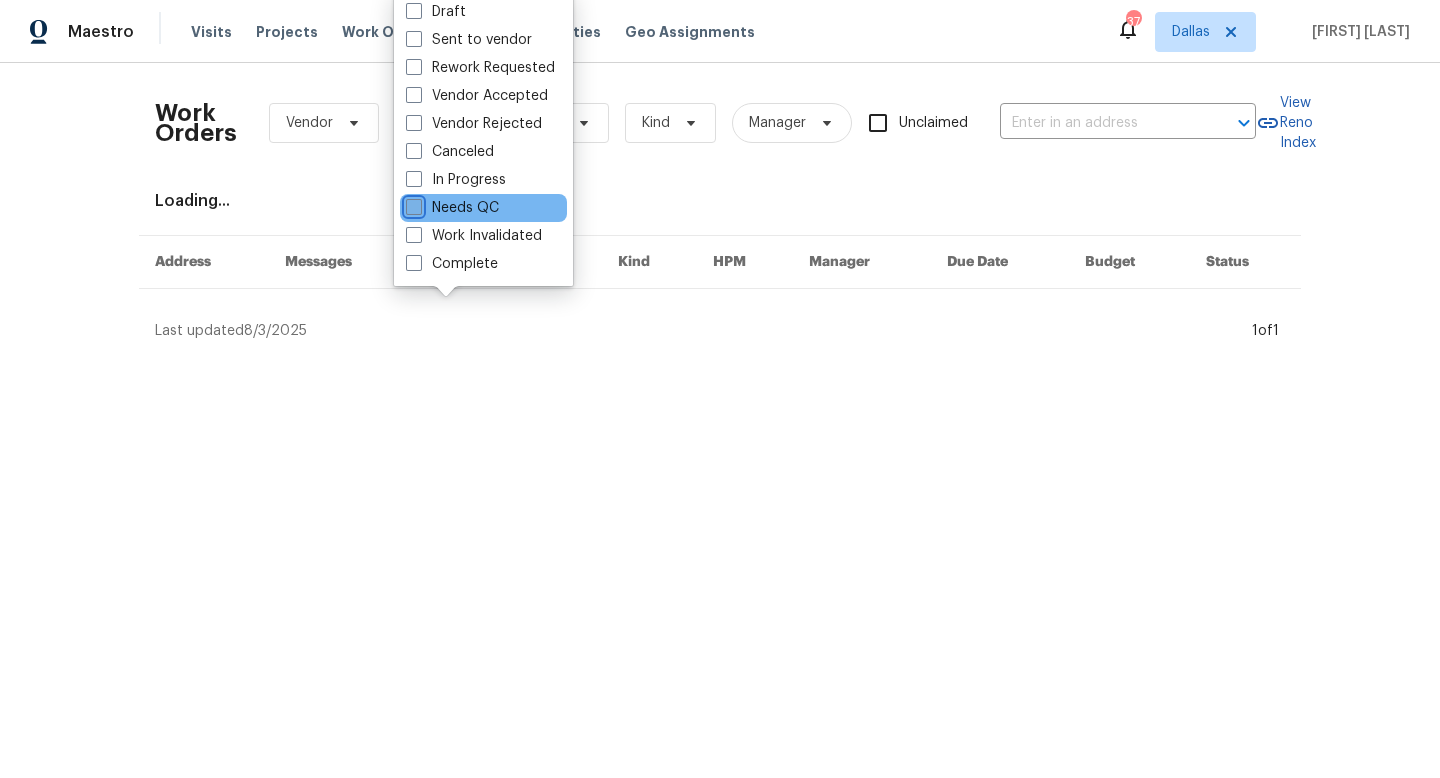 click on "Needs QC" at bounding box center (412, 204) 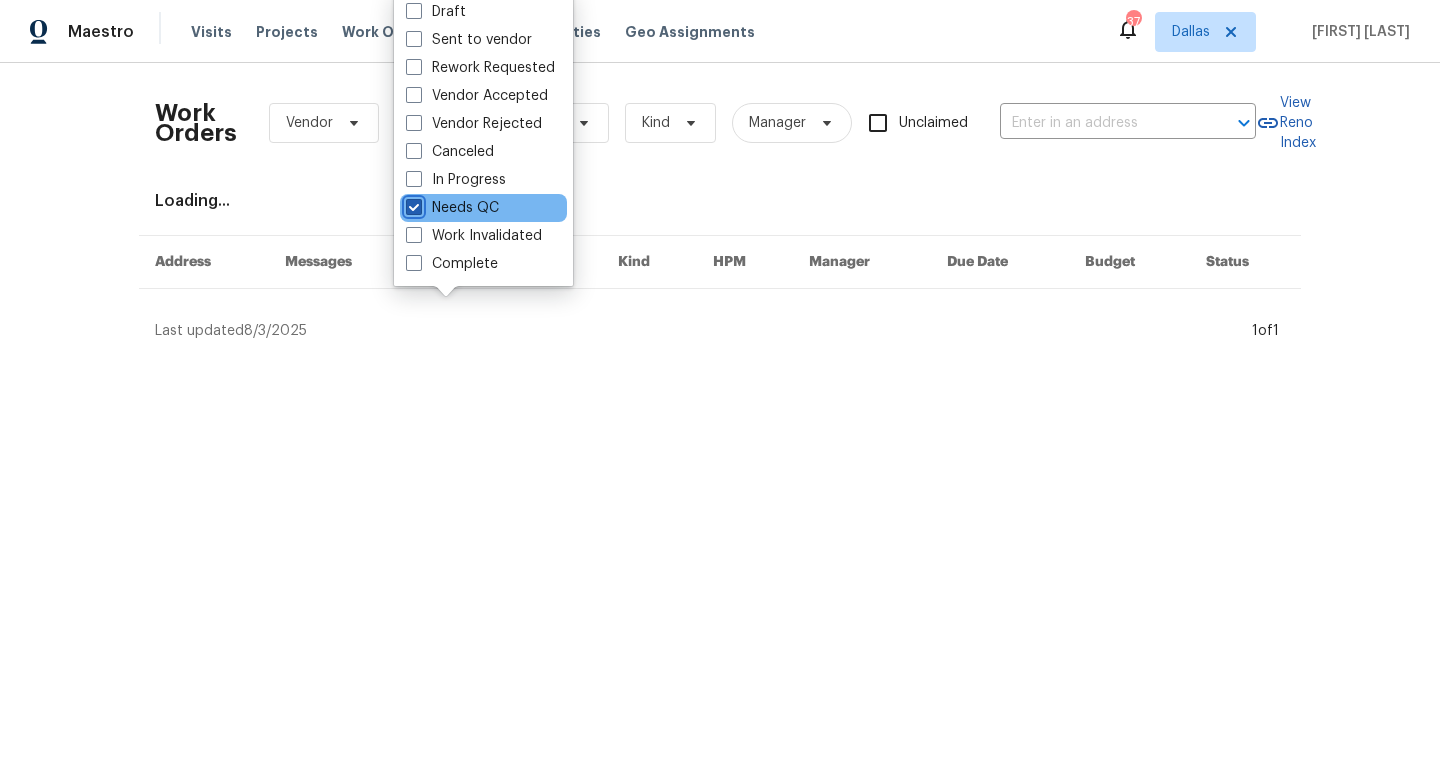 checkbox on "true" 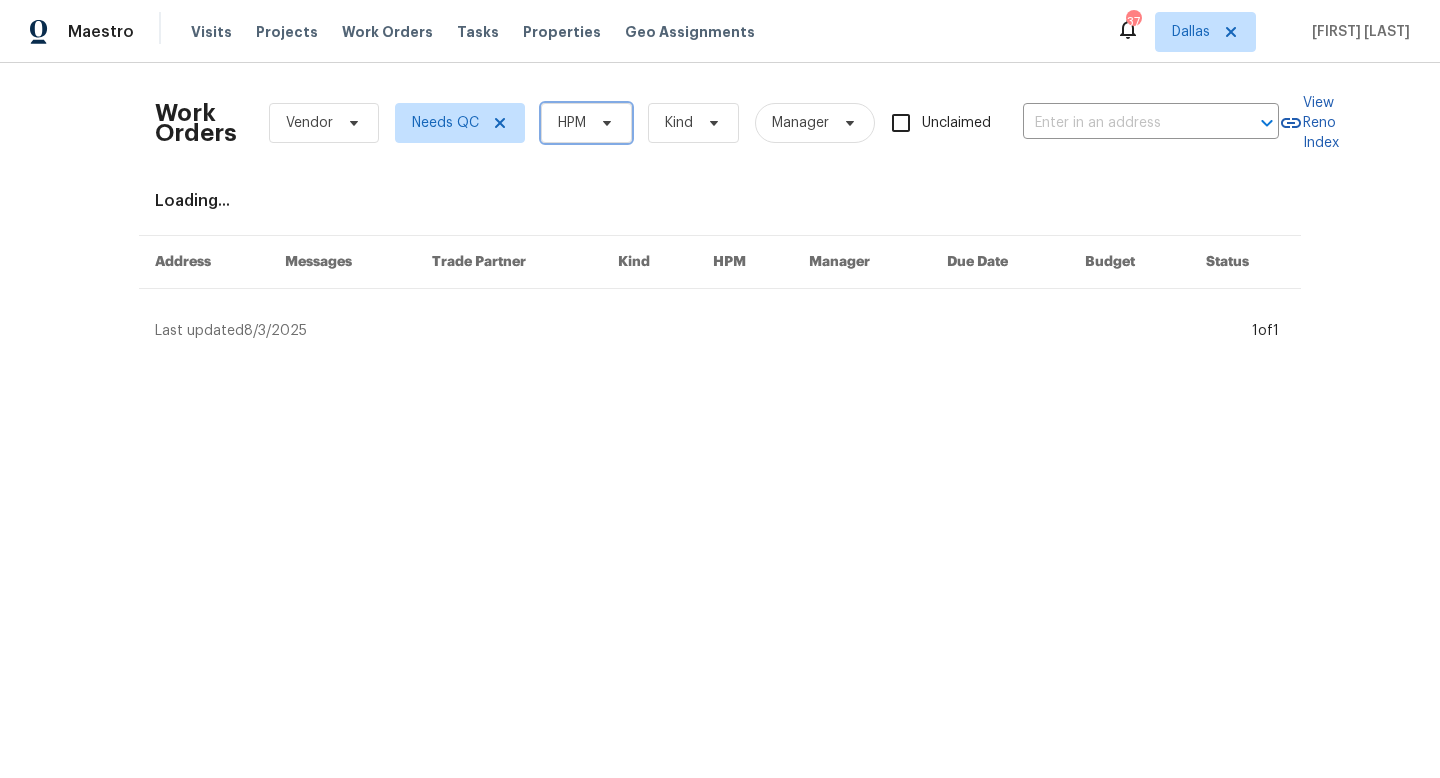 click on "HPM" at bounding box center [572, 123] 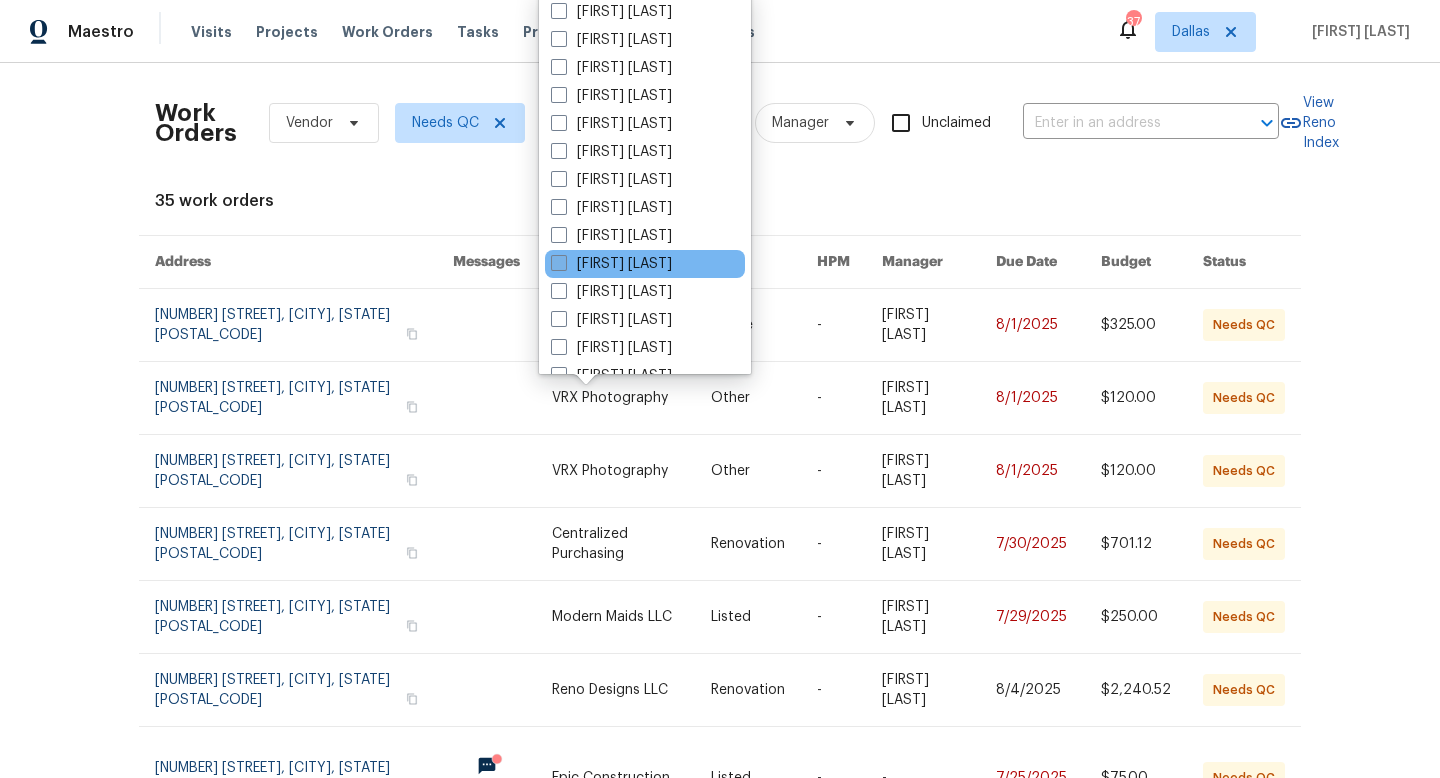 scroll, scrollTop: 1116, scrollLeft: 0, axis: vertical 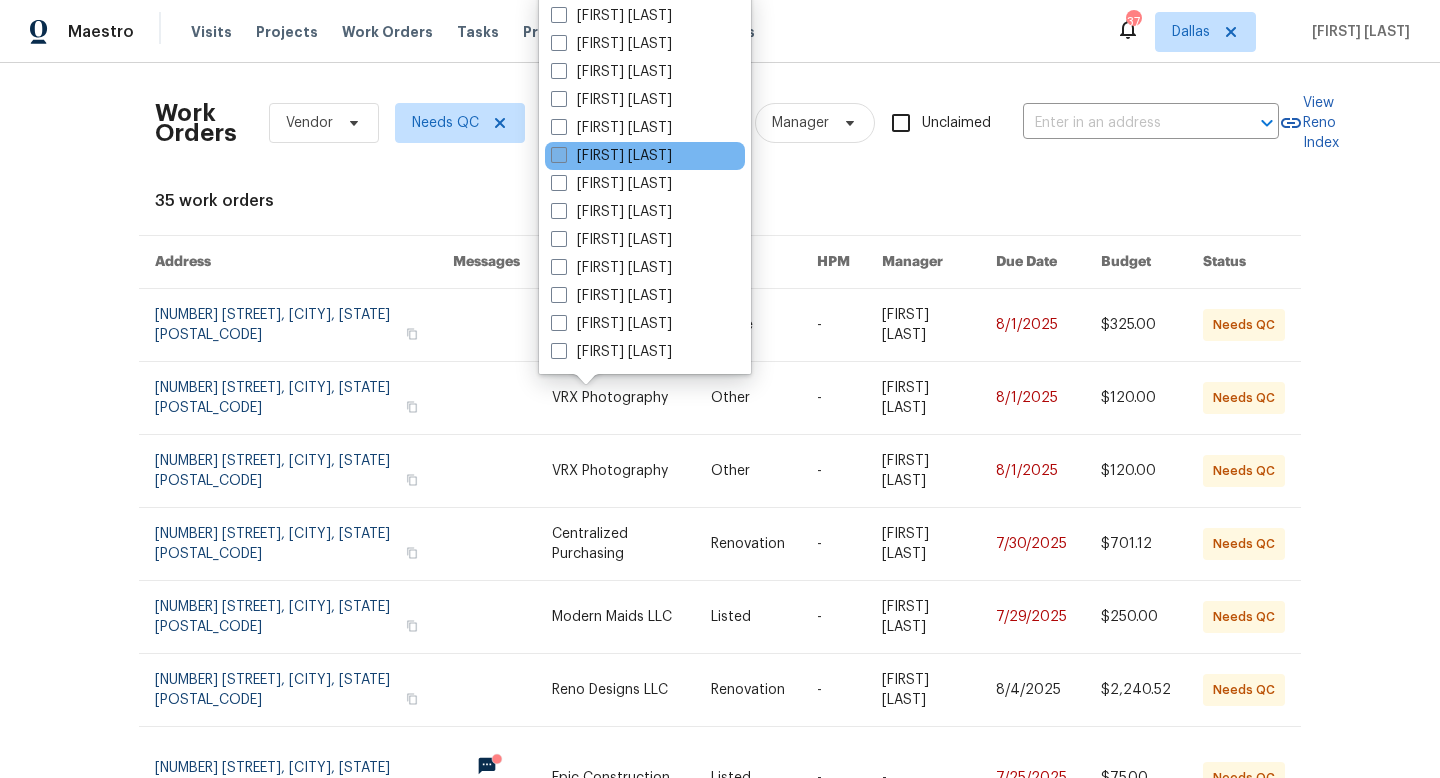 click on "[FIRST] [LAST]" at bounding box center (611, 156) 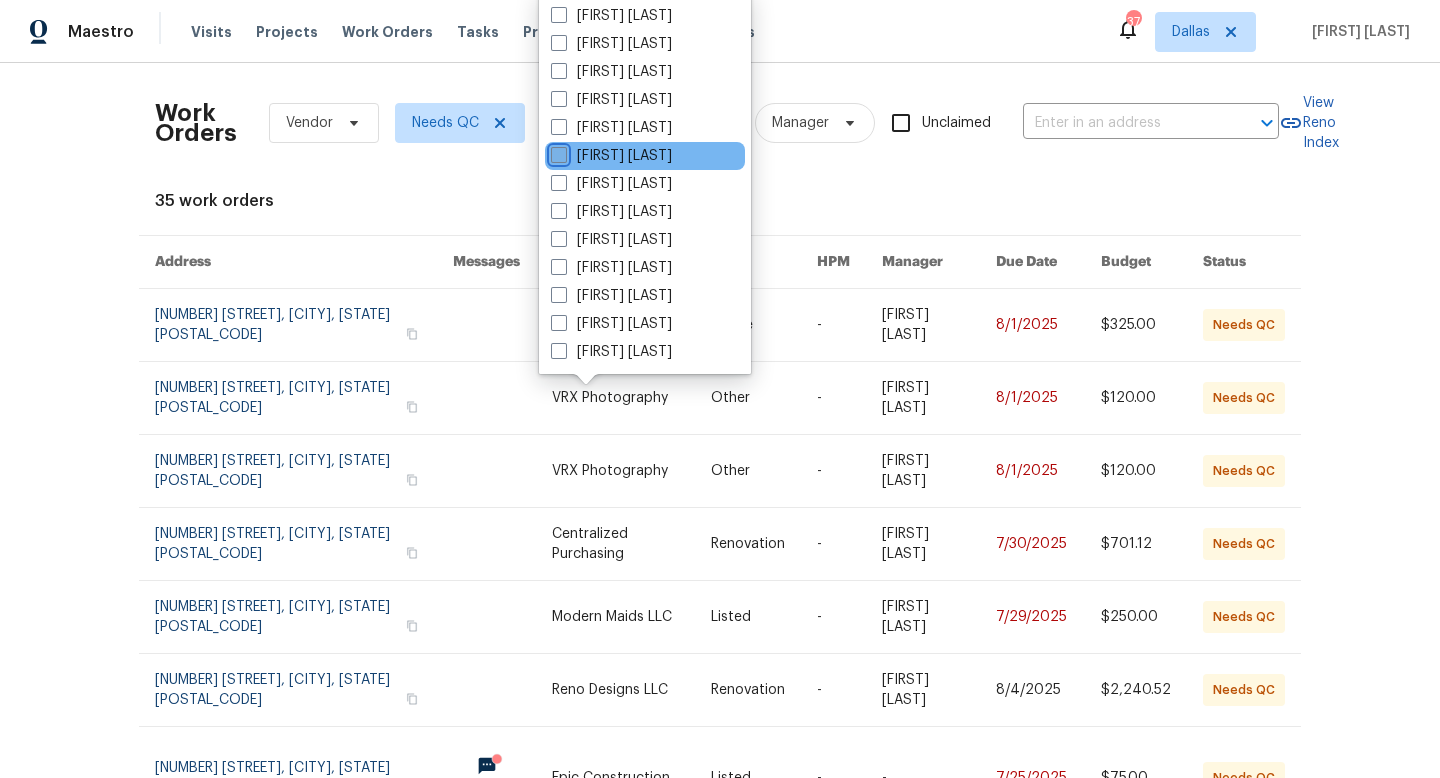 click on "[FIRST] [LAST]" at bounding box center [557, 152] 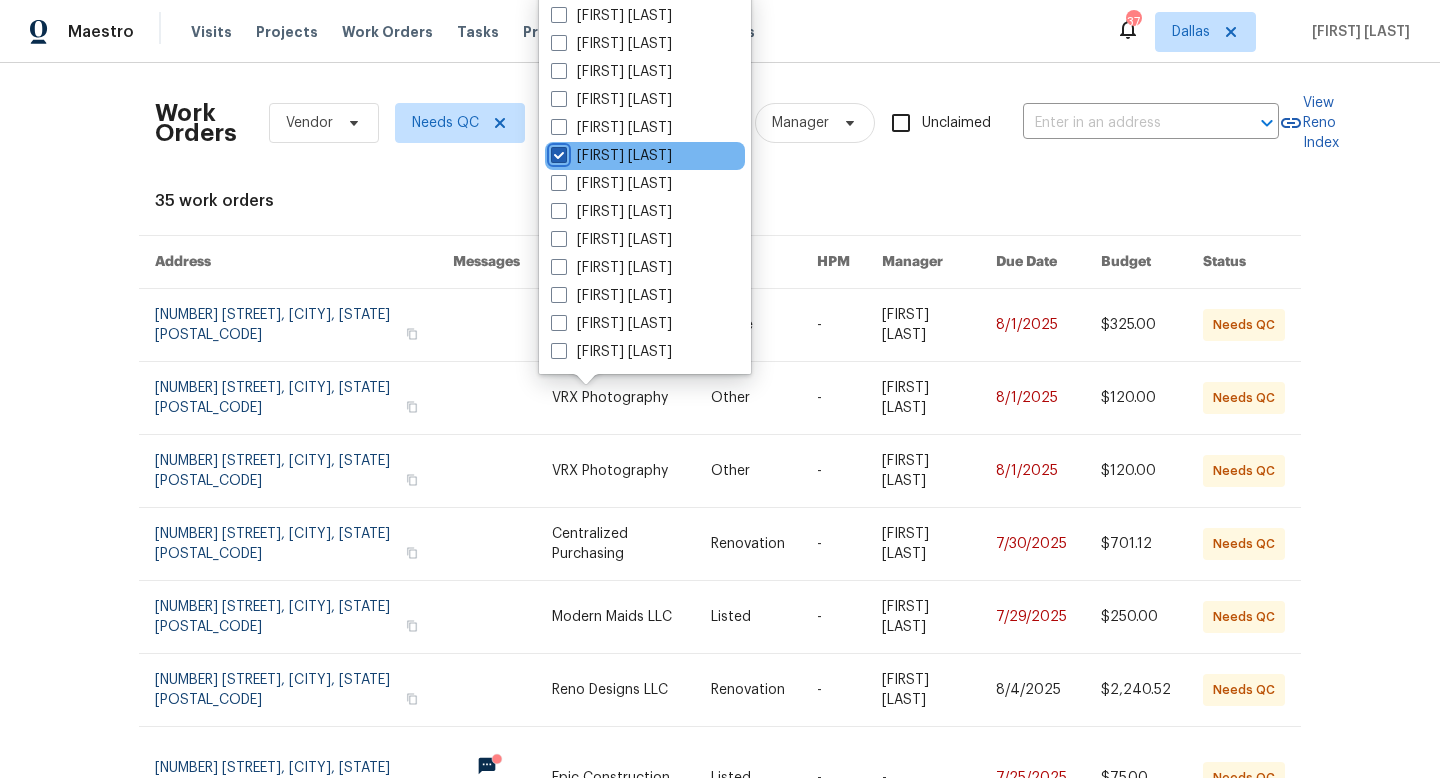checkbox on "true" 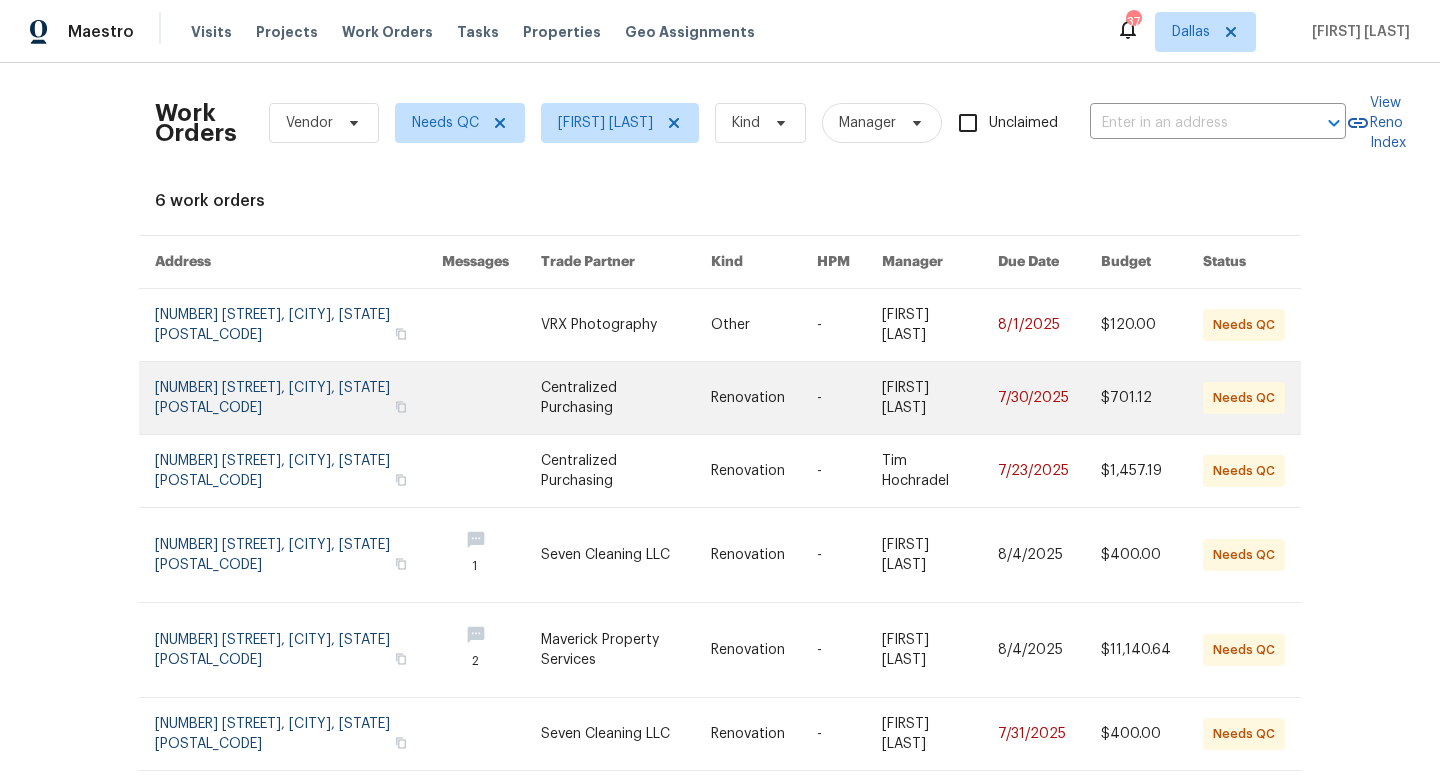 click at bounding box center (626, 398) 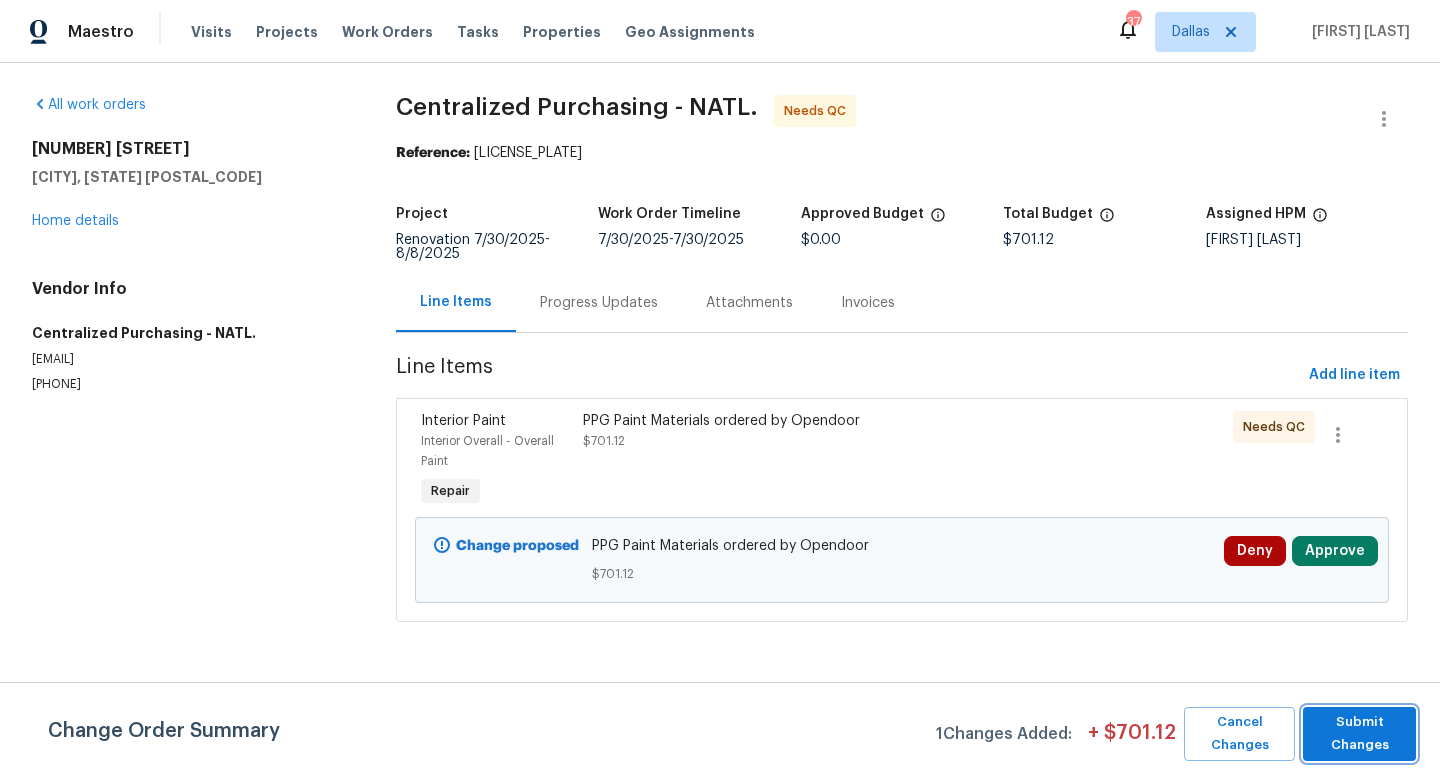 click on "Submit Changes" at bounding box center (1359, 734) 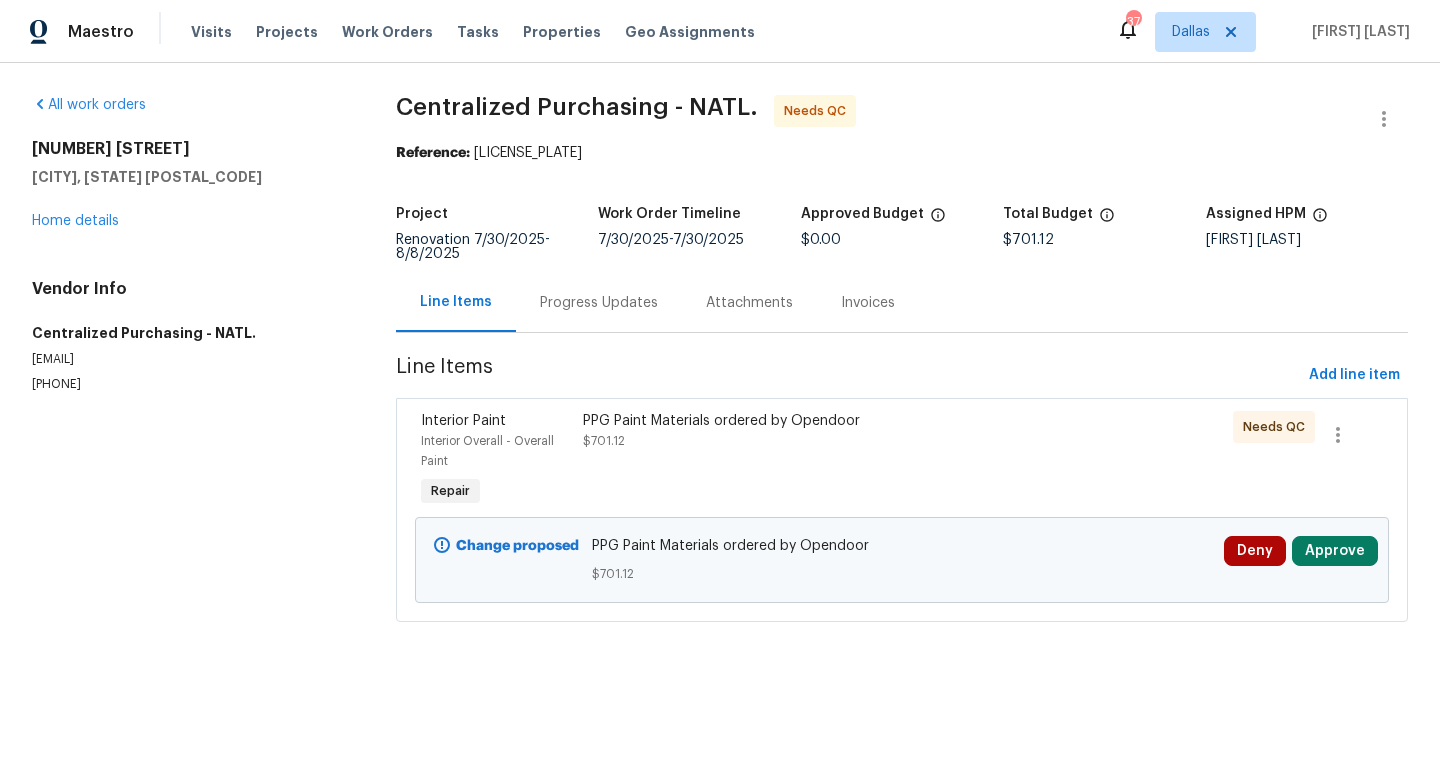 click on "PPG Paint Materials ordered by Opendoor" at bounding box center [780, 421] 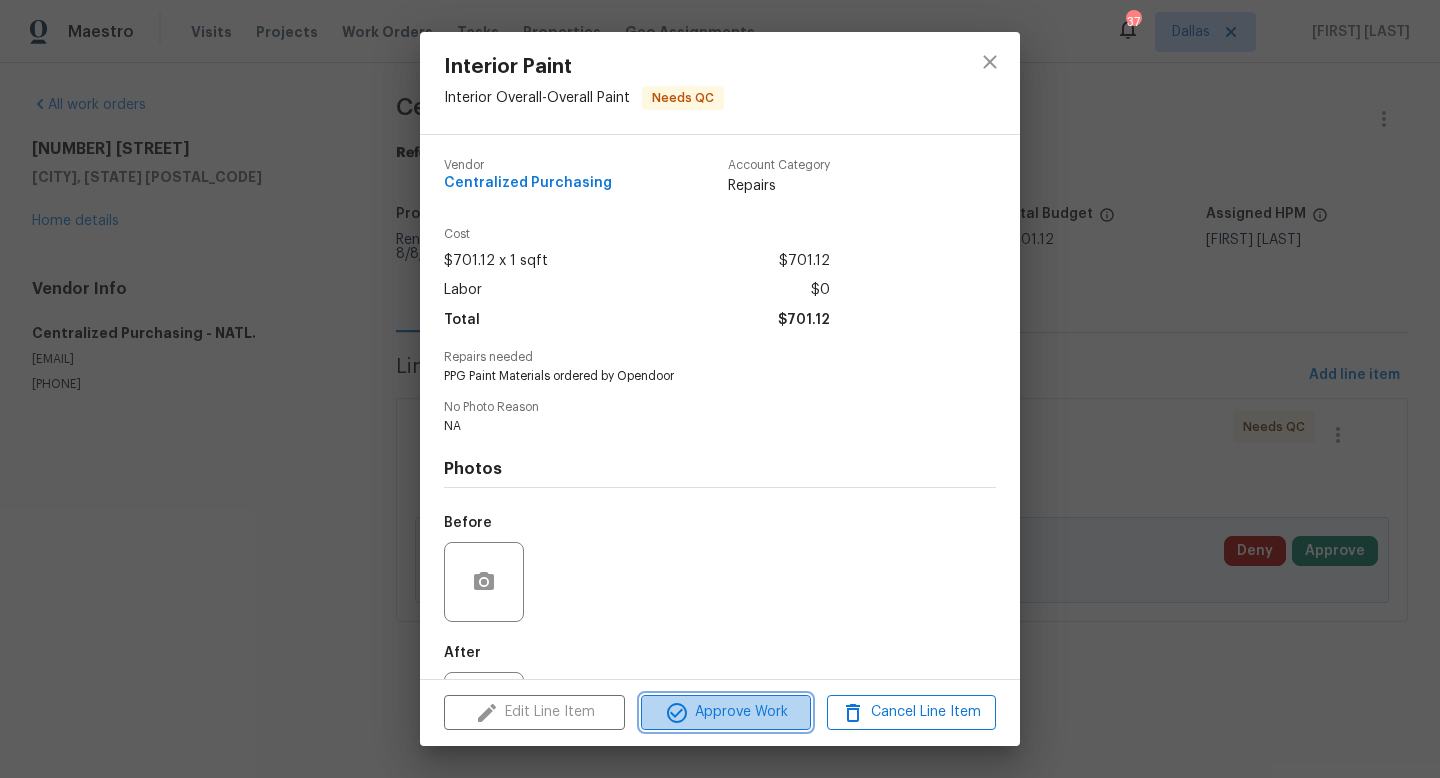 click on "Approve Work" at bounding box center [725, 712] 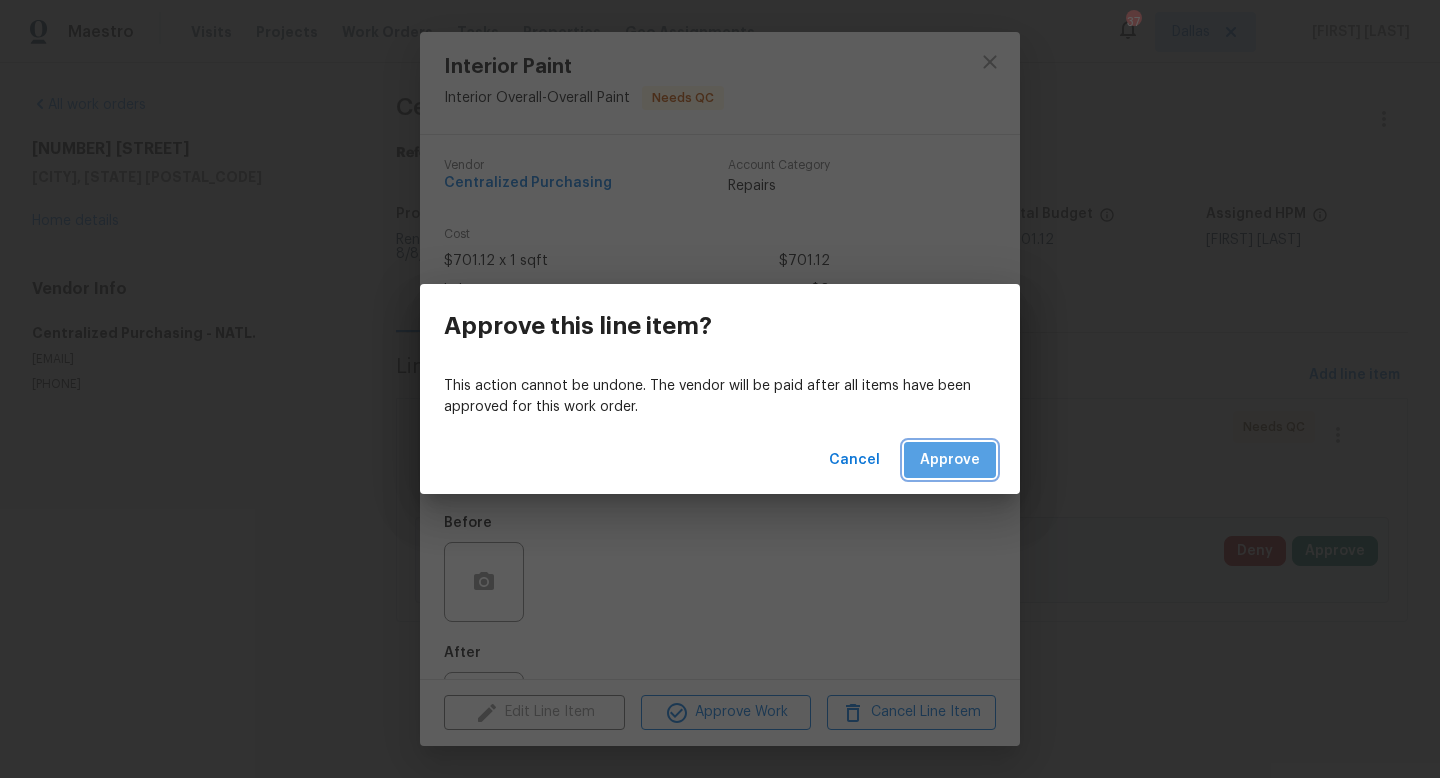 click on "Approve" at bounding box center [950, 460] 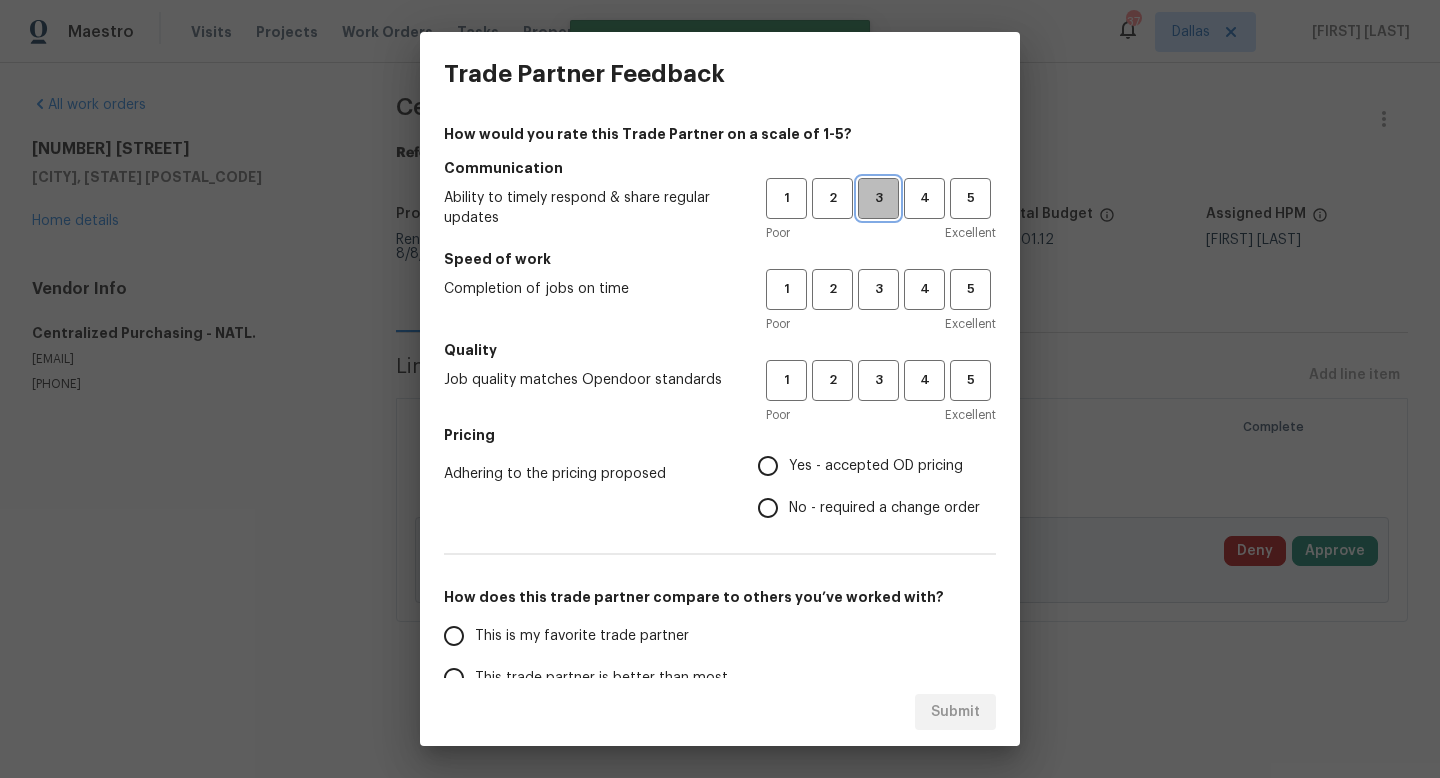 click on "3" at bounding box center (878, 198) 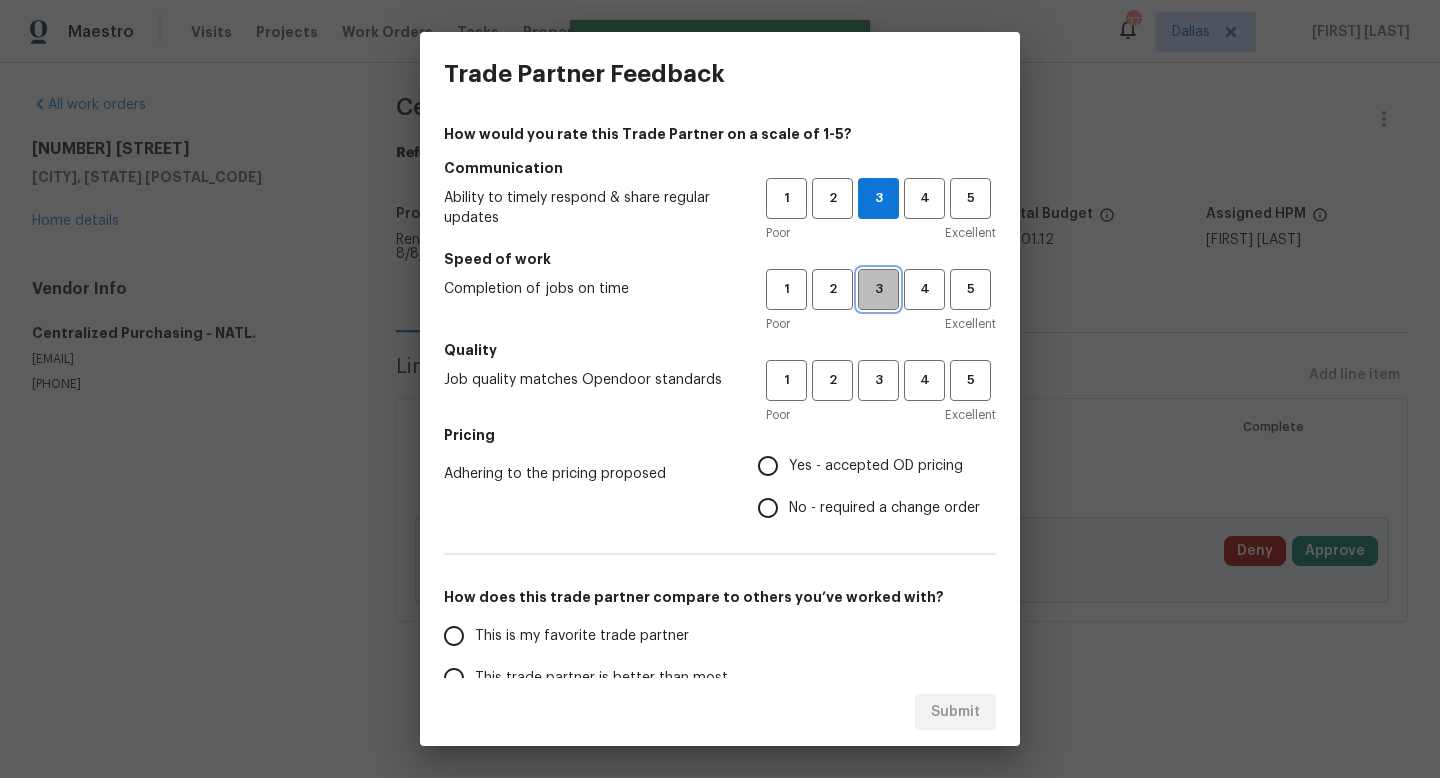 click on "3" at bounding box center [878, 289] 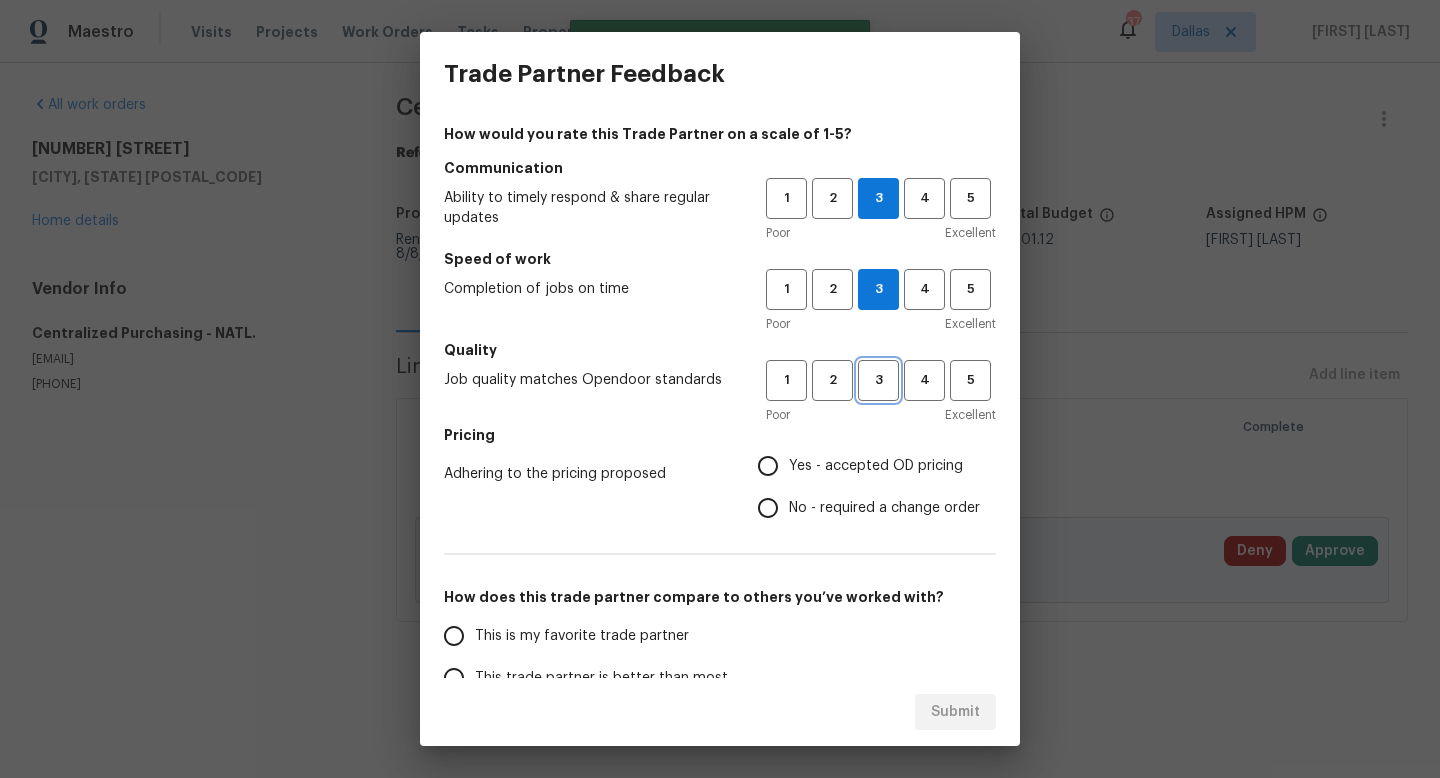 click on "3" at bounding box center [878, 380] 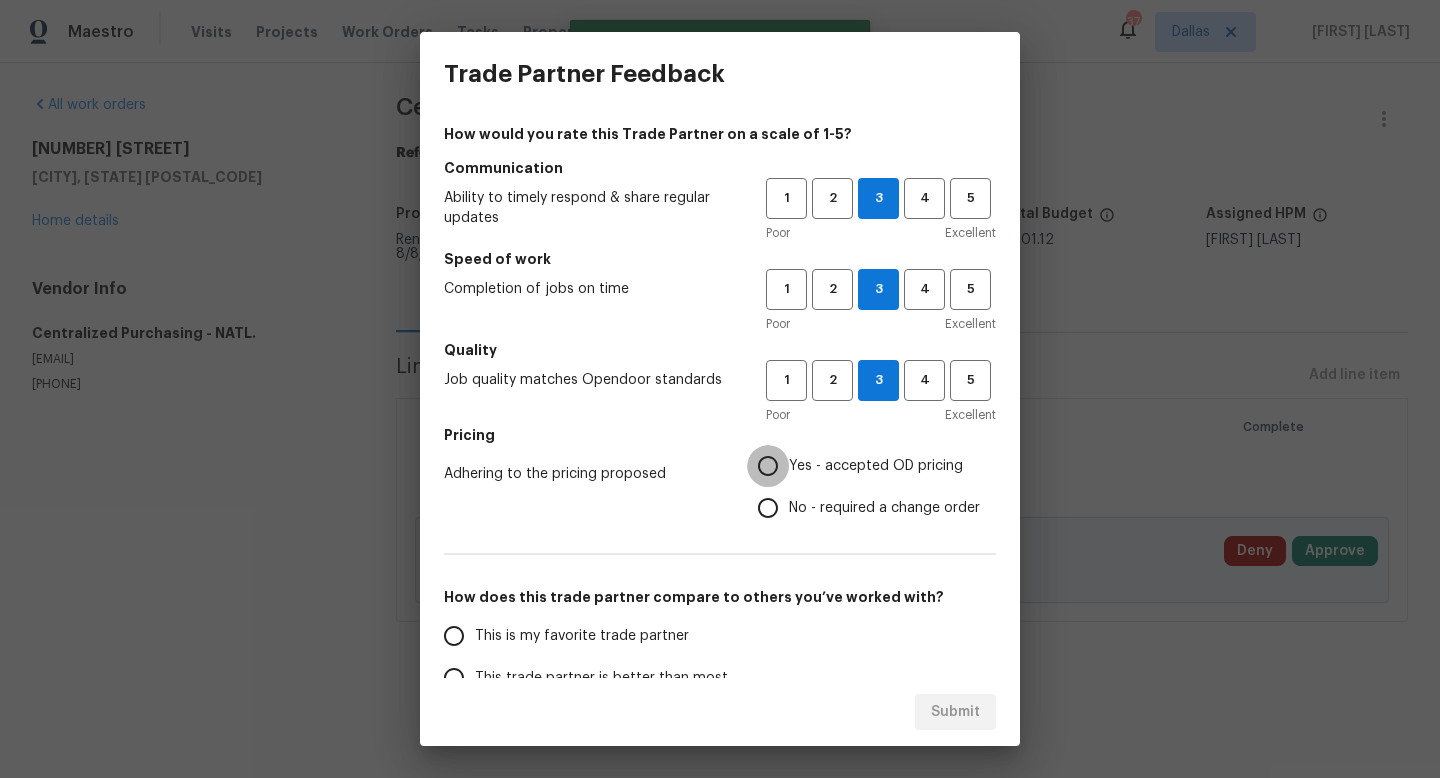 click on "Yes - accepted OD pricing" at bounding box center [768, 466] 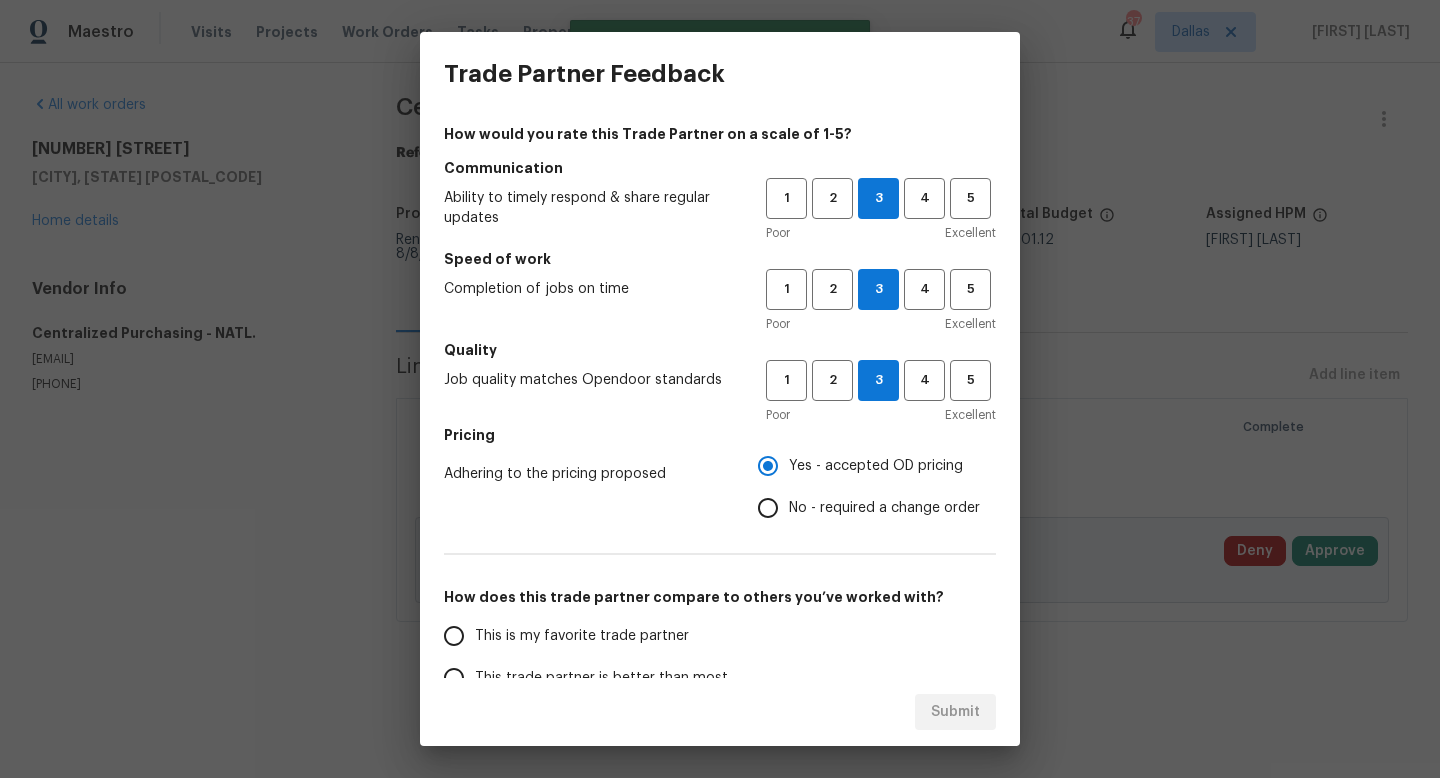 click on "This is my favorite trade partner" at bounding box center (454, 636) 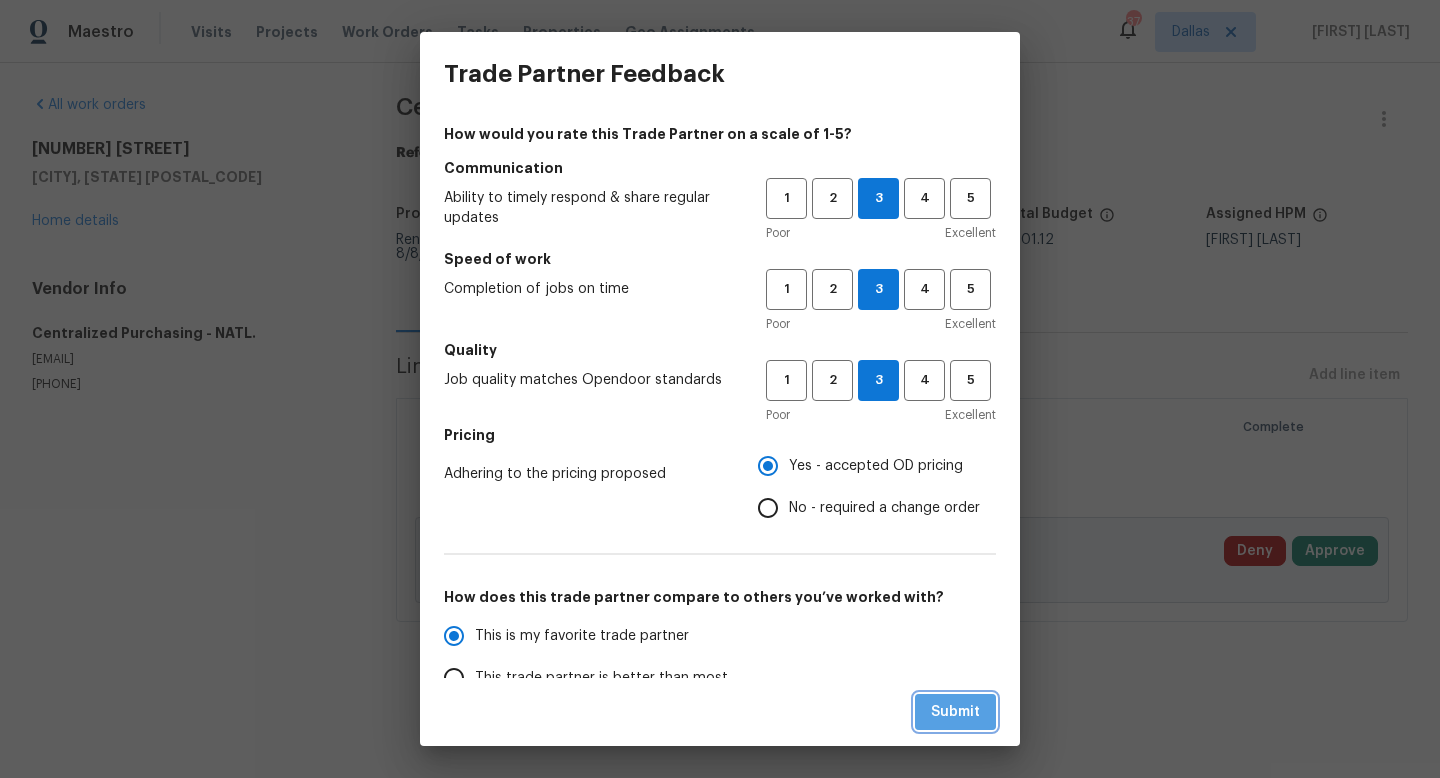 click on "Submit" at bounding box center [955, 712] 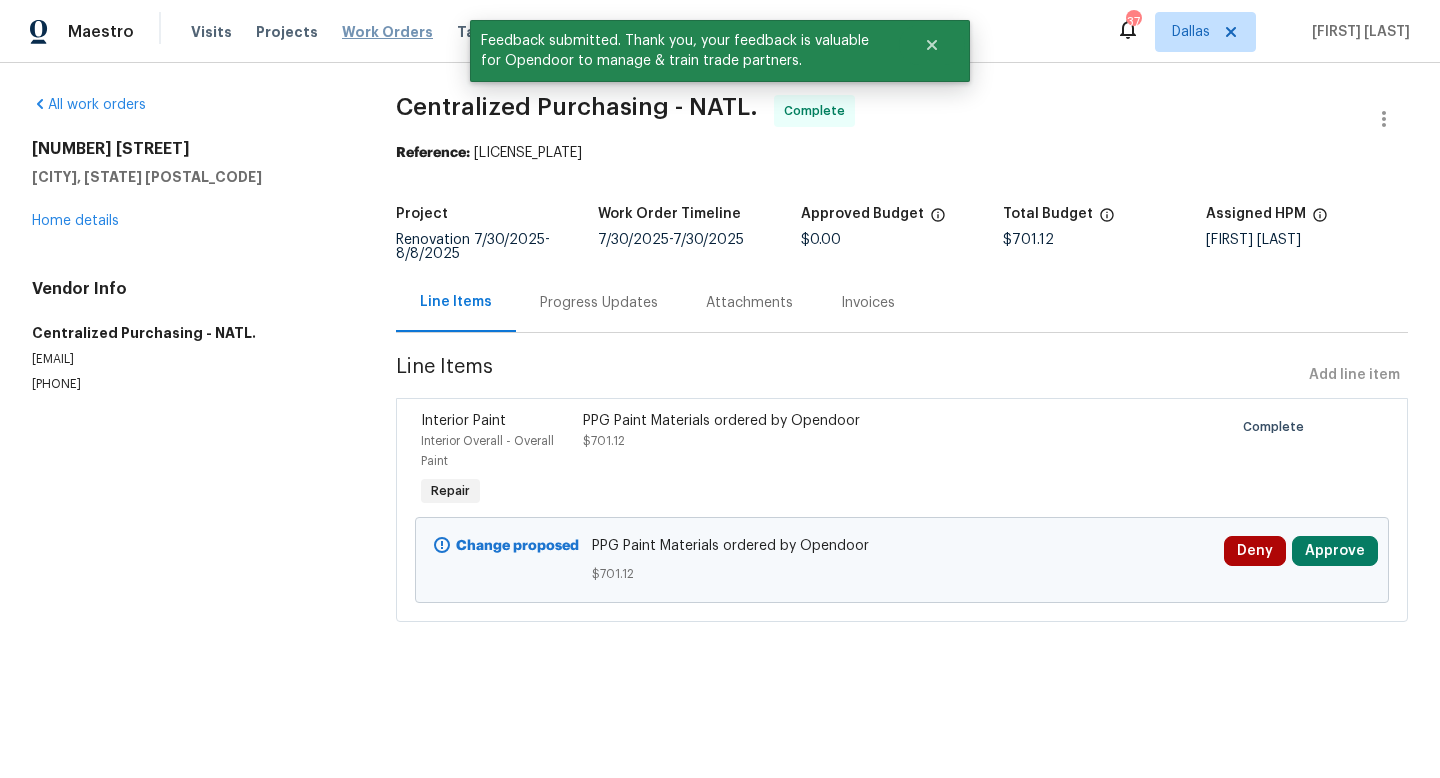 click on "Work Orders" at bounding box center [387, 32] 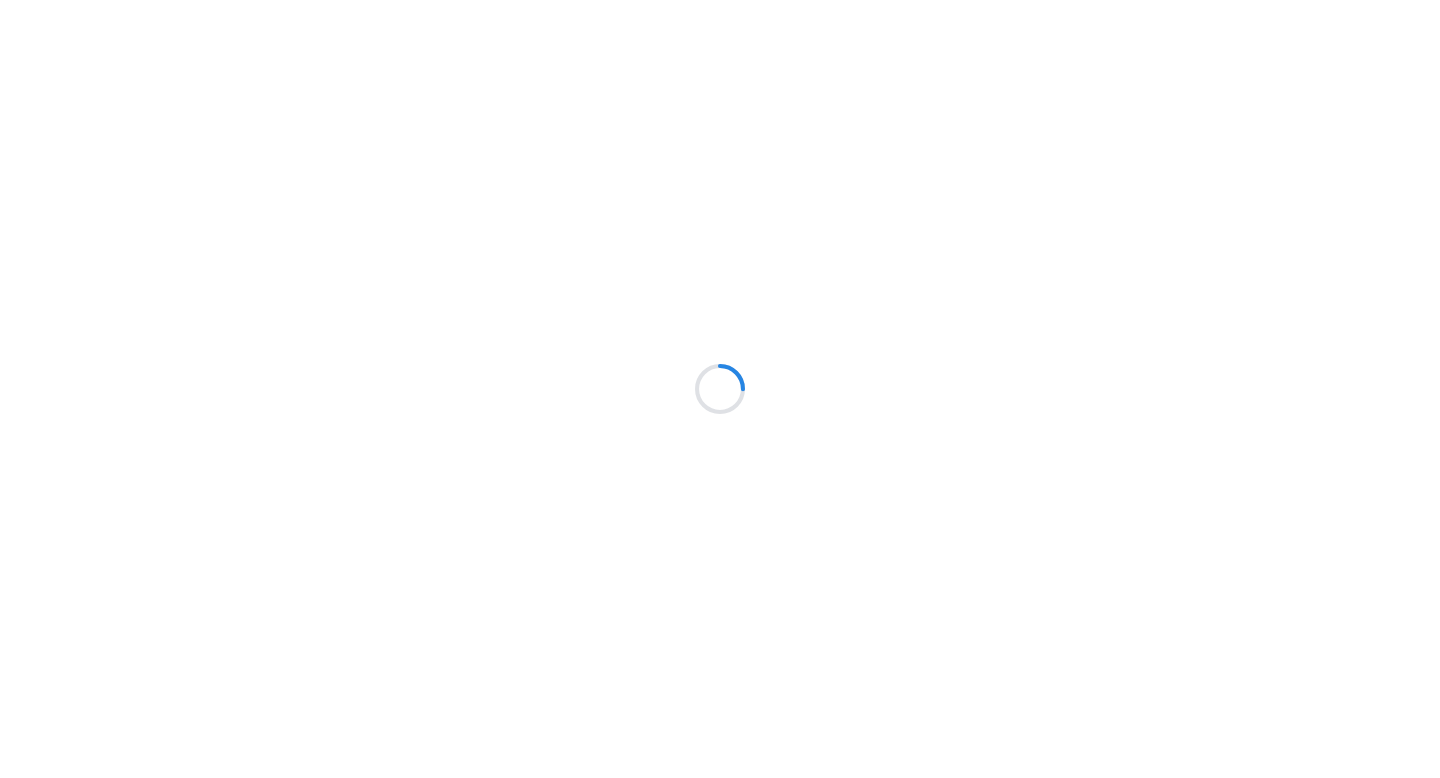 scroll, scrollTop: 0, scrollLeft: 0, axis: both 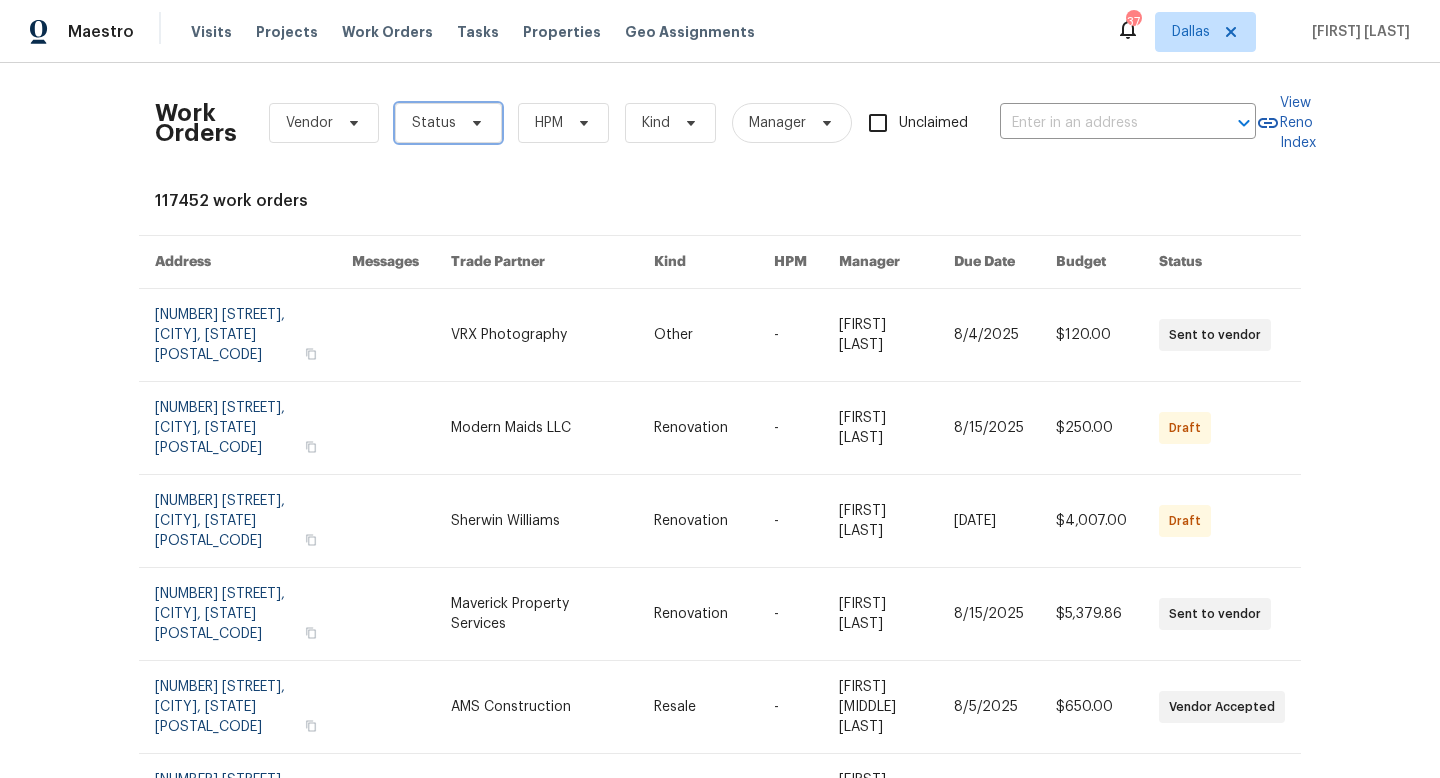 click at bounding box center (474, 123) 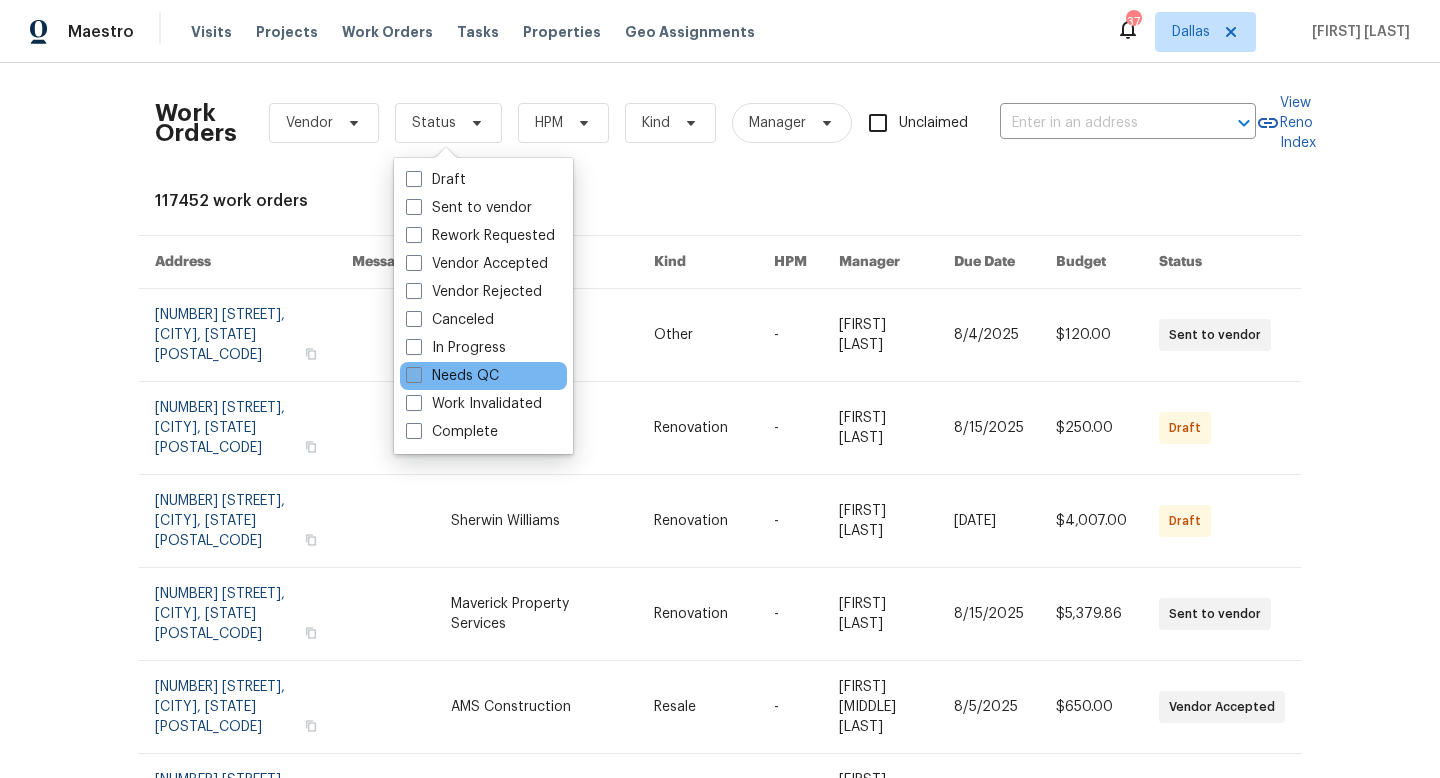 click on "Needs QC" at bounding box center [452, 376] 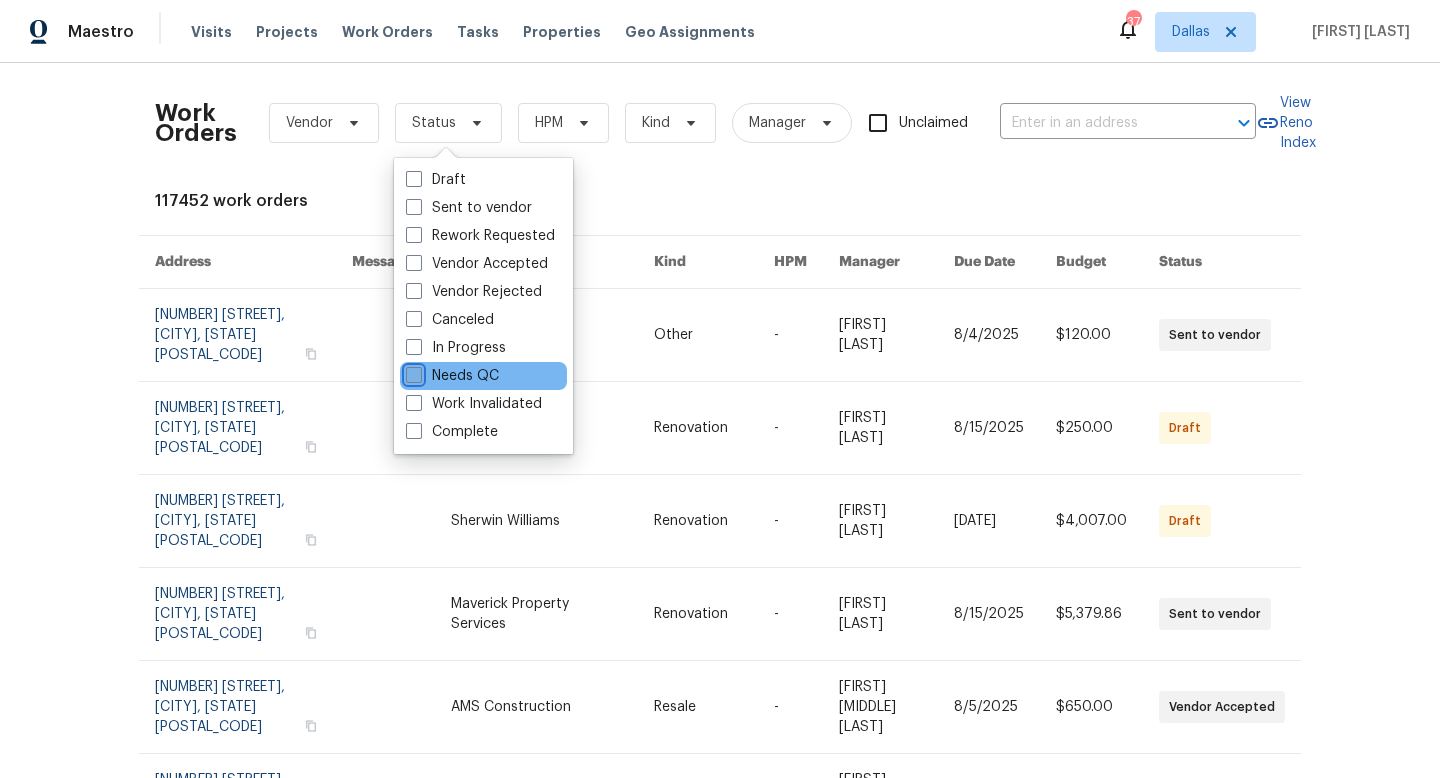 click on "Needs QC" at bounding box center (412, 372) 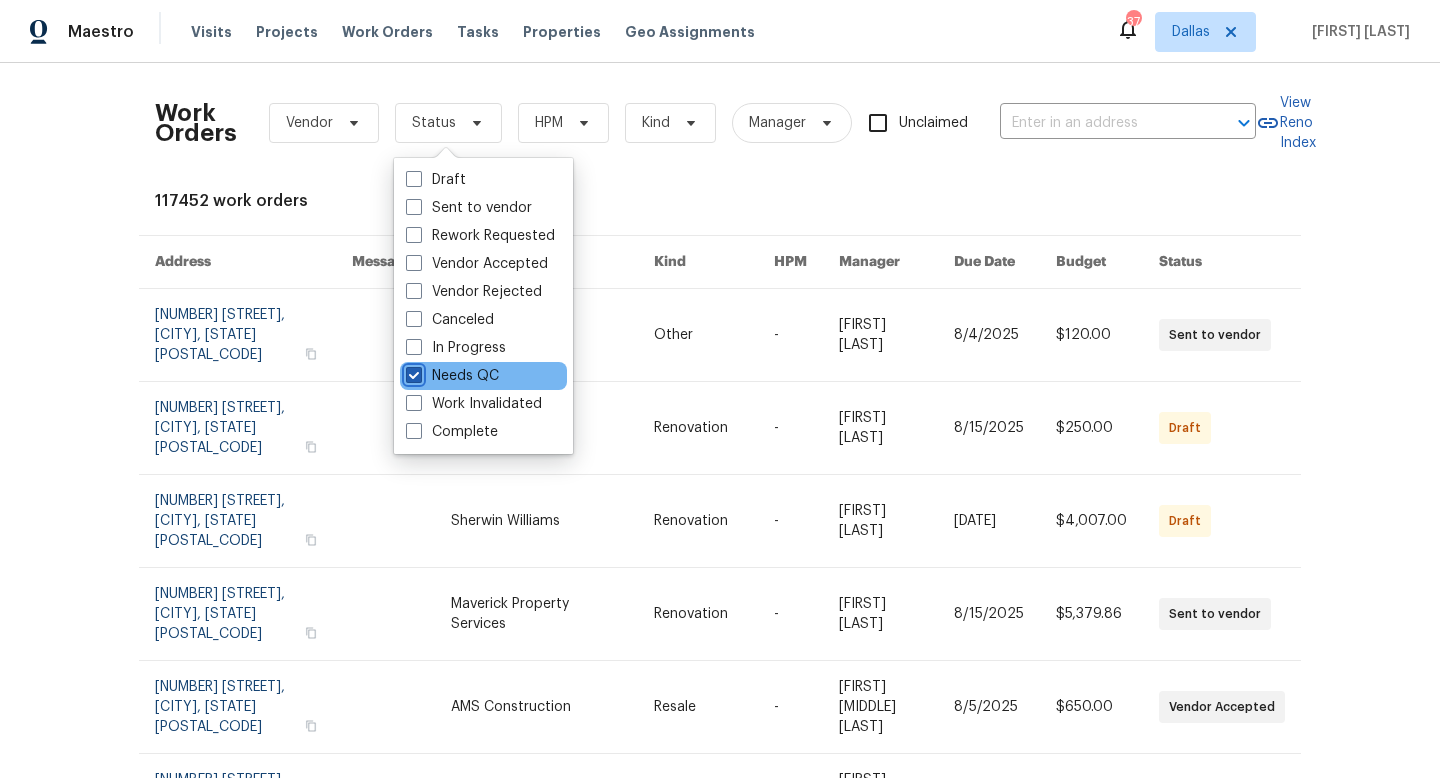 checkbox on "true" 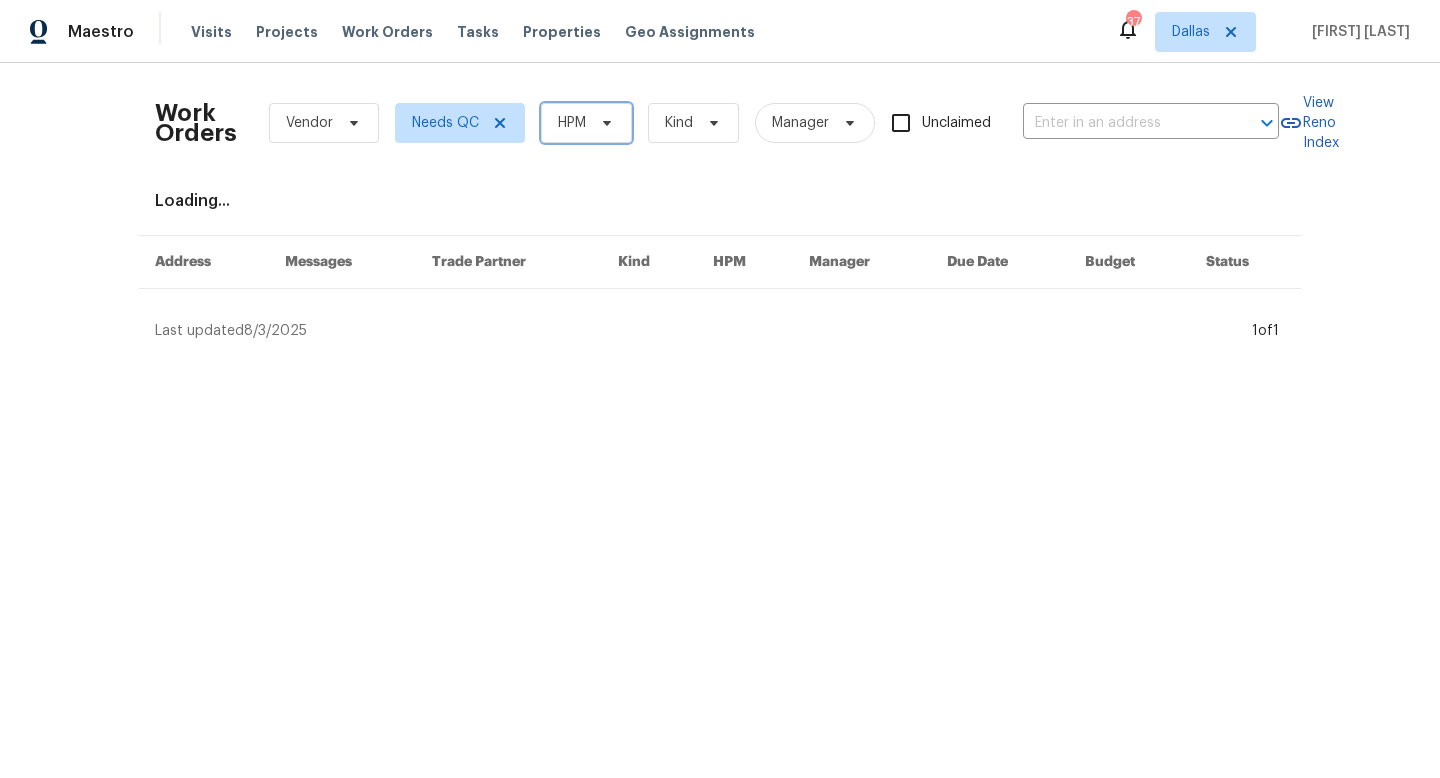click on "HPM" at bounding box center [586, 123] 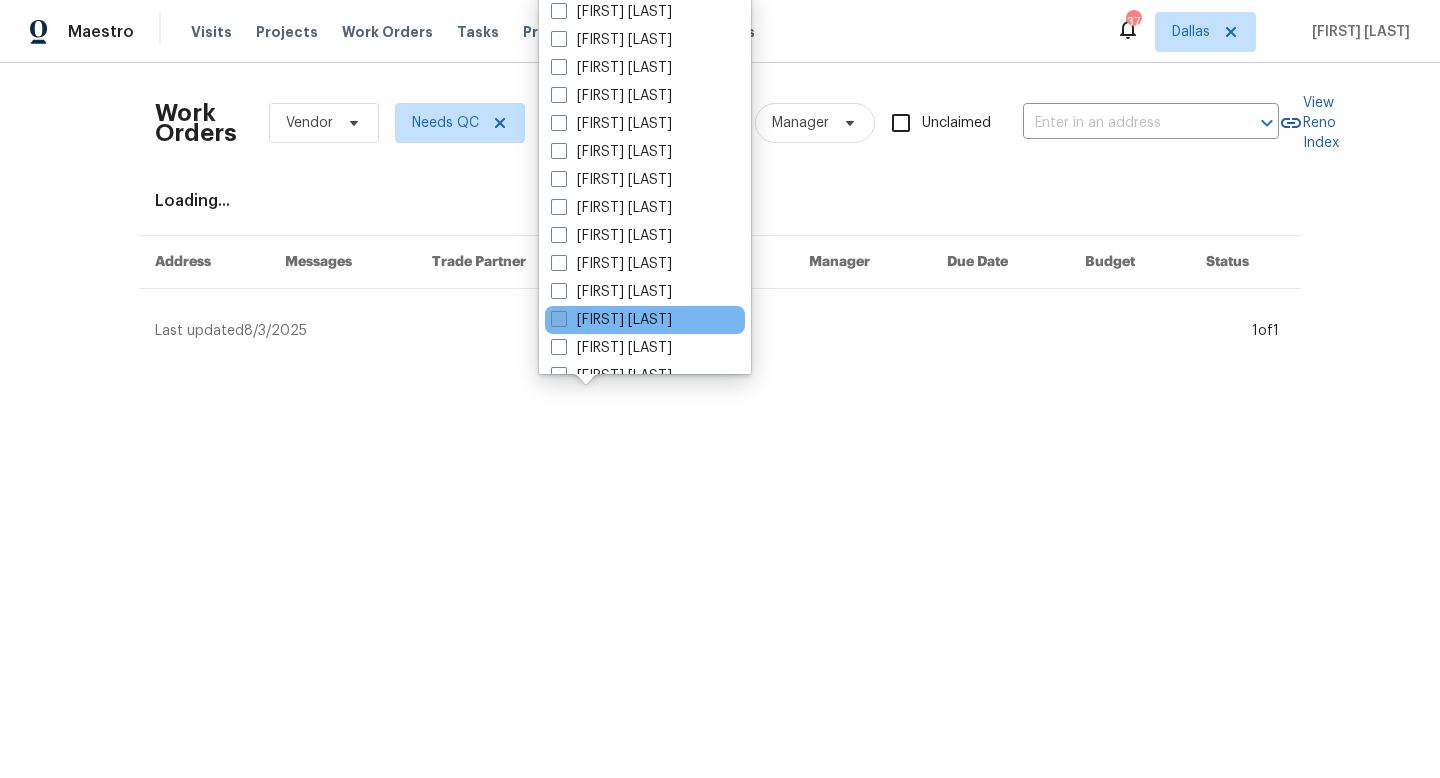 scroll, scrollTop: 1116, scrollLeft: 0, axis: vertical 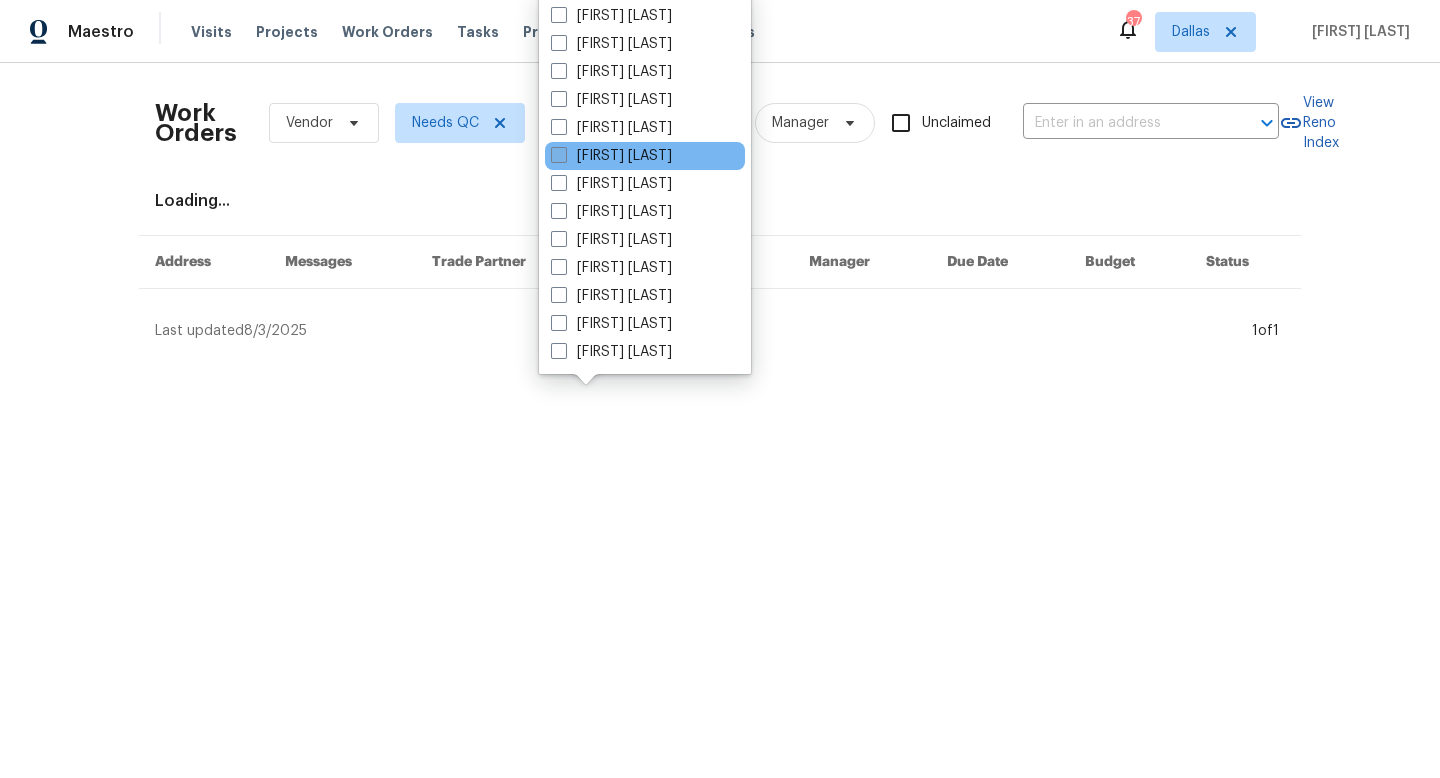 click on "[FIRST] [LAST]" at bounding box center (611, 156) 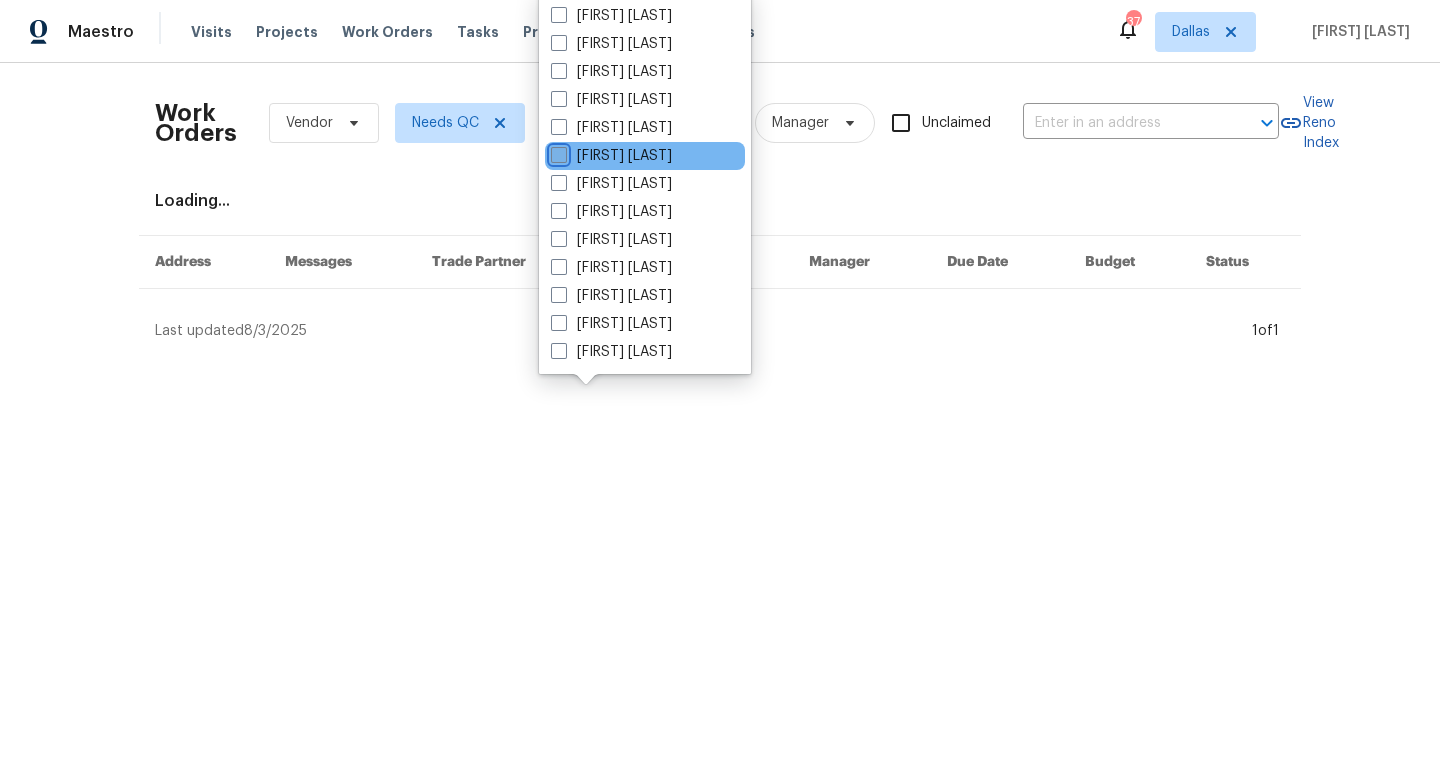 click on "[FIRST] [LAST]" at bounding box center (557, 152) 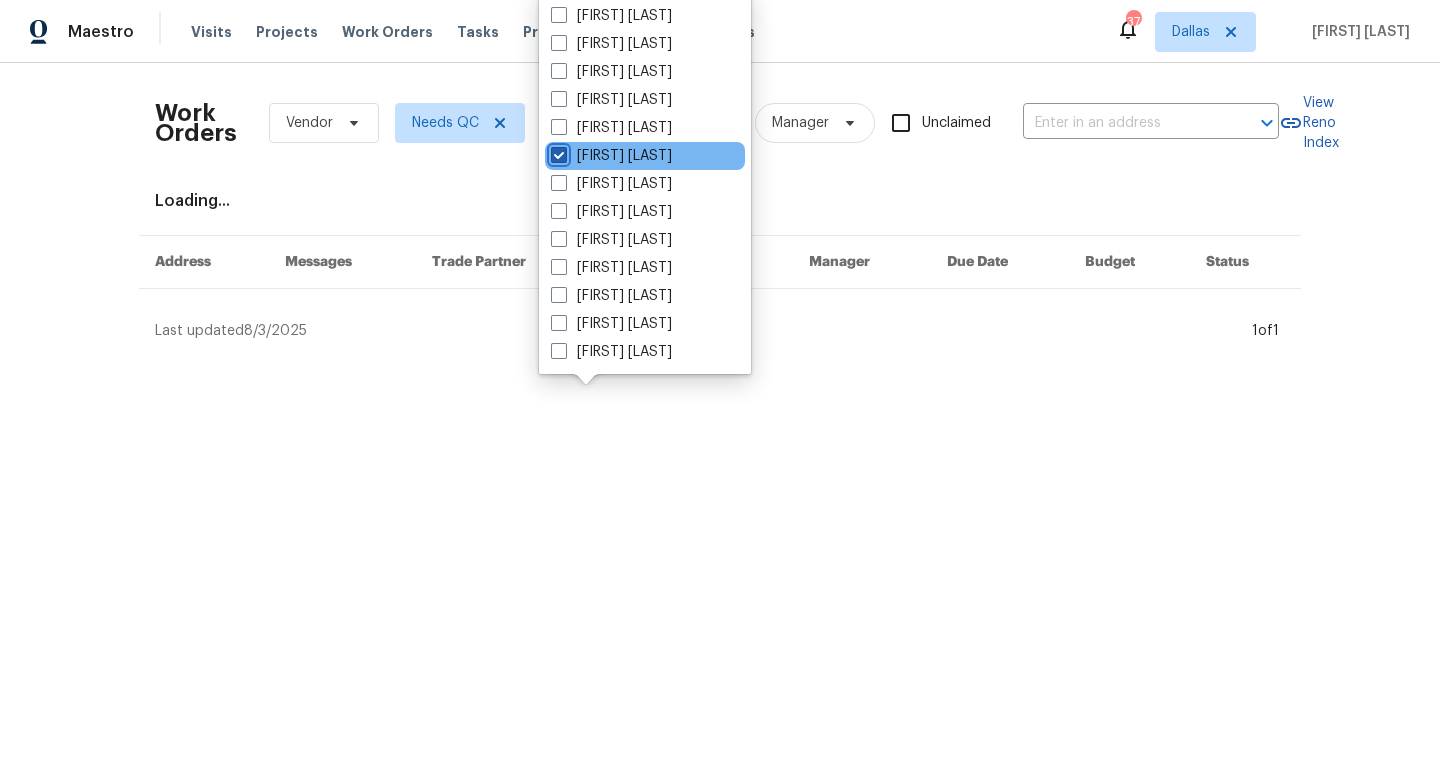 checkbox on "true" 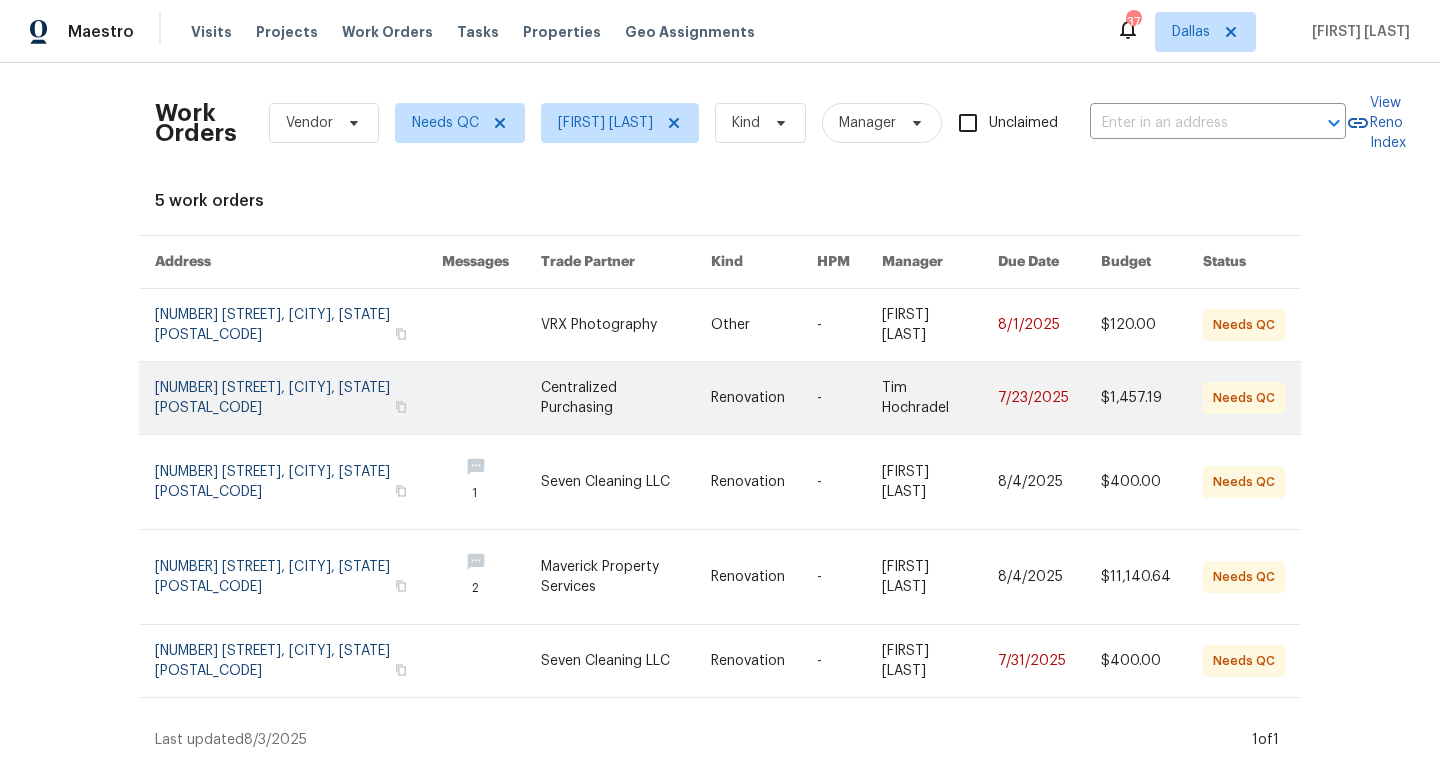 click at bounding box center (626, 398) 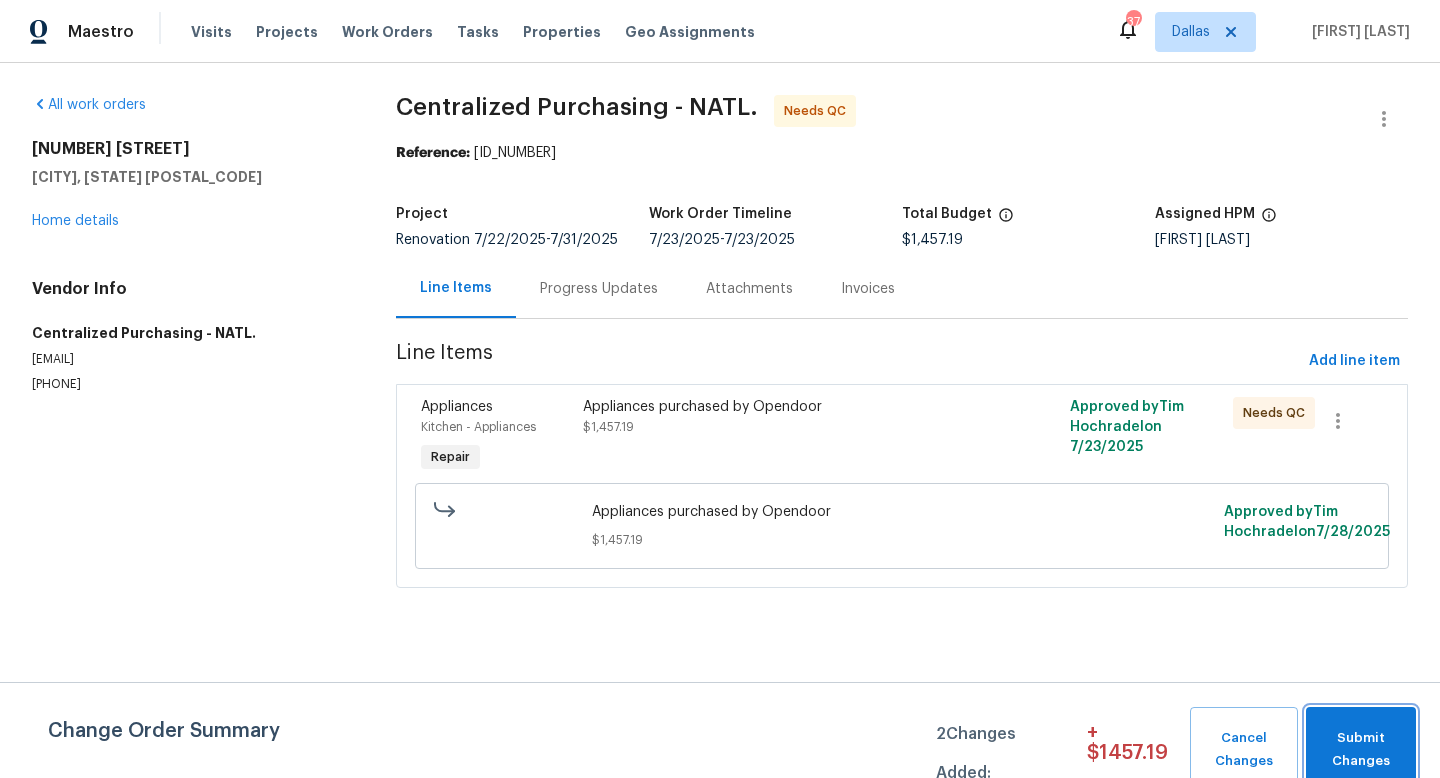 click on "Submit Changes" at bounding box center [1361, 750] 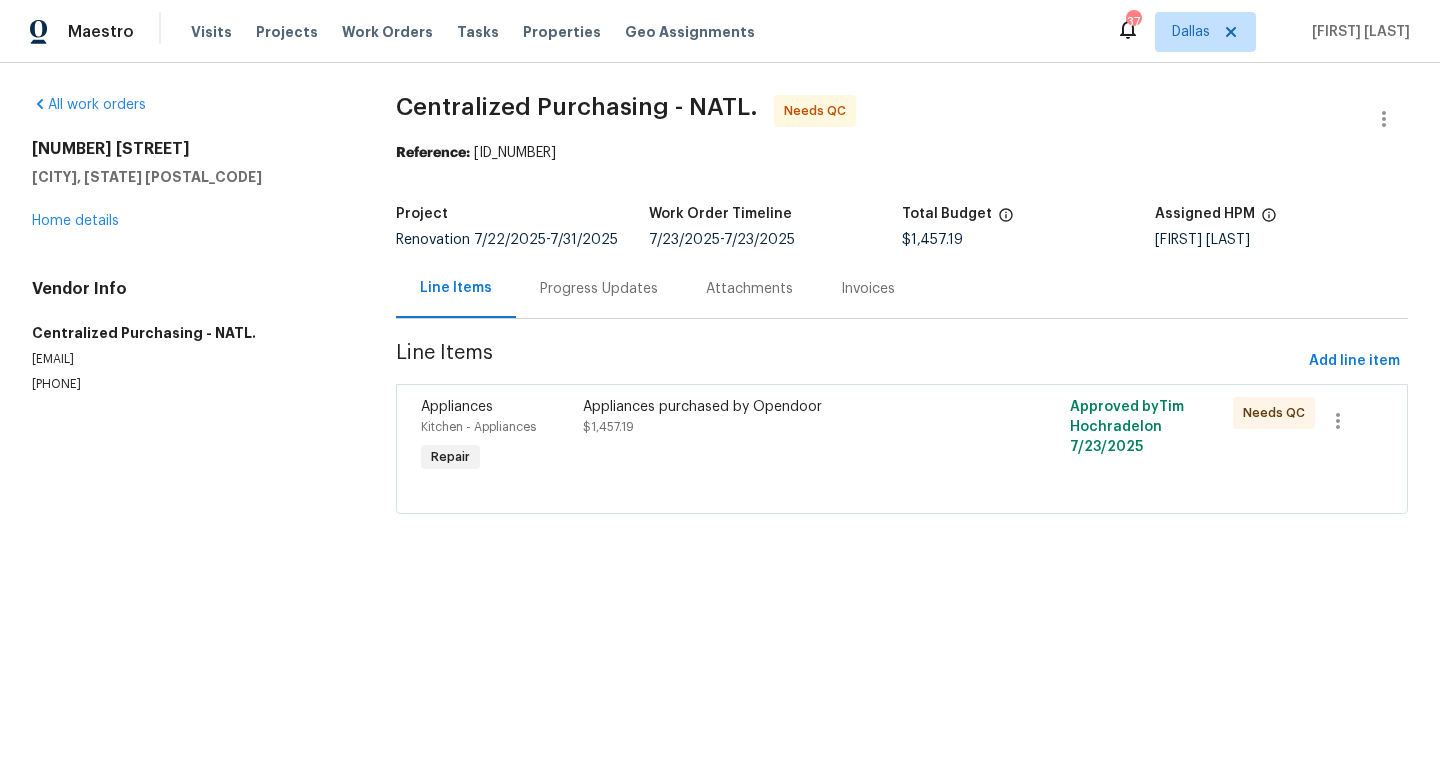 click on "Appliances purchased by Opendoor $1,457.19" at bounding box center [780, 417] 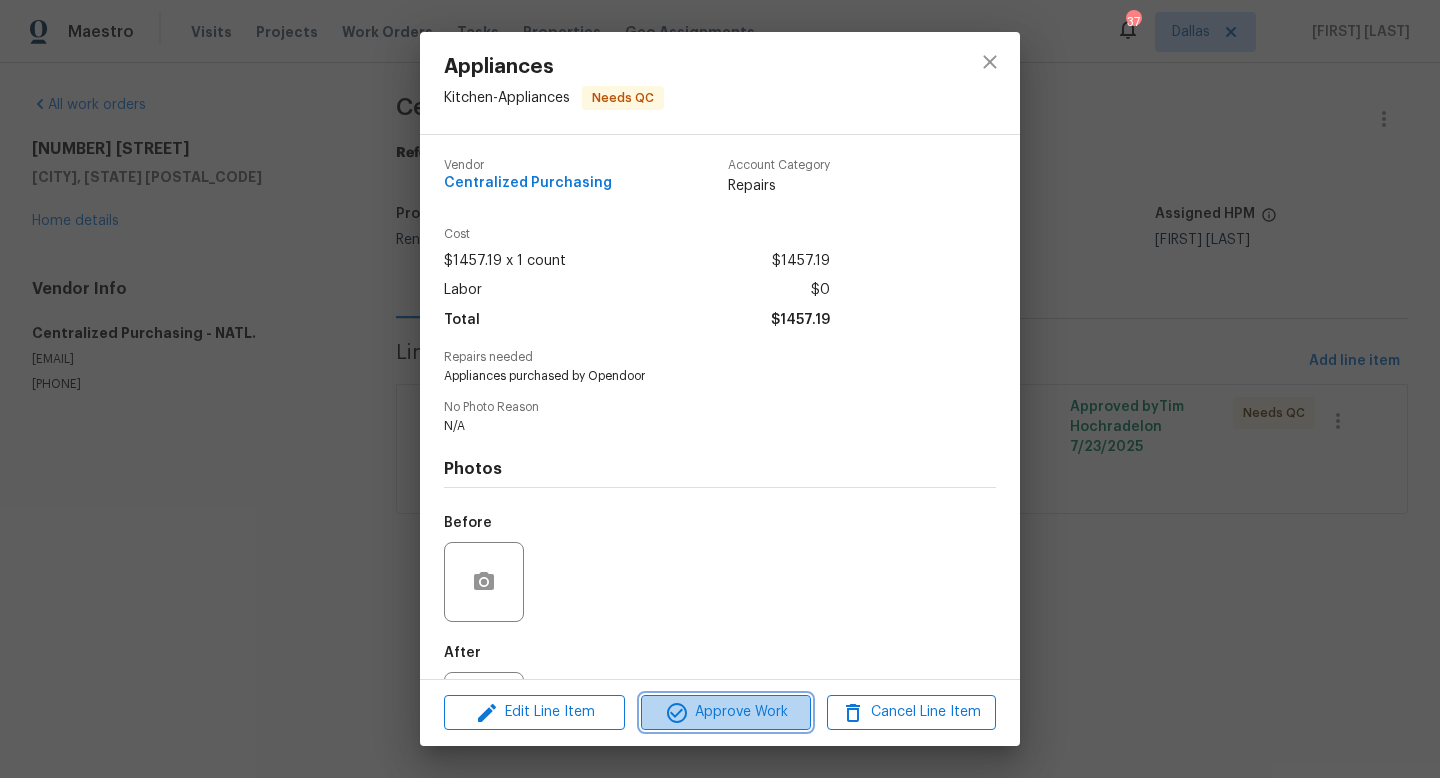 click on "Approve Work" at bounding box center [725, 712] 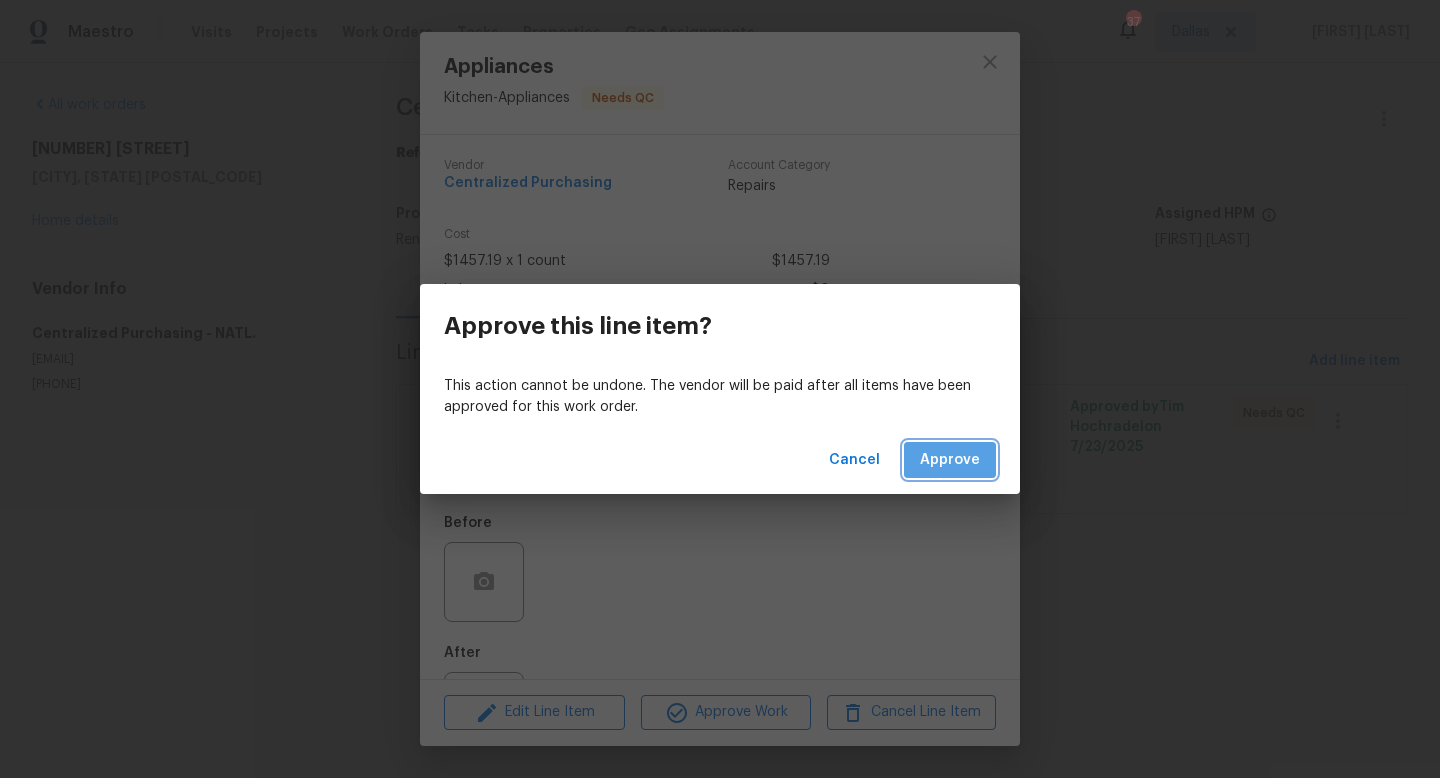 click on "Approve" at bounding box center (950, 460) 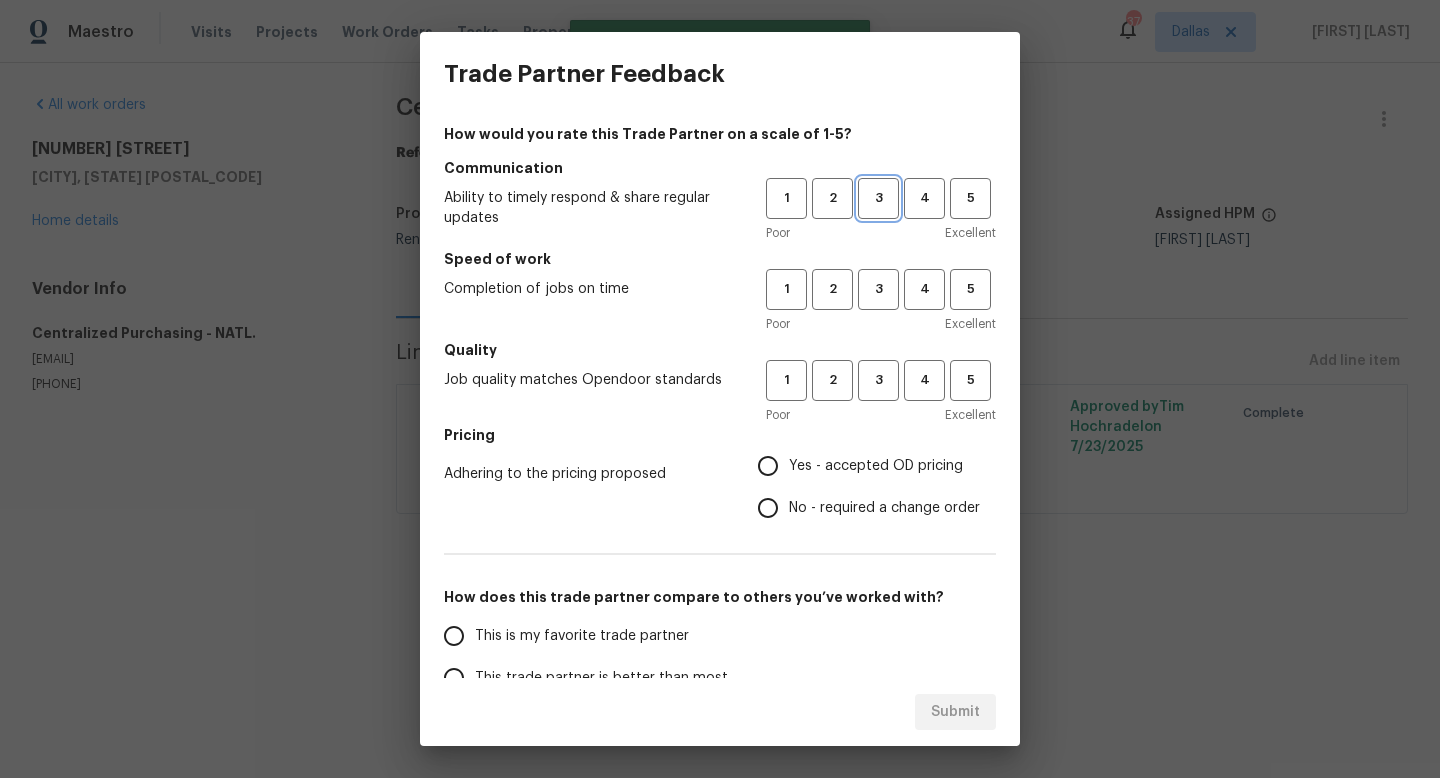 click on "3" at bounding box center (878, 198) 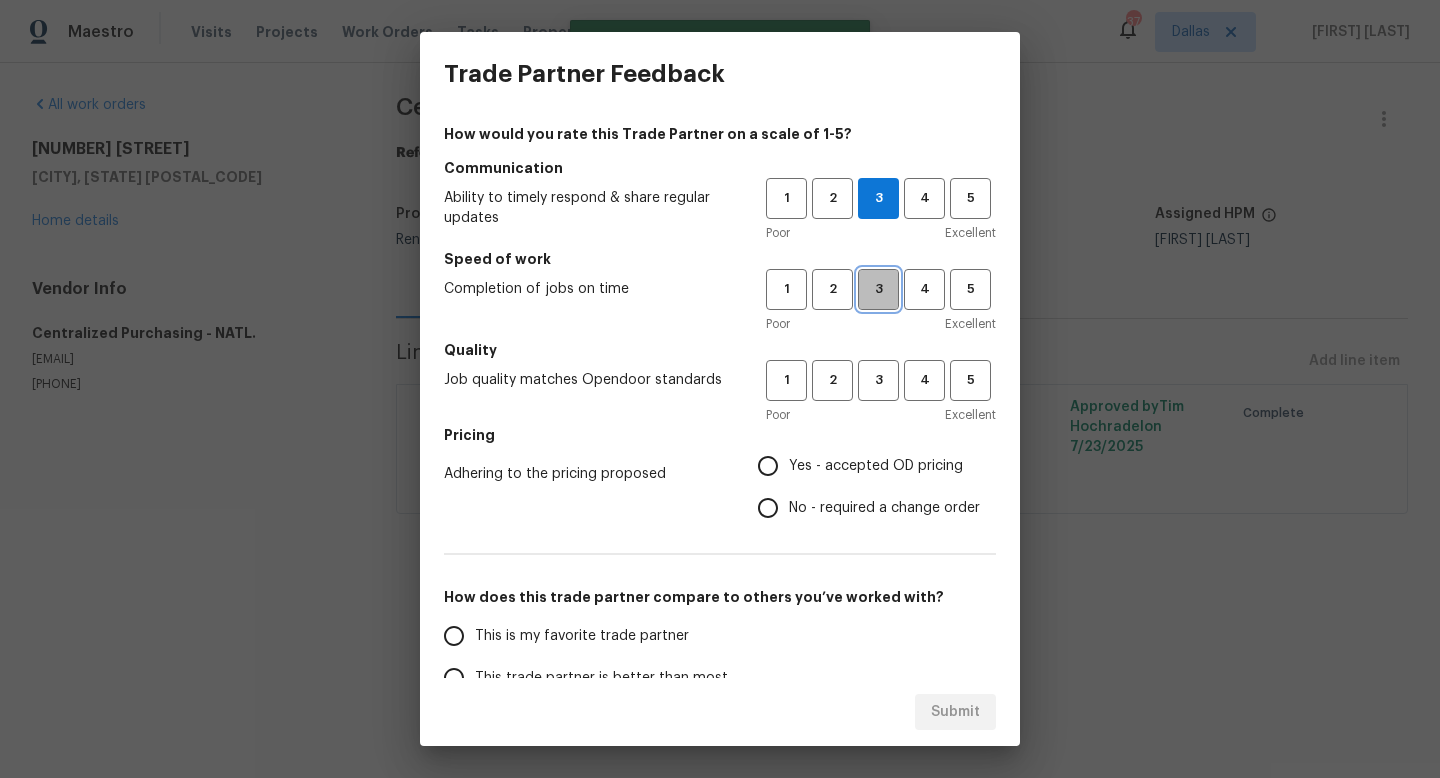 click on "3" at bounding box center (878, 289) 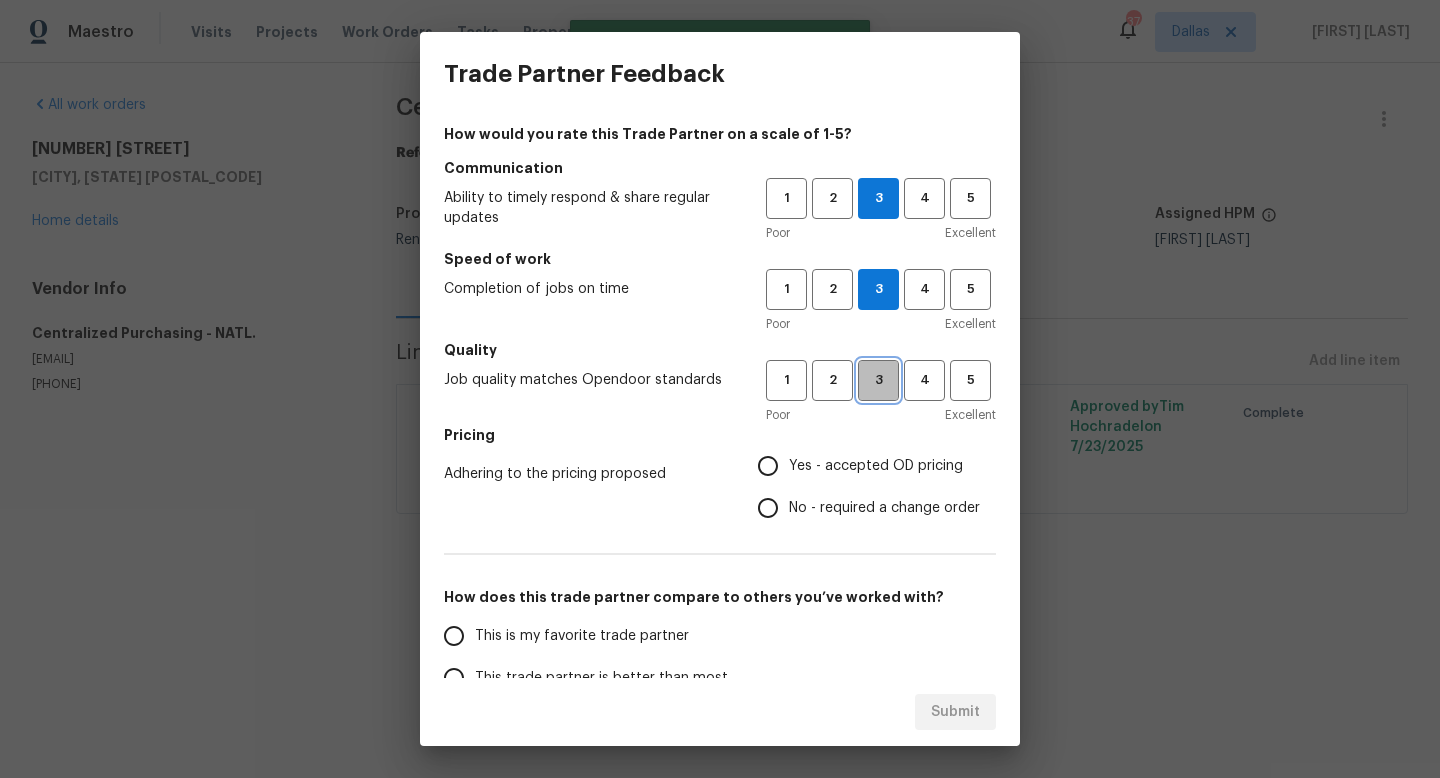 click on "3" at bounding box center (878, 380) 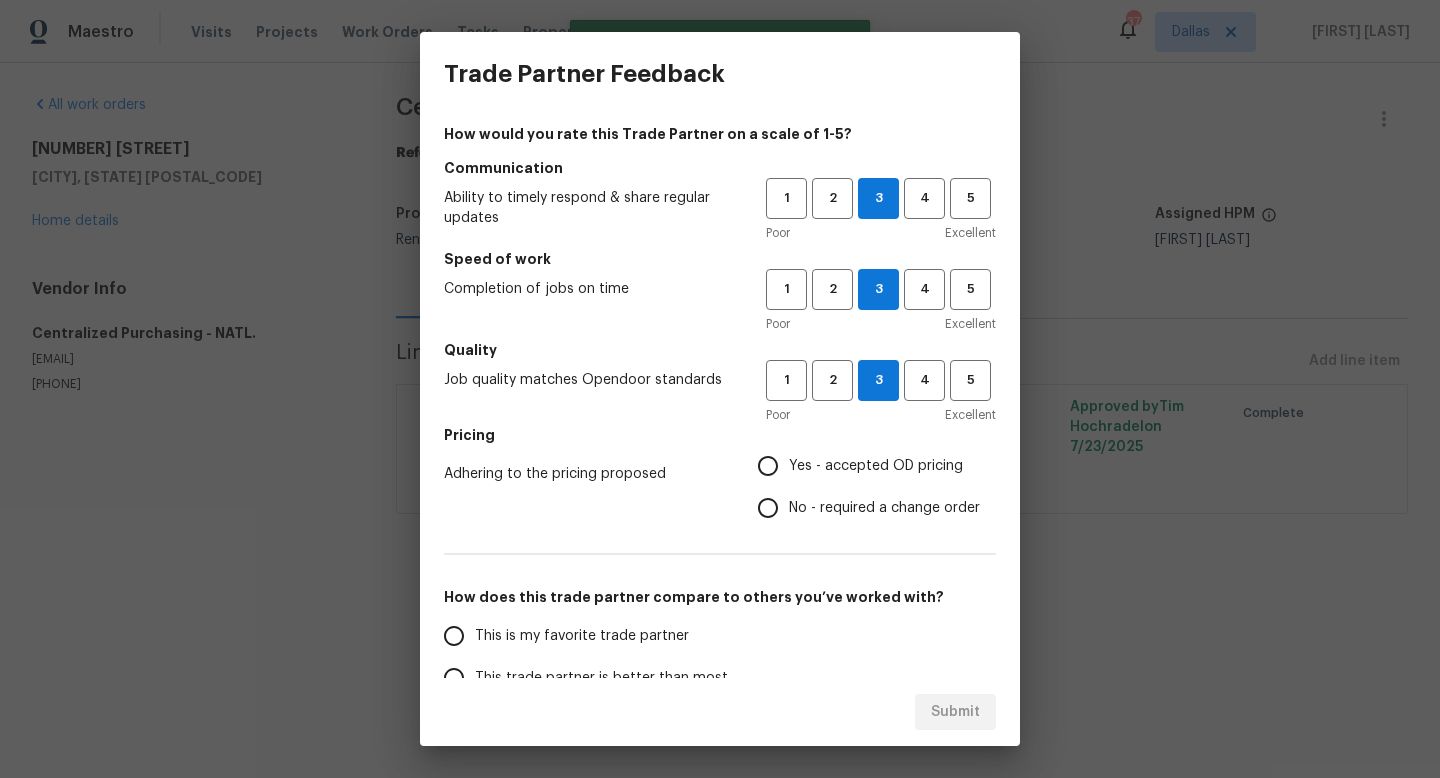 click on "Yes - accepted OD pricing" at bounding box center [768, 466] 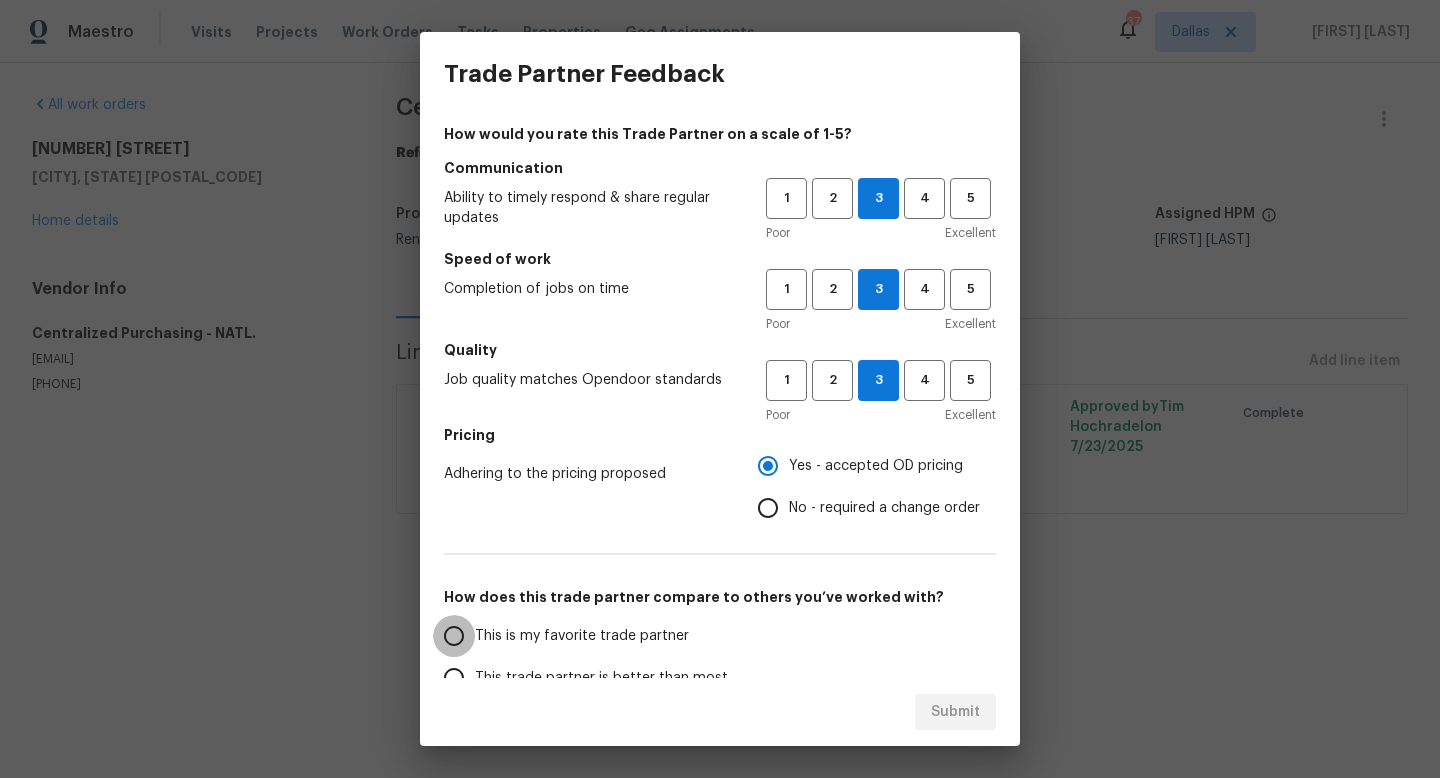 click on "This is my favorite trade partner" at bounding box center (454, 636) 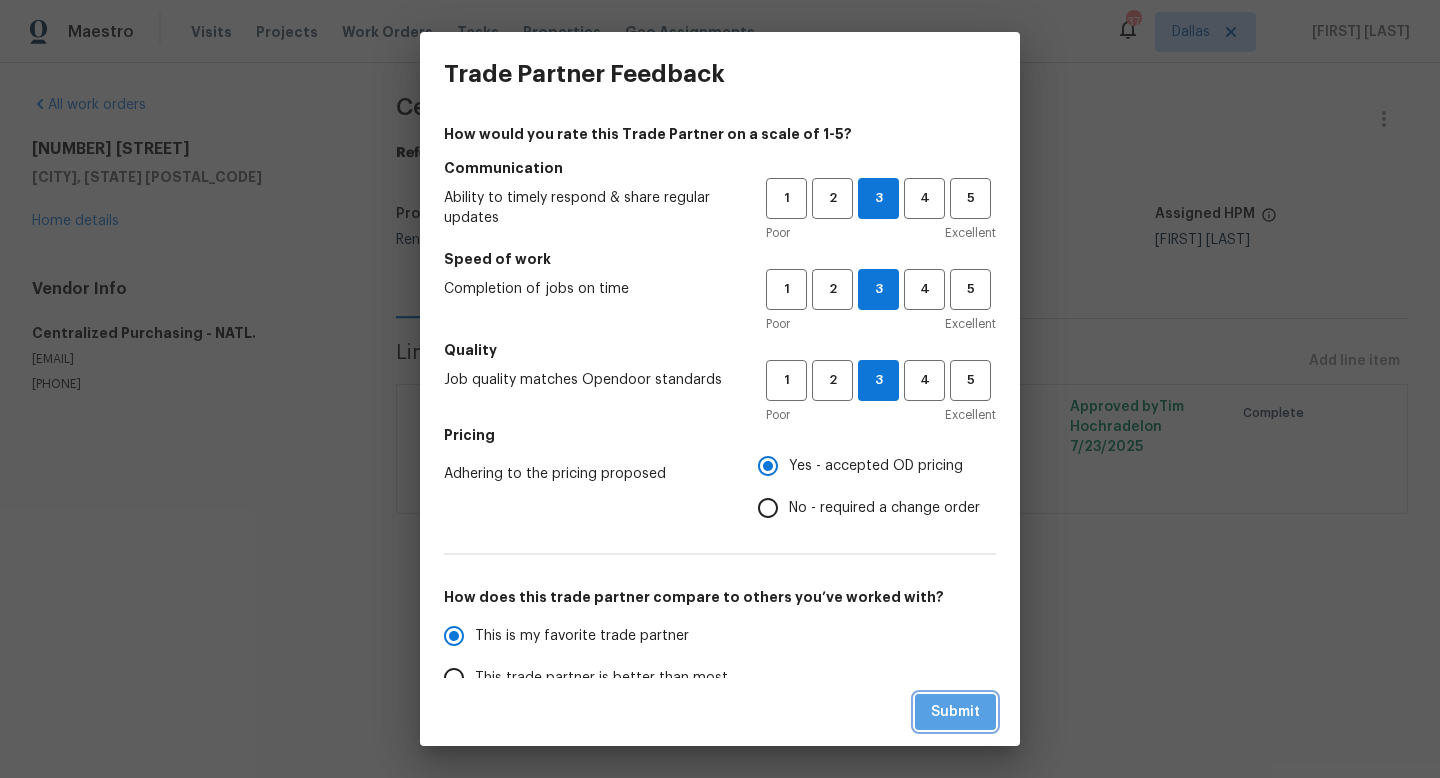 click on "Submit" at bounding box center [955, 712] 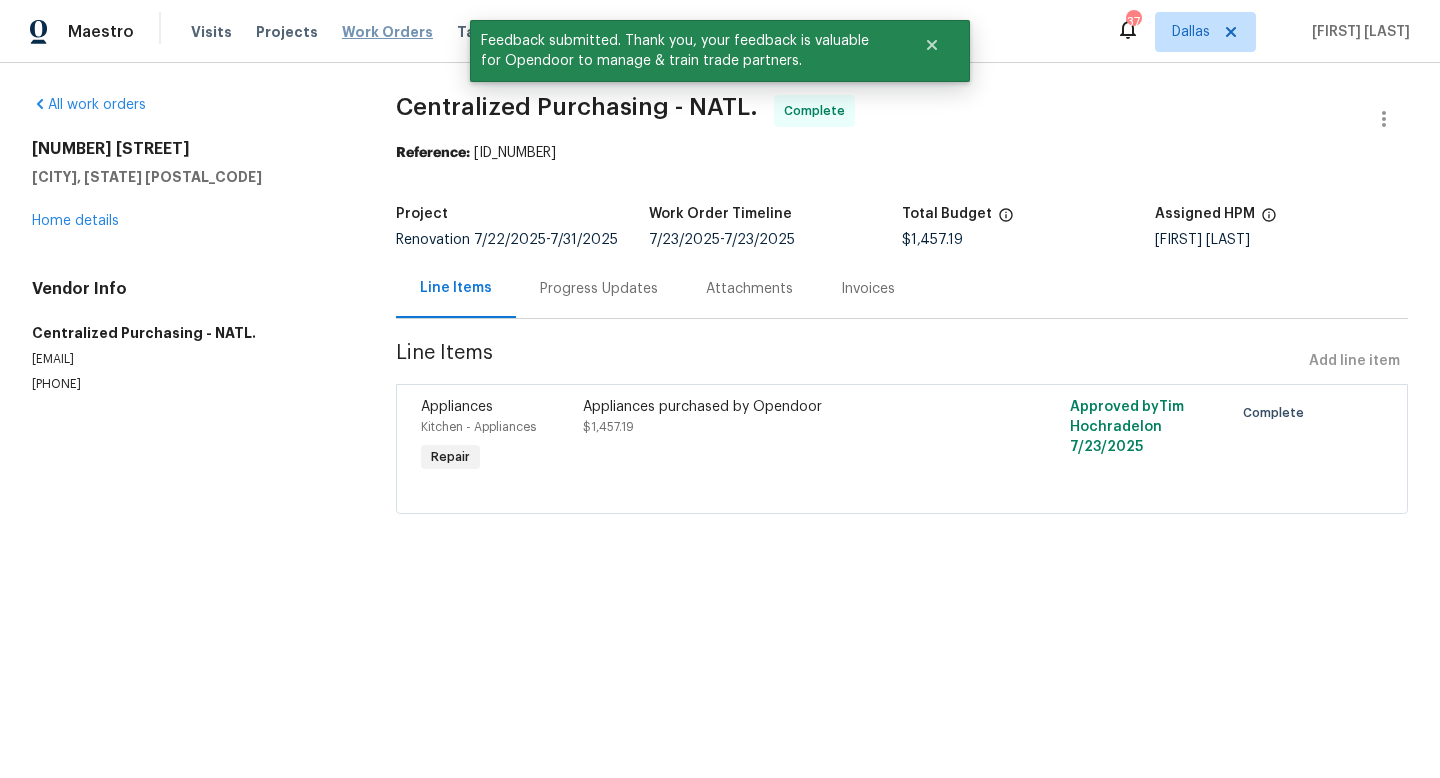 click on "Work Orders" at bounding box center (387, 32) 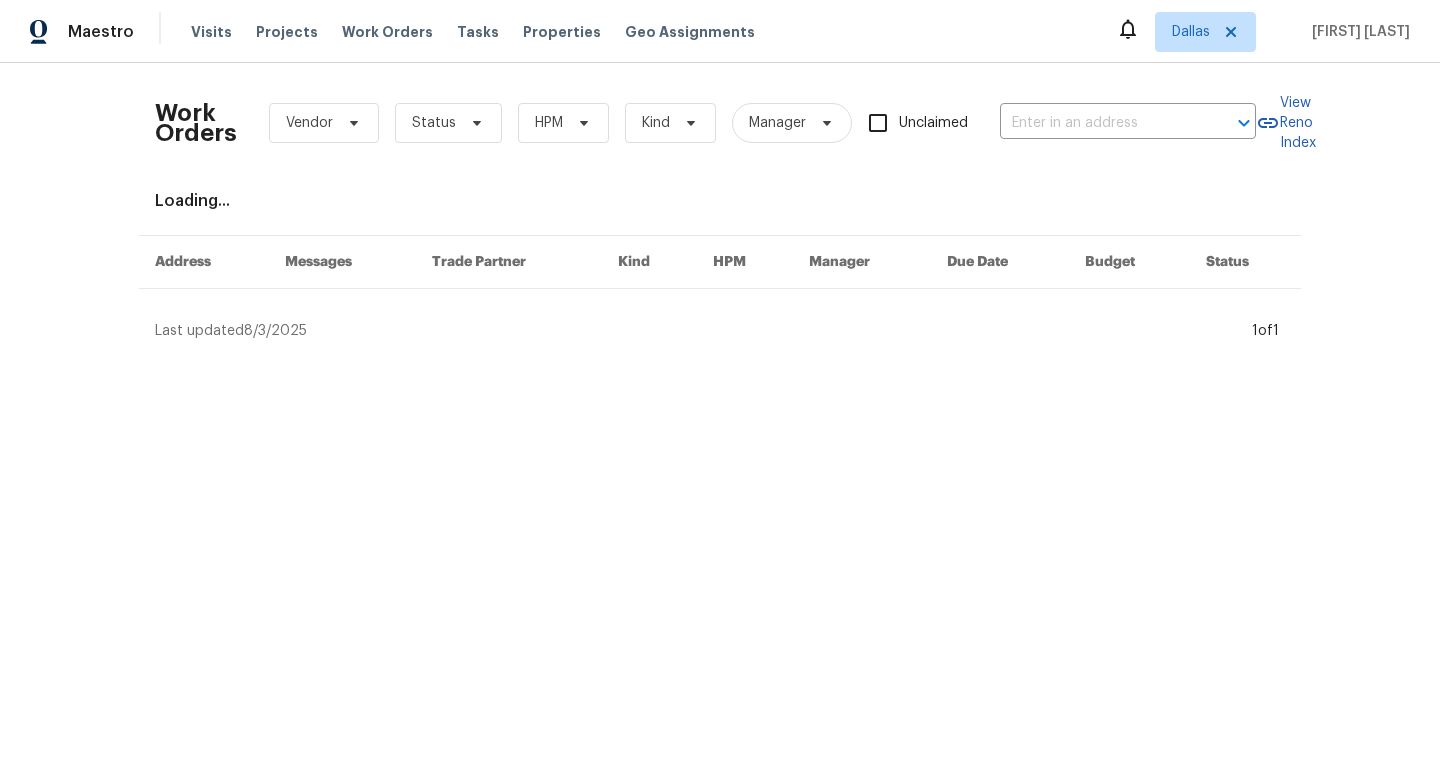 scroll, scrollTop: 0, scrollLeft: 0, axis: both 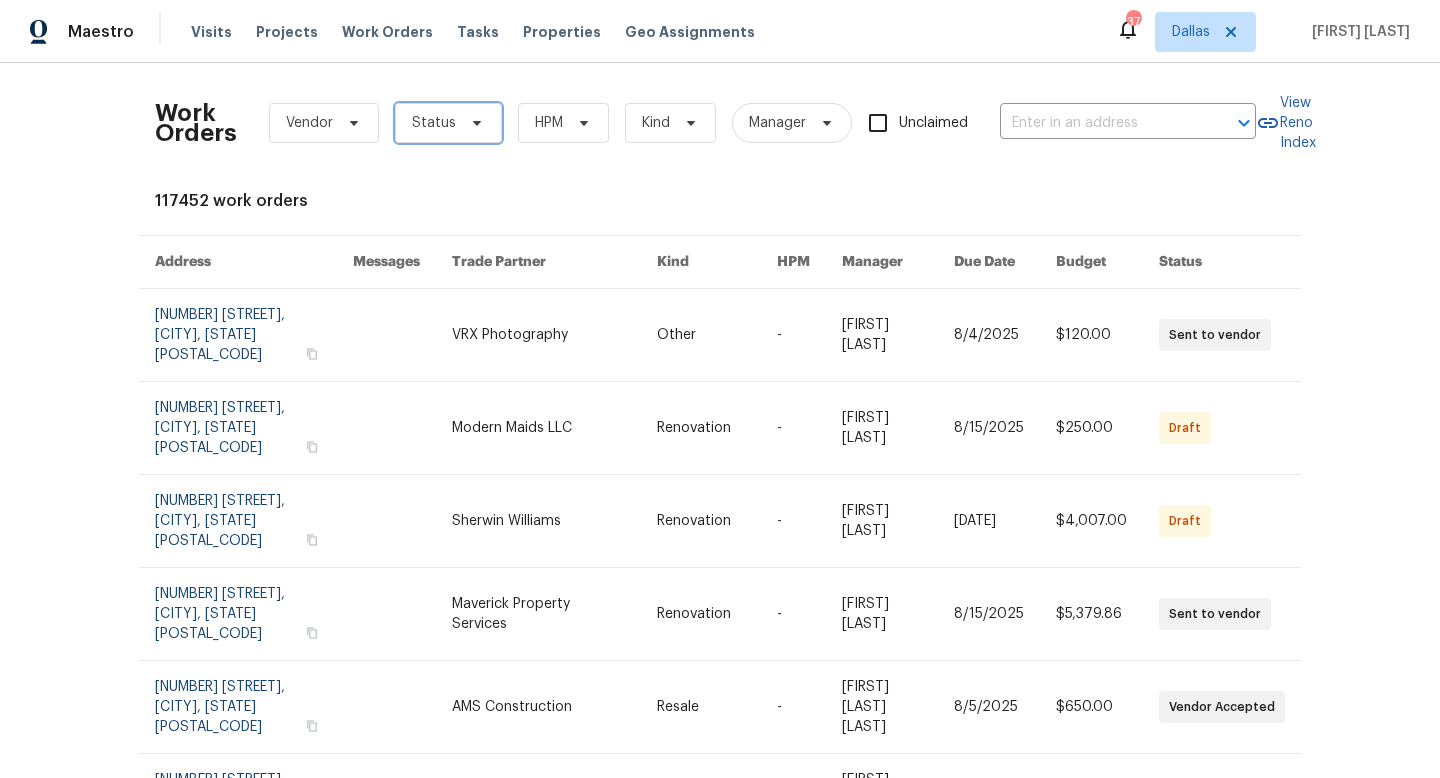 click on "Status" at bounding box center (448, 123) 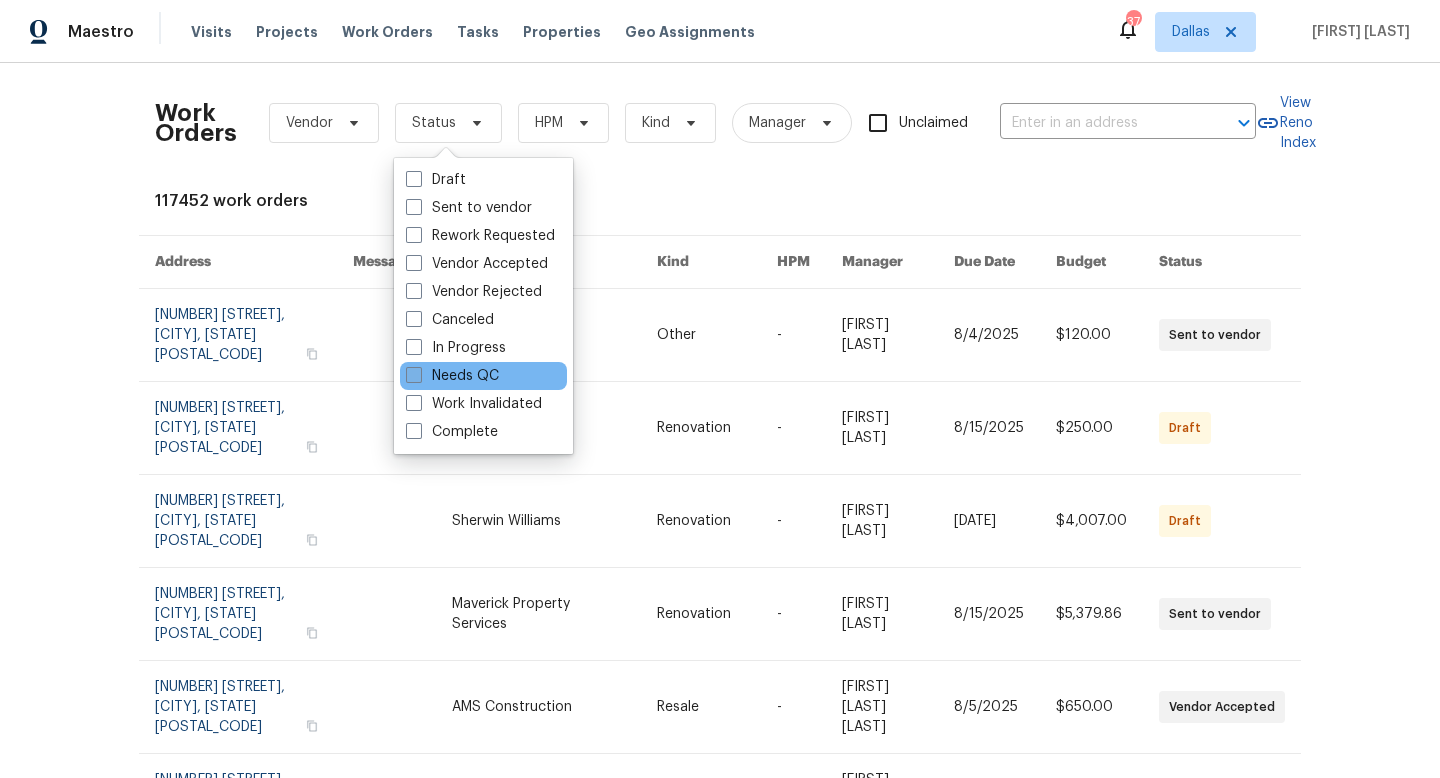 click on "Needs QC" at bounding box center (452, 376) 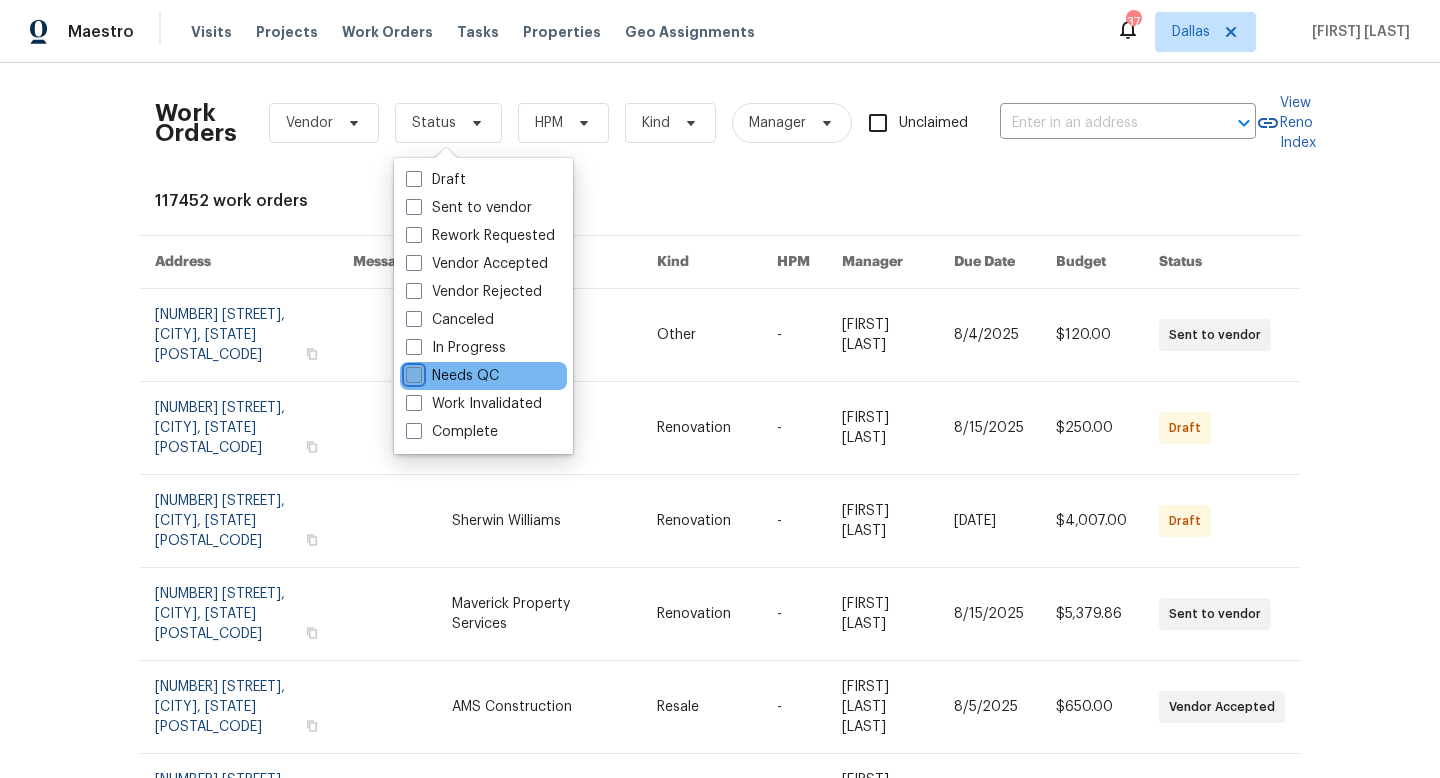click on "Needs QC" at bounding box center [412, 372] 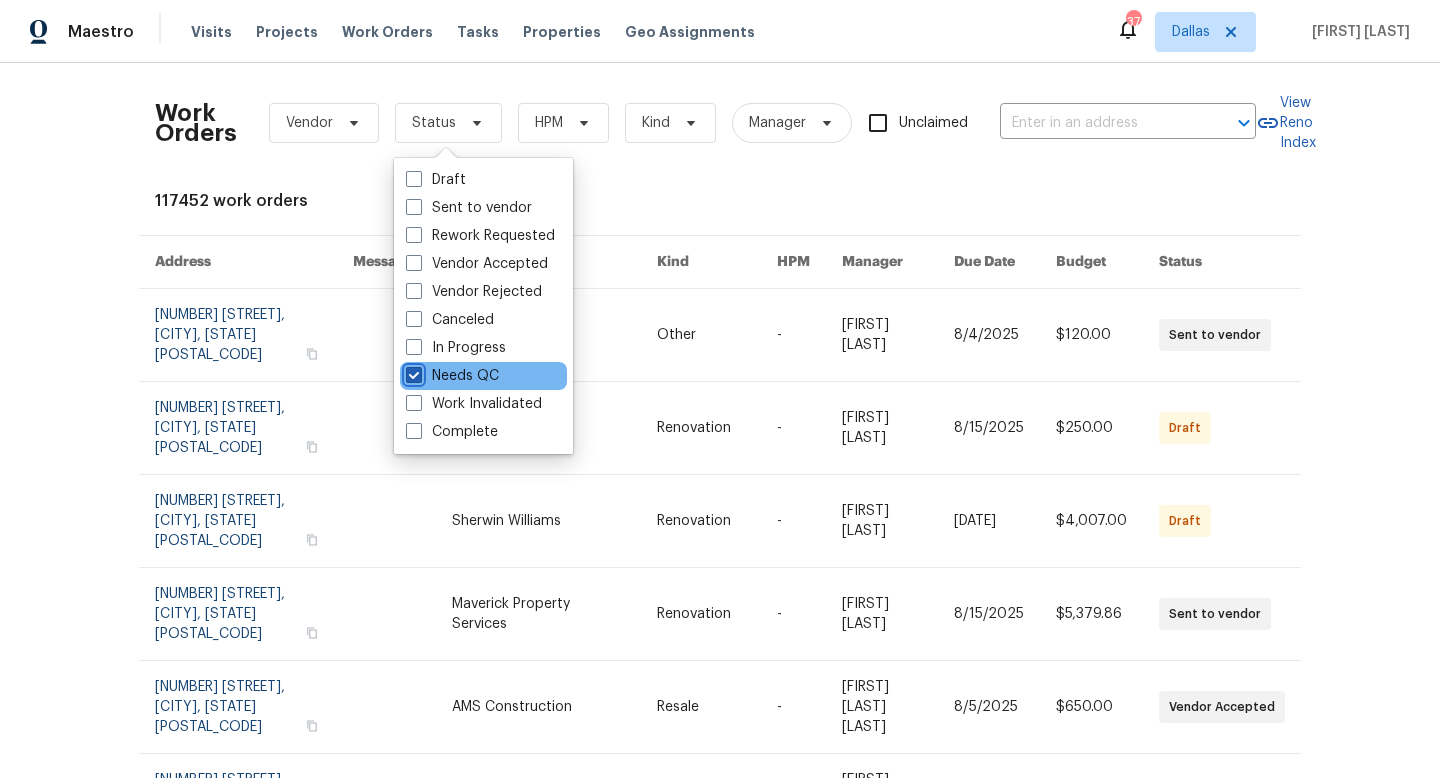 checkbox on "true" 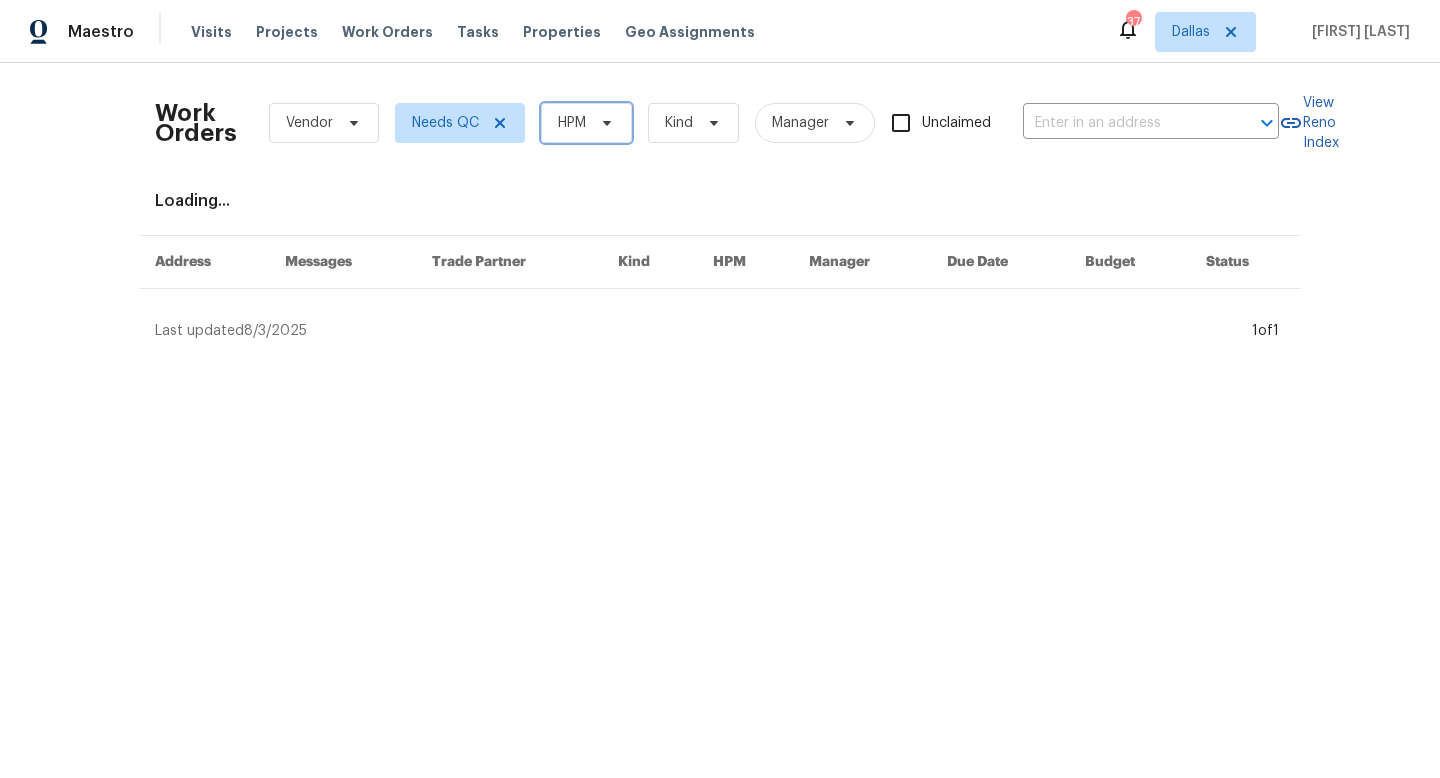 click 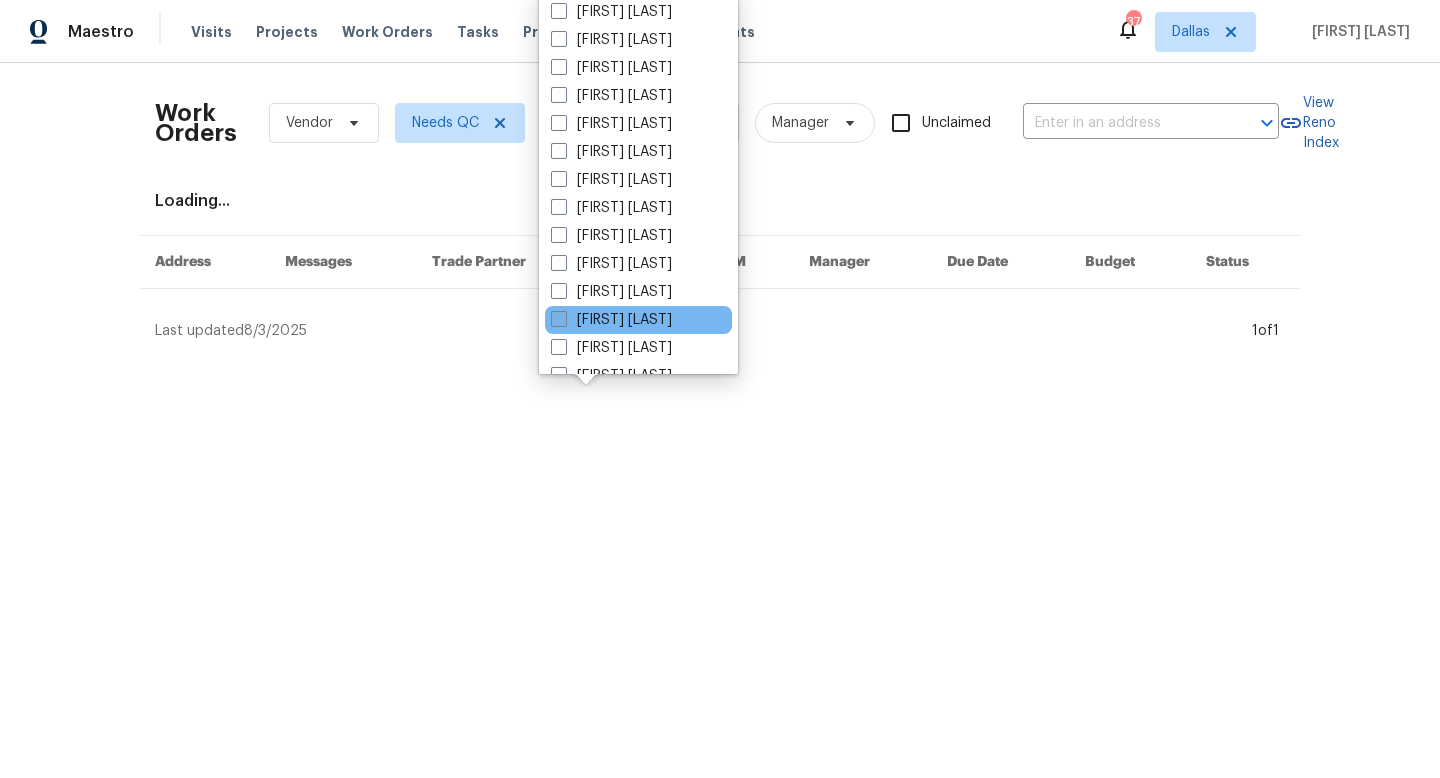 scroll, scrollTop: 1116, scrollLeft: 0, axis: vertical 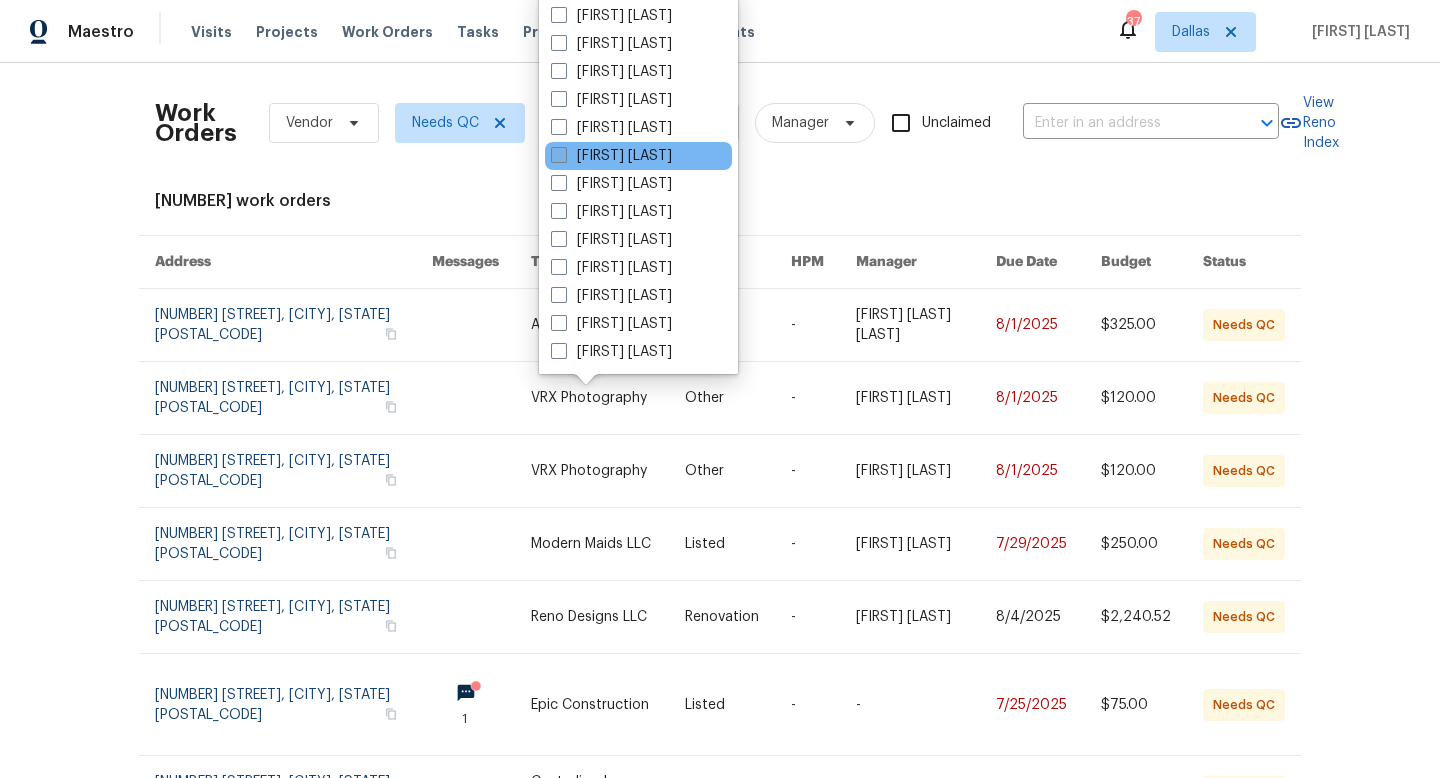 click on "[FIRST] [LAST]" at bounding box center [611, 156] 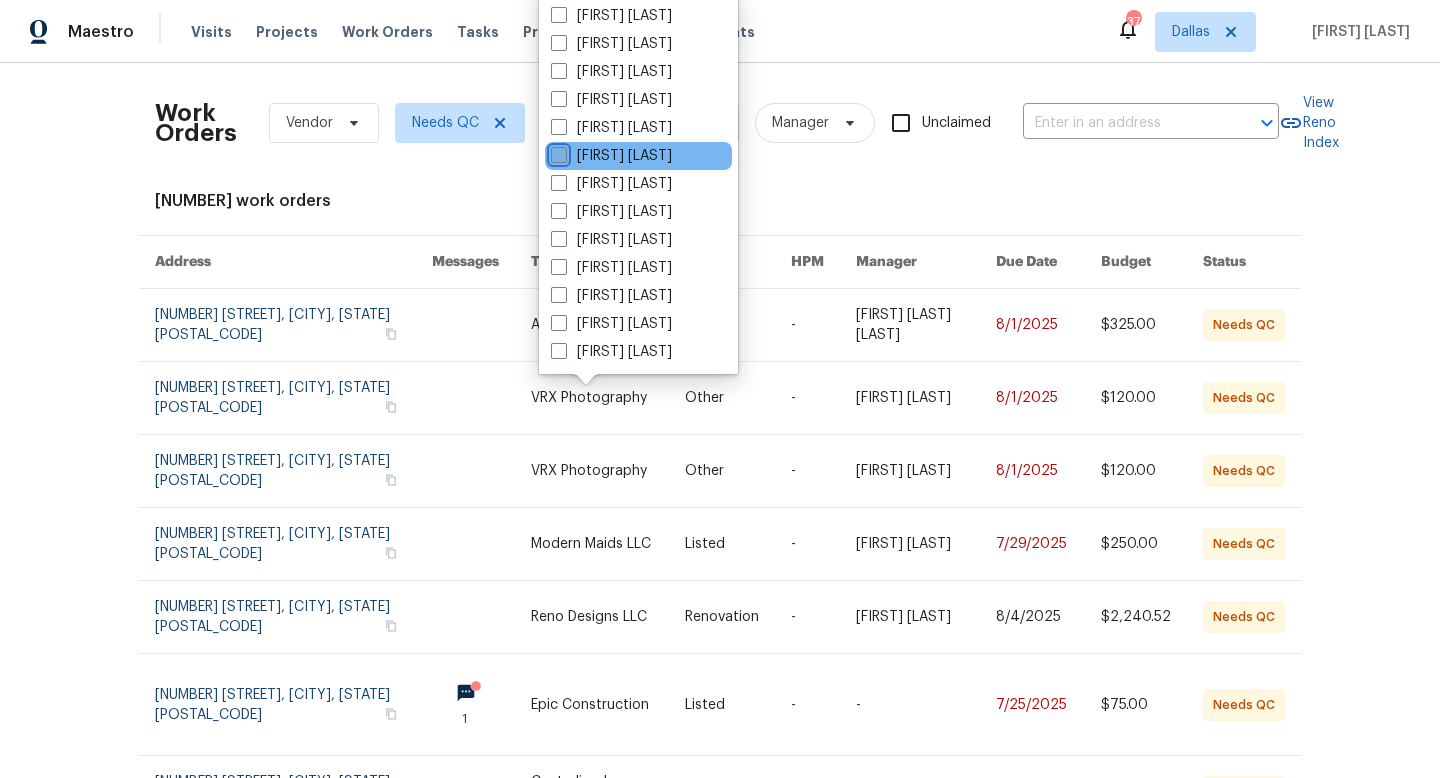 click on "[FIRST] [LAST]" at bounding box center [557, 152] 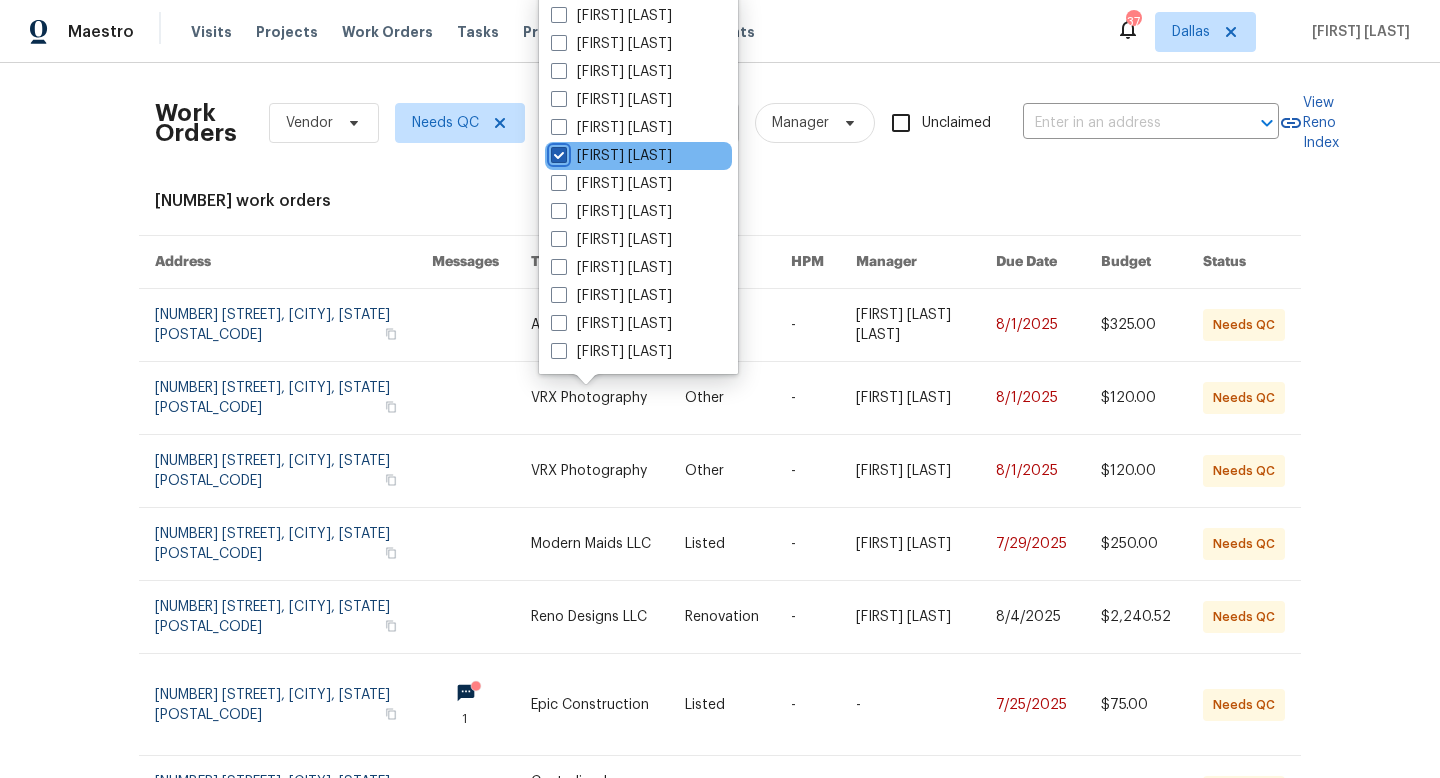 checkbox on "true" 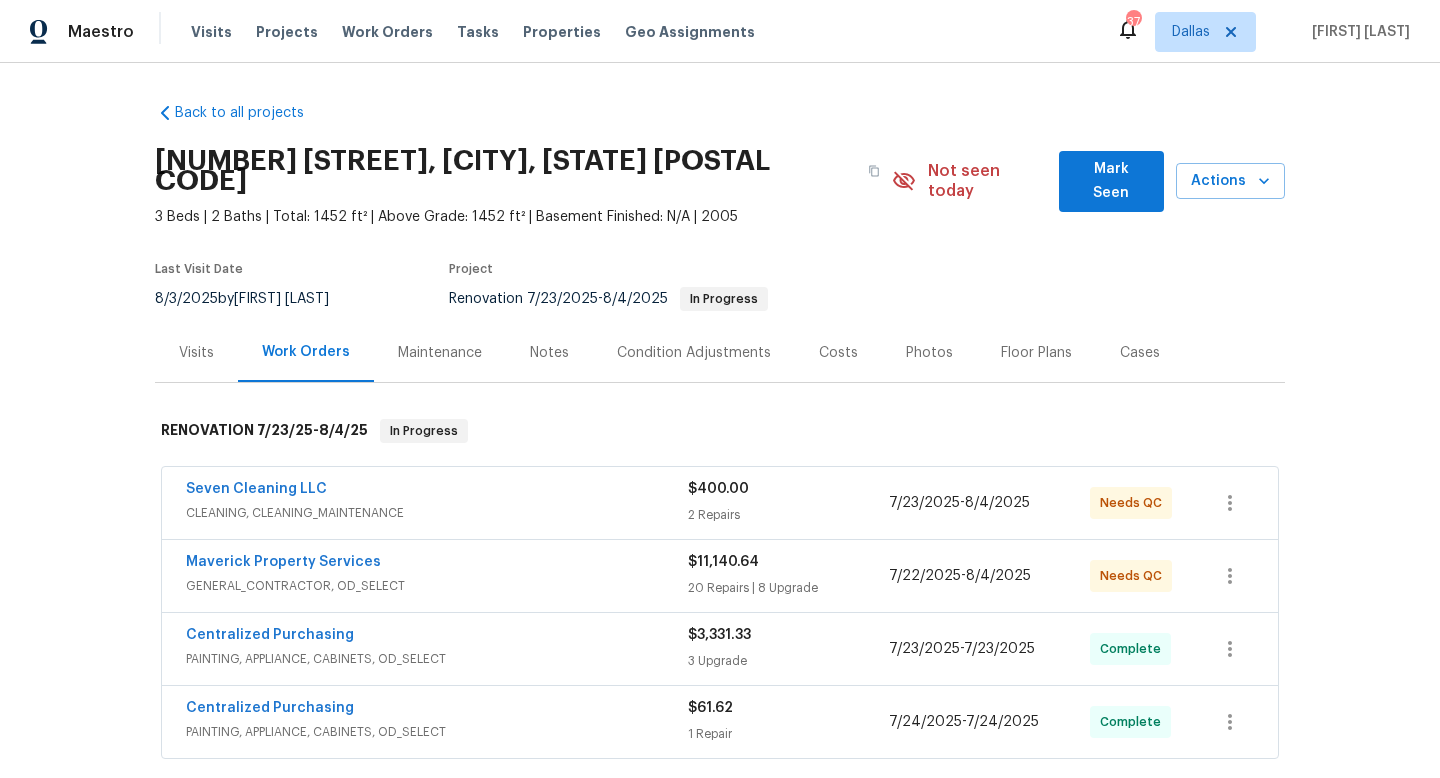 scroll, scrollTop: 0, scrollLeft: 0, axis: both 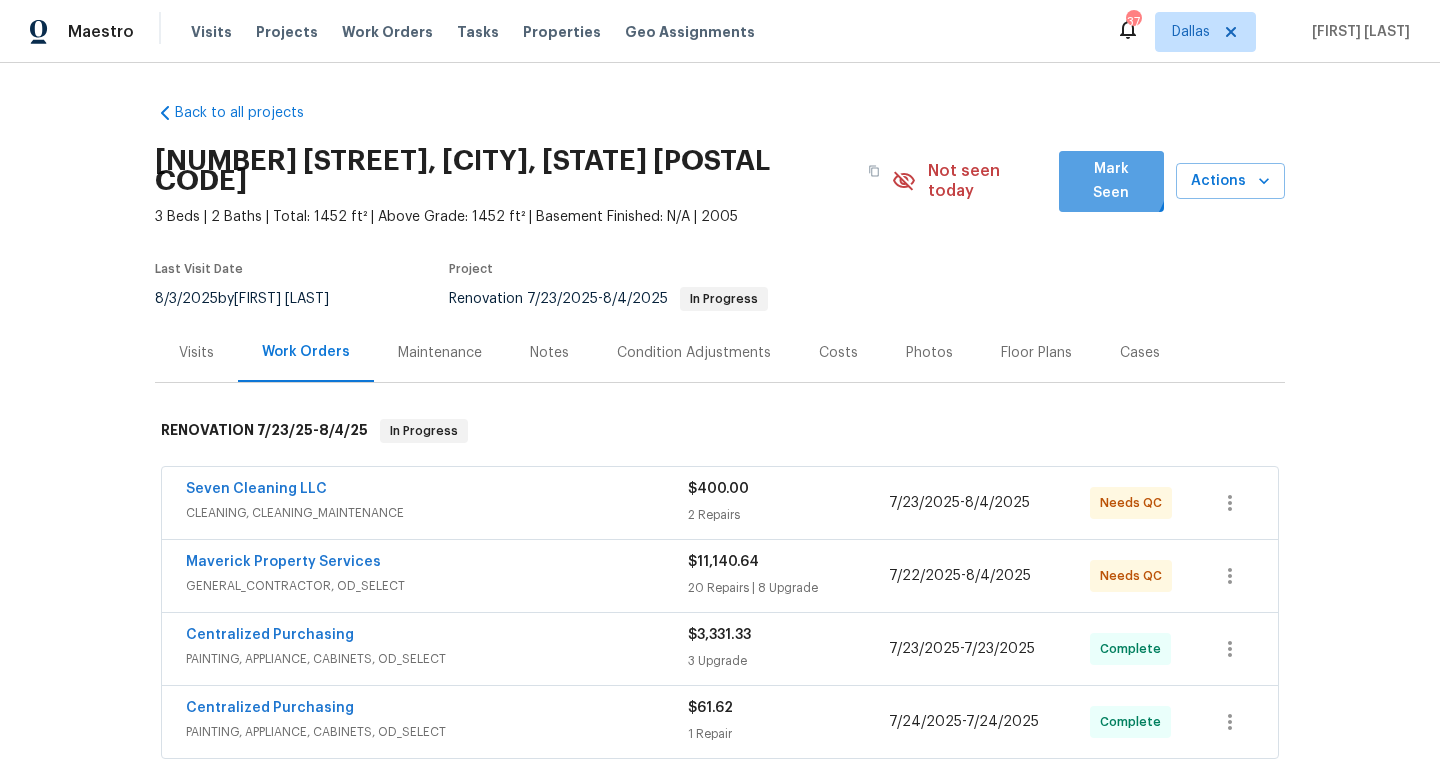 click on "Mark Seen" at bounding box center (1111, 181) 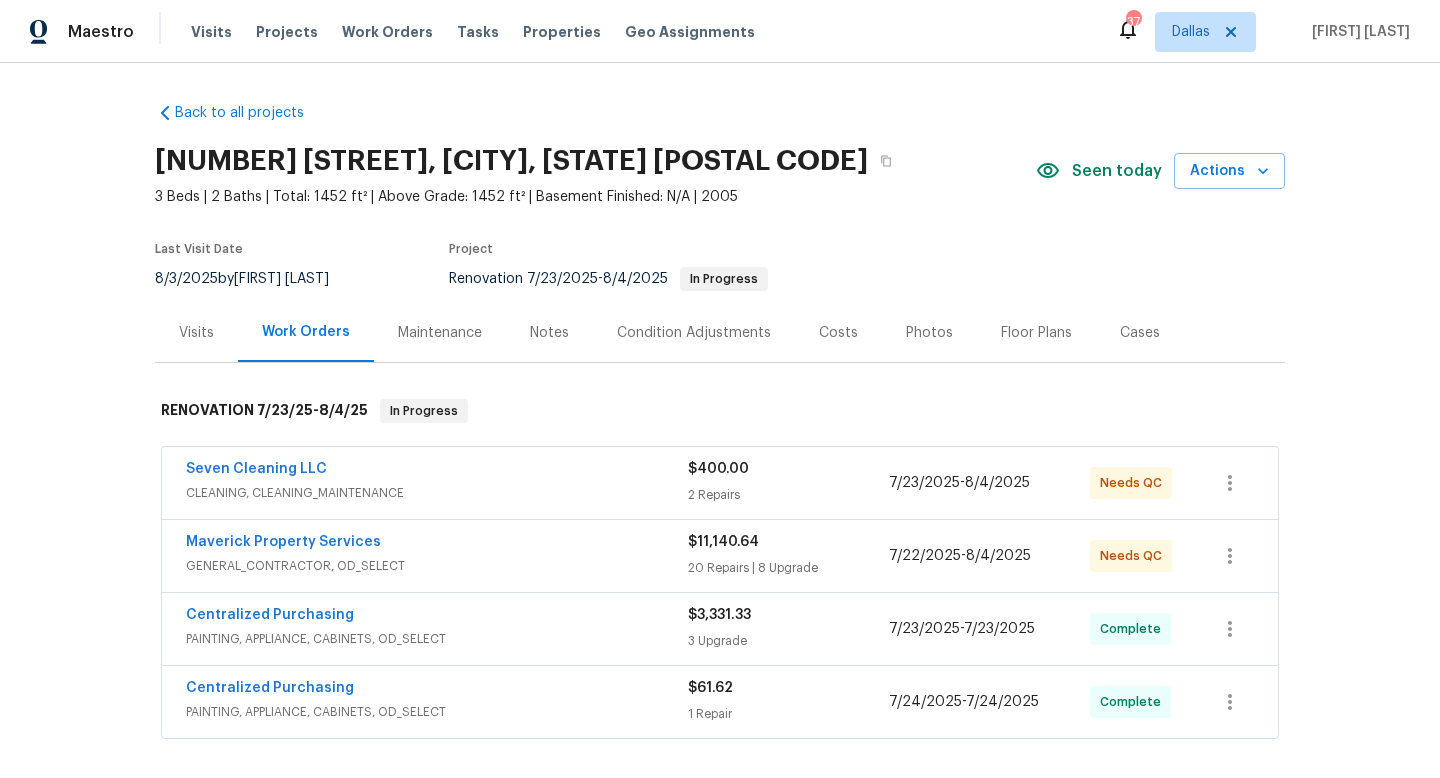 click on "Notes" at bounding box center [549, 333] 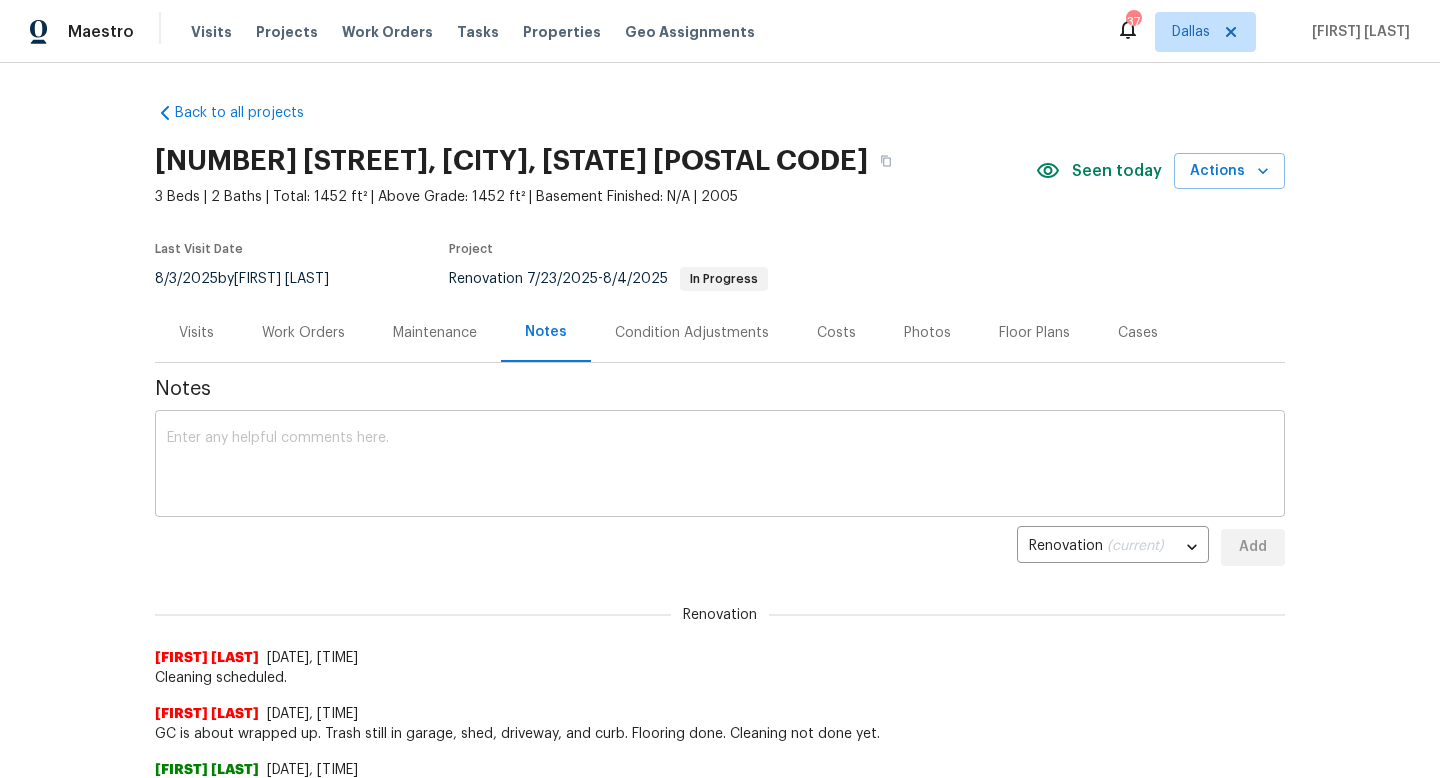 click at bounding box center [720, 466] 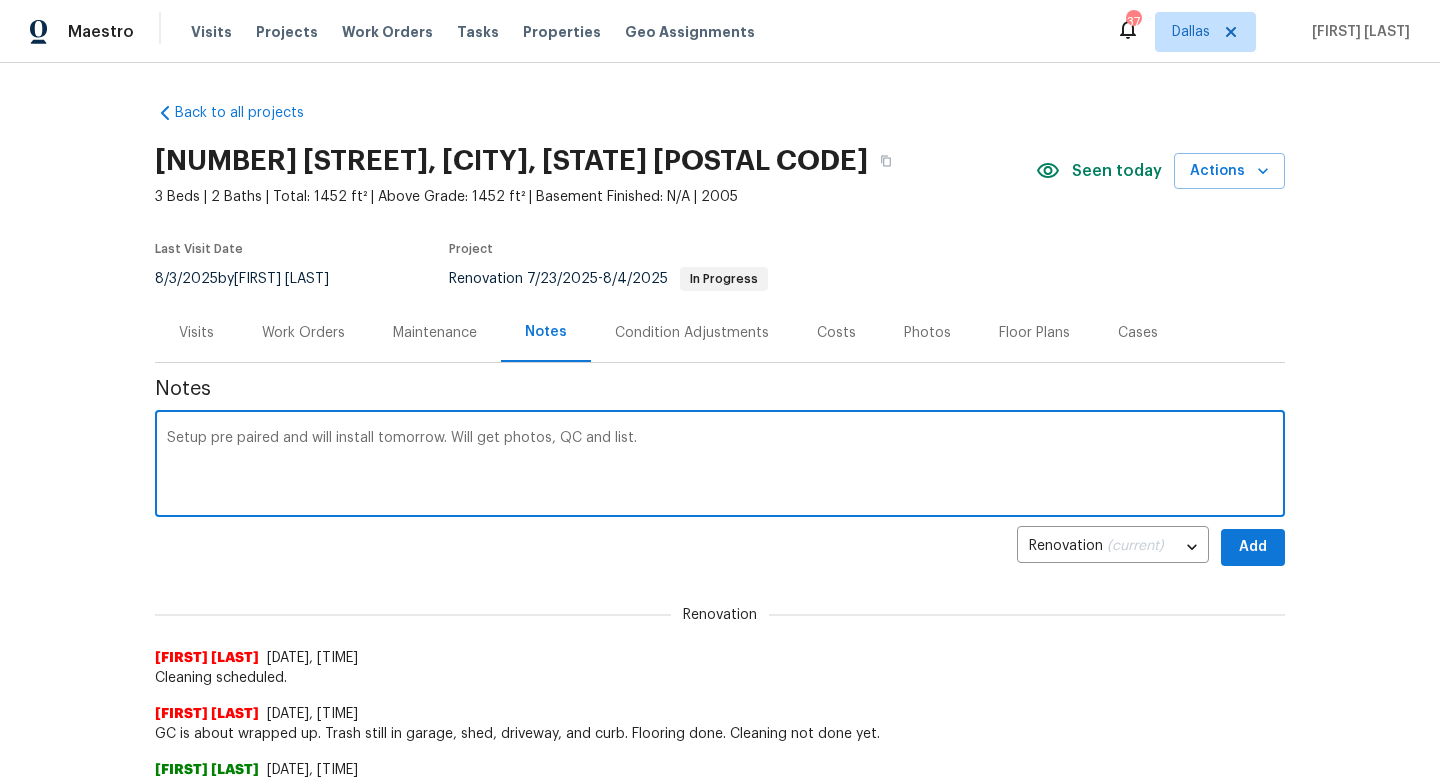type on "Setup pre paired and will install tomorrow. Will get photos, QC and list." 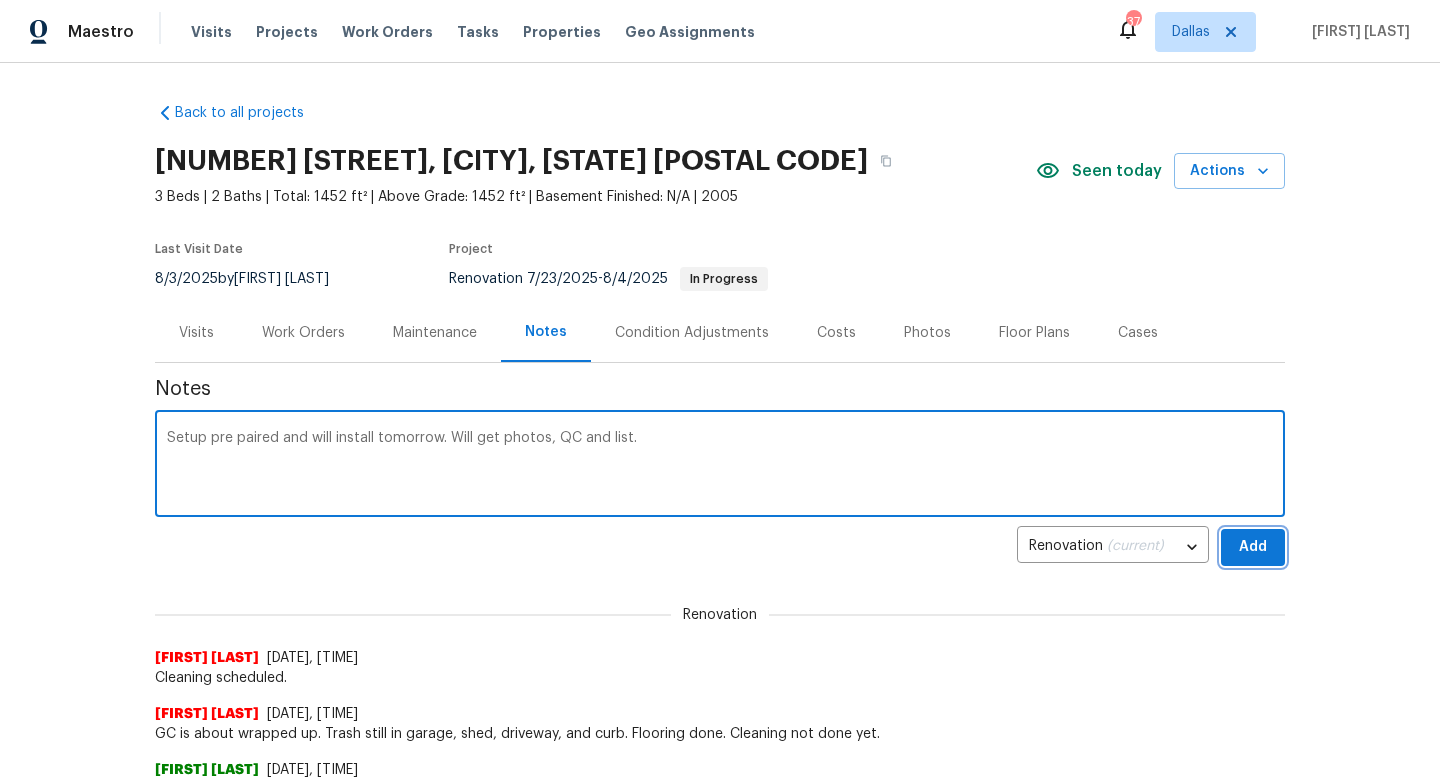 click on "Add" at bounding box center (1253, 547) 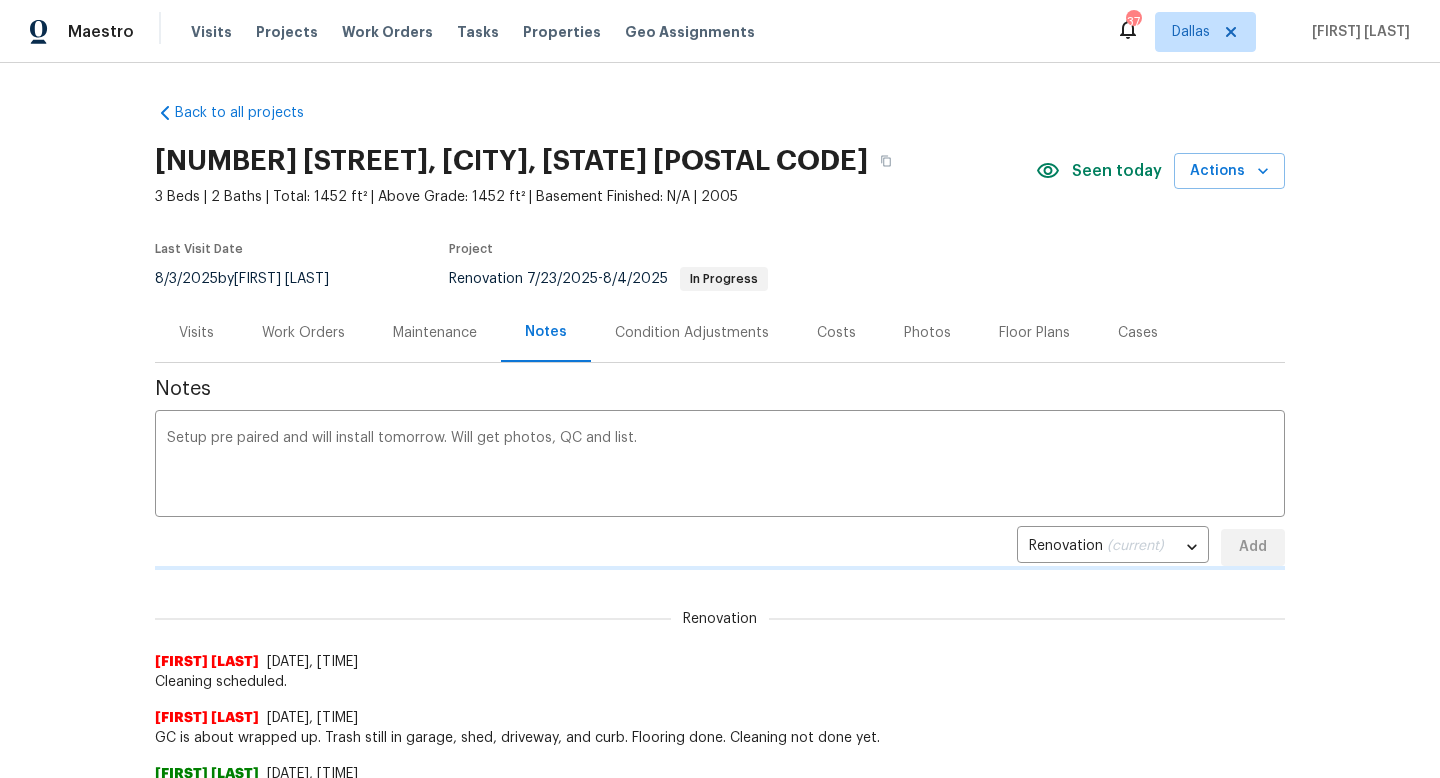 type 